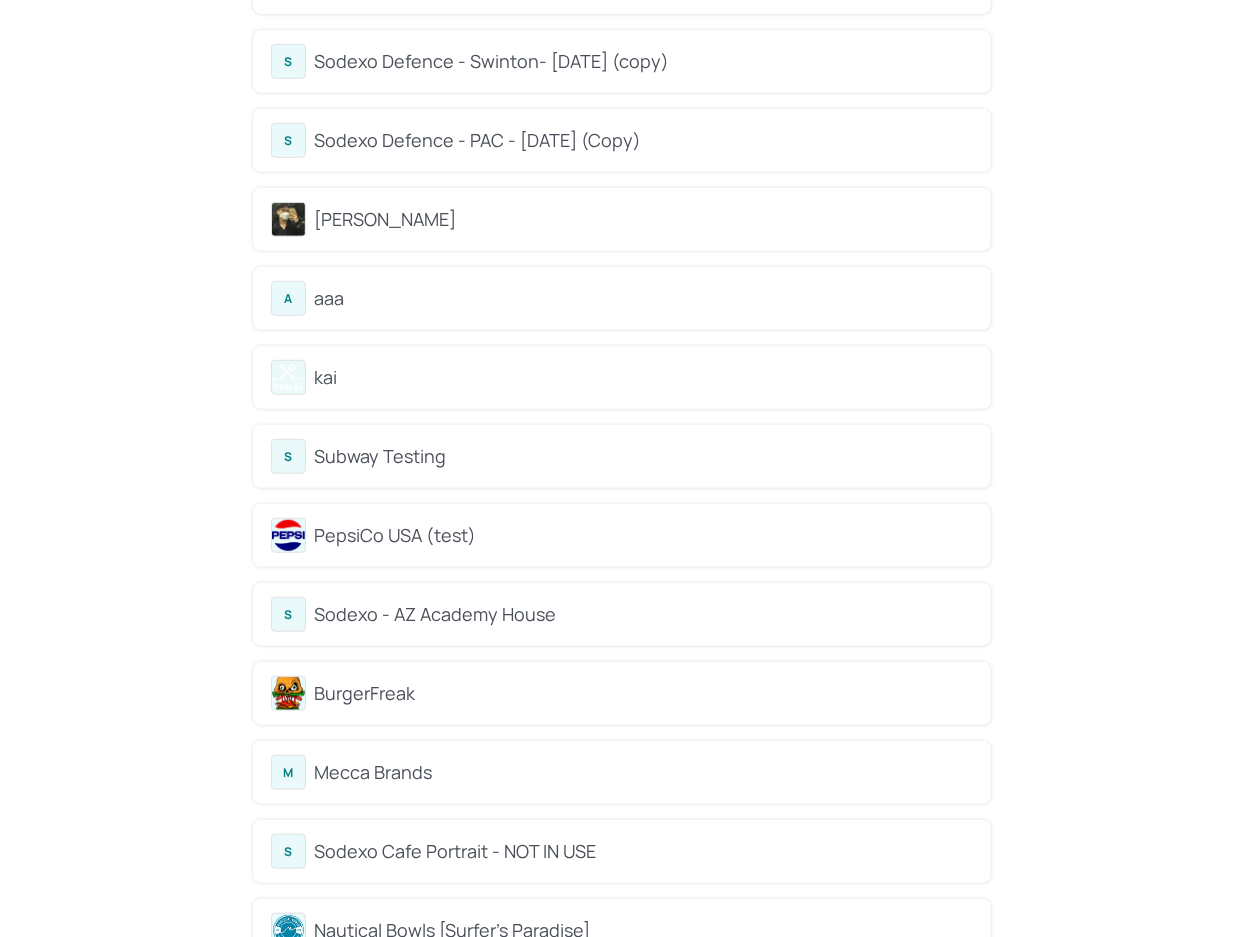 scroll, scrollTop: 454, scrollLeft: 0, axis: vertical 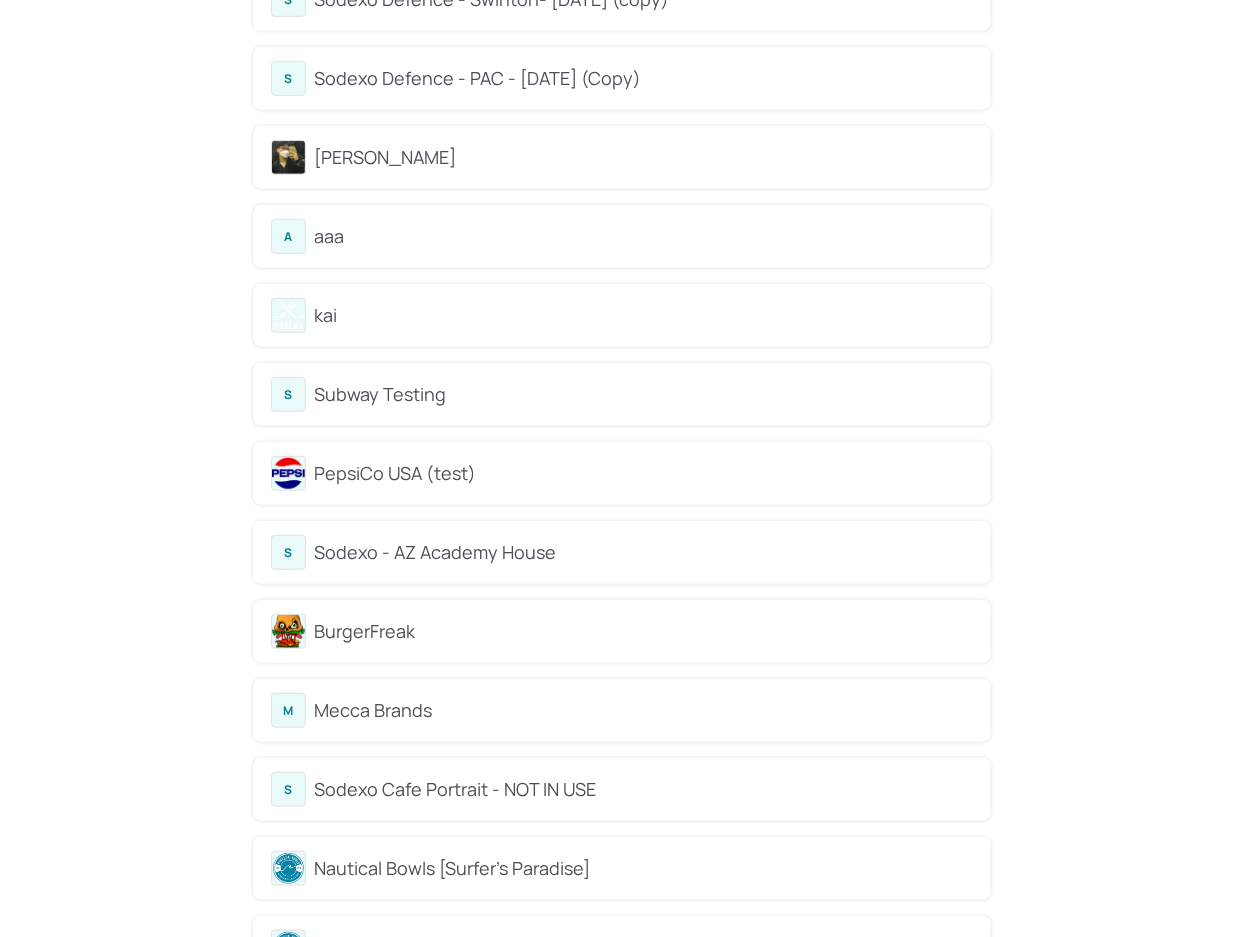 click on "Mecca Brands" at bounding box center [643, 710] 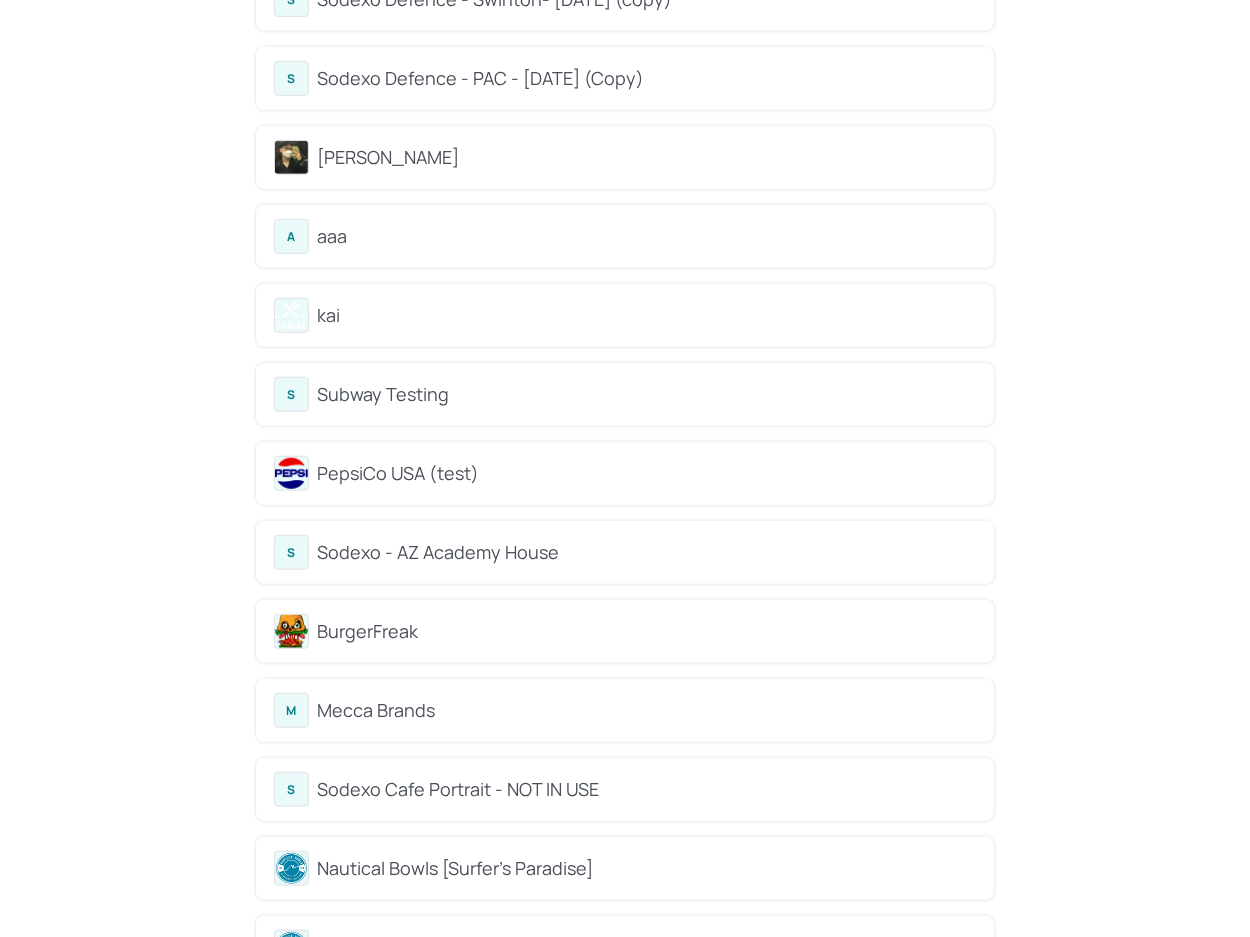 scroll, scrollTop: 0, scrollLeft: 0, axis: both 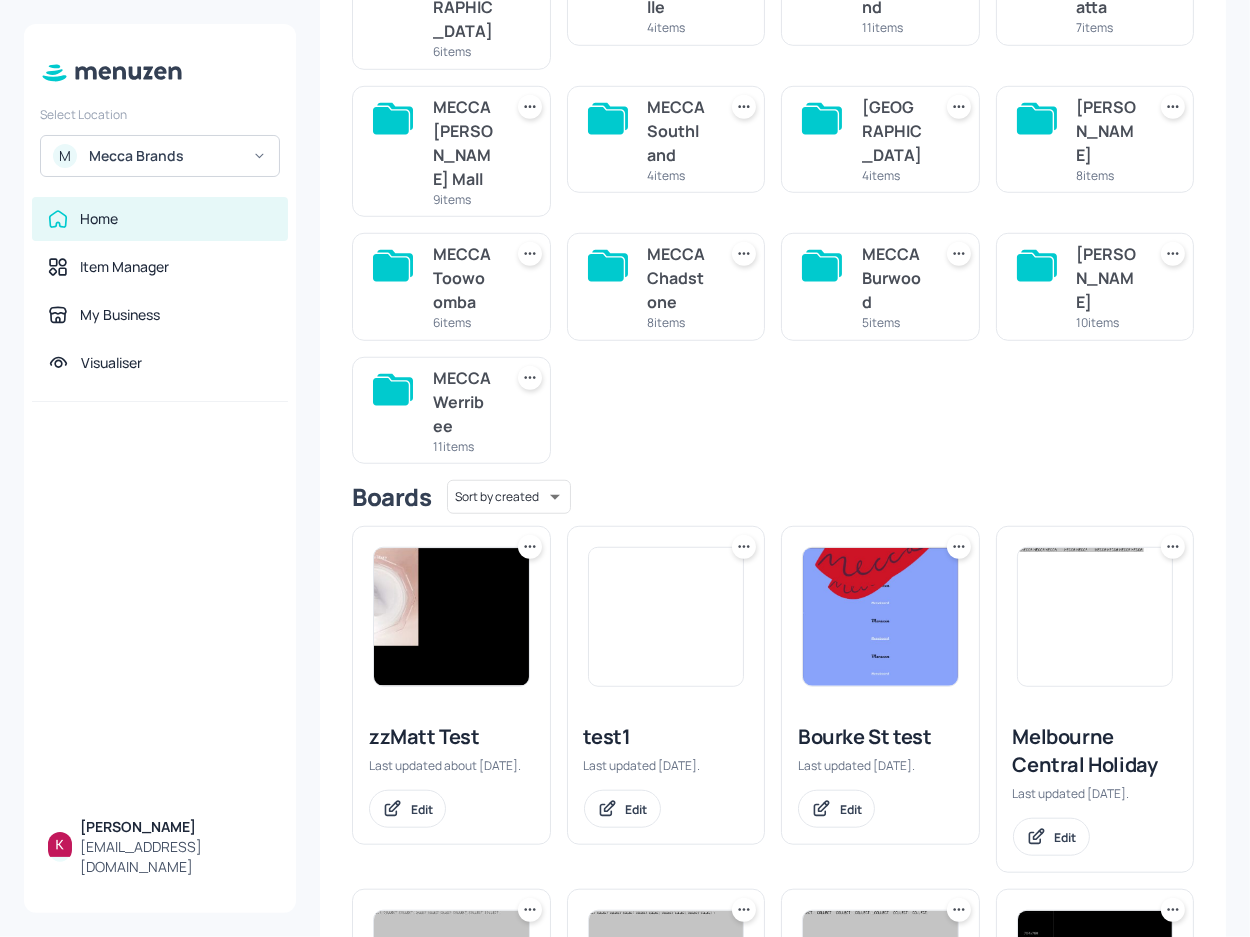 click at bounding box center [451, 617] 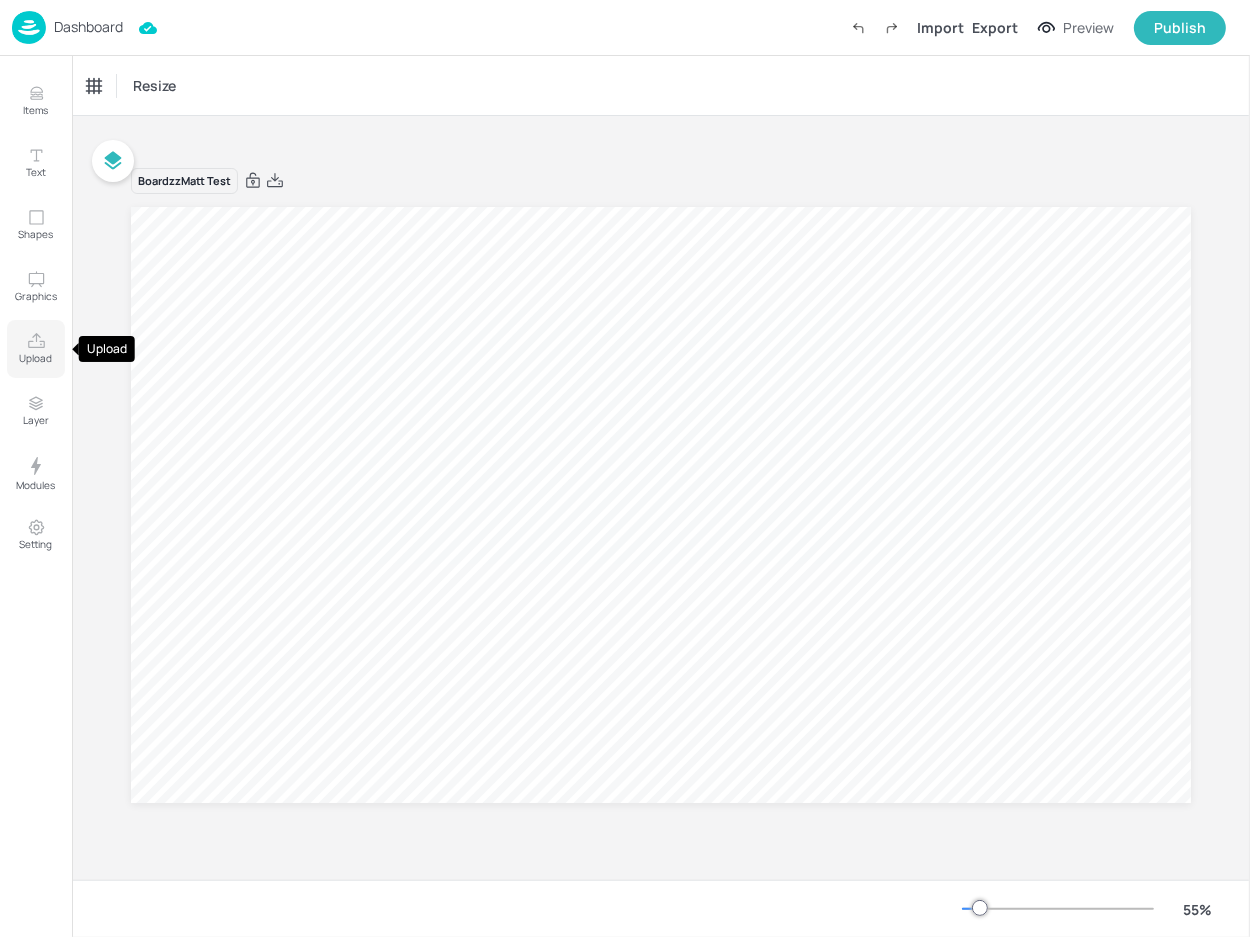 click on "Upload" at bounding box center (36, 349) 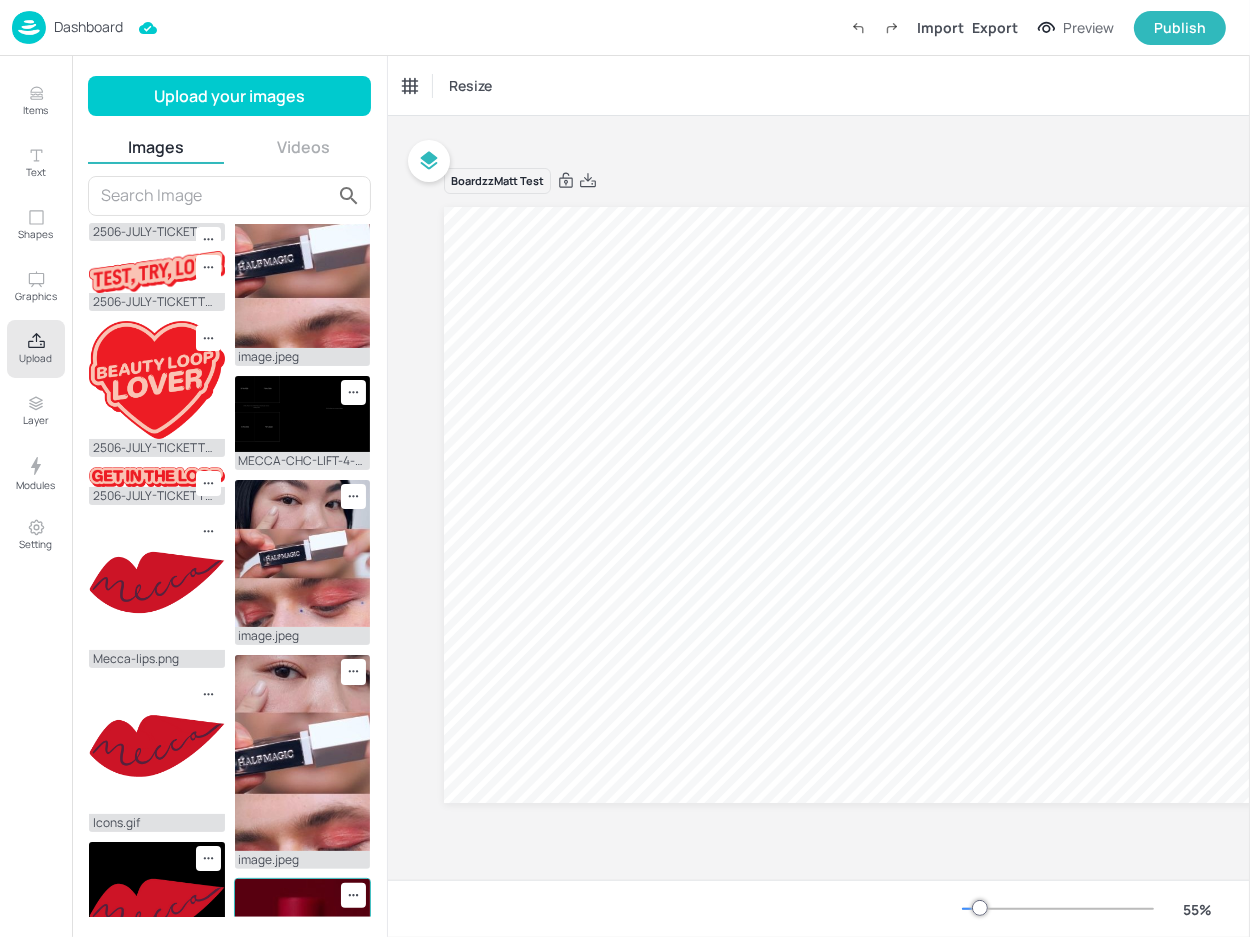 scroll, scrollTop: 0, scrollLeft: 0, axis: both 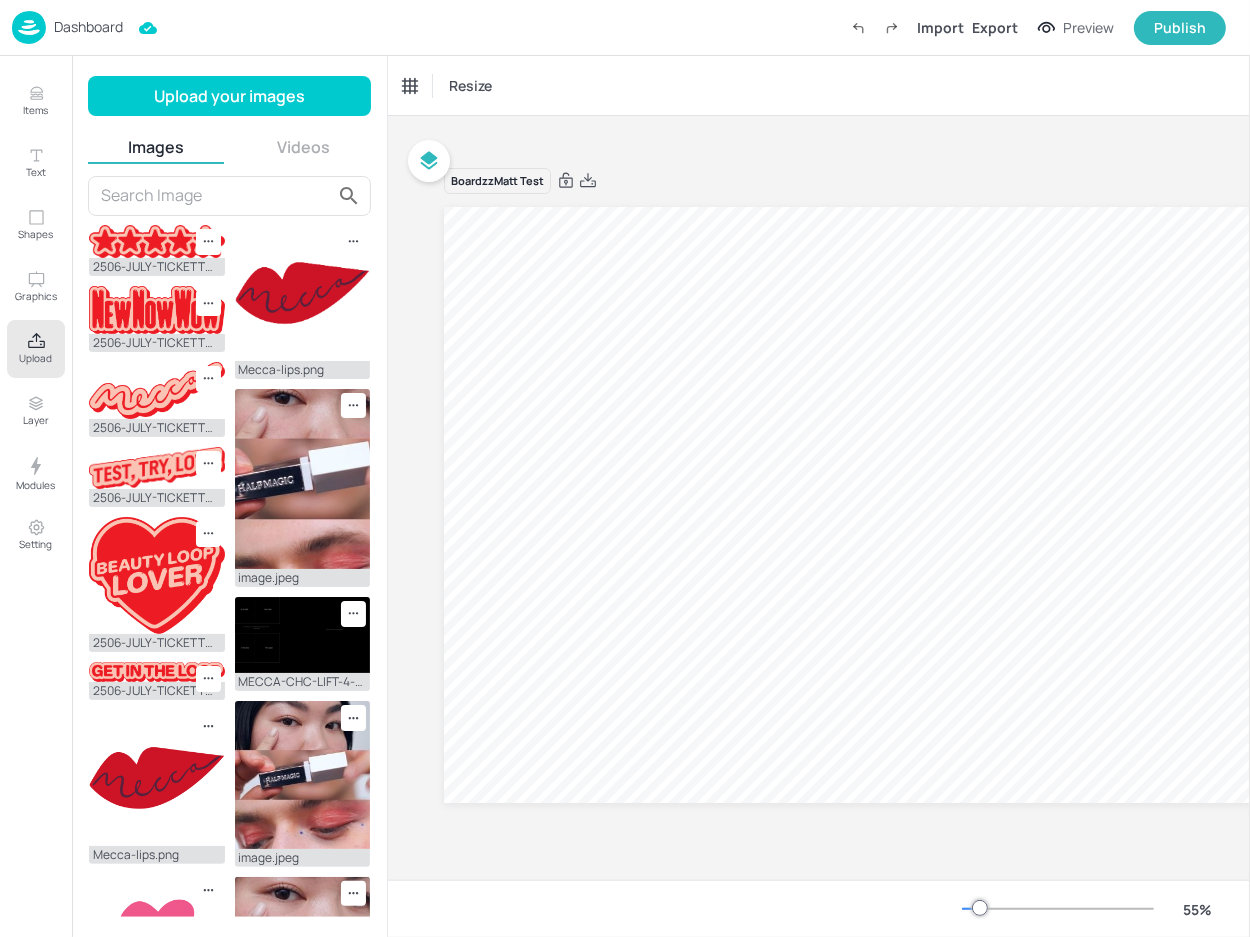 click on "Videos" at bounding box center (304, 147) 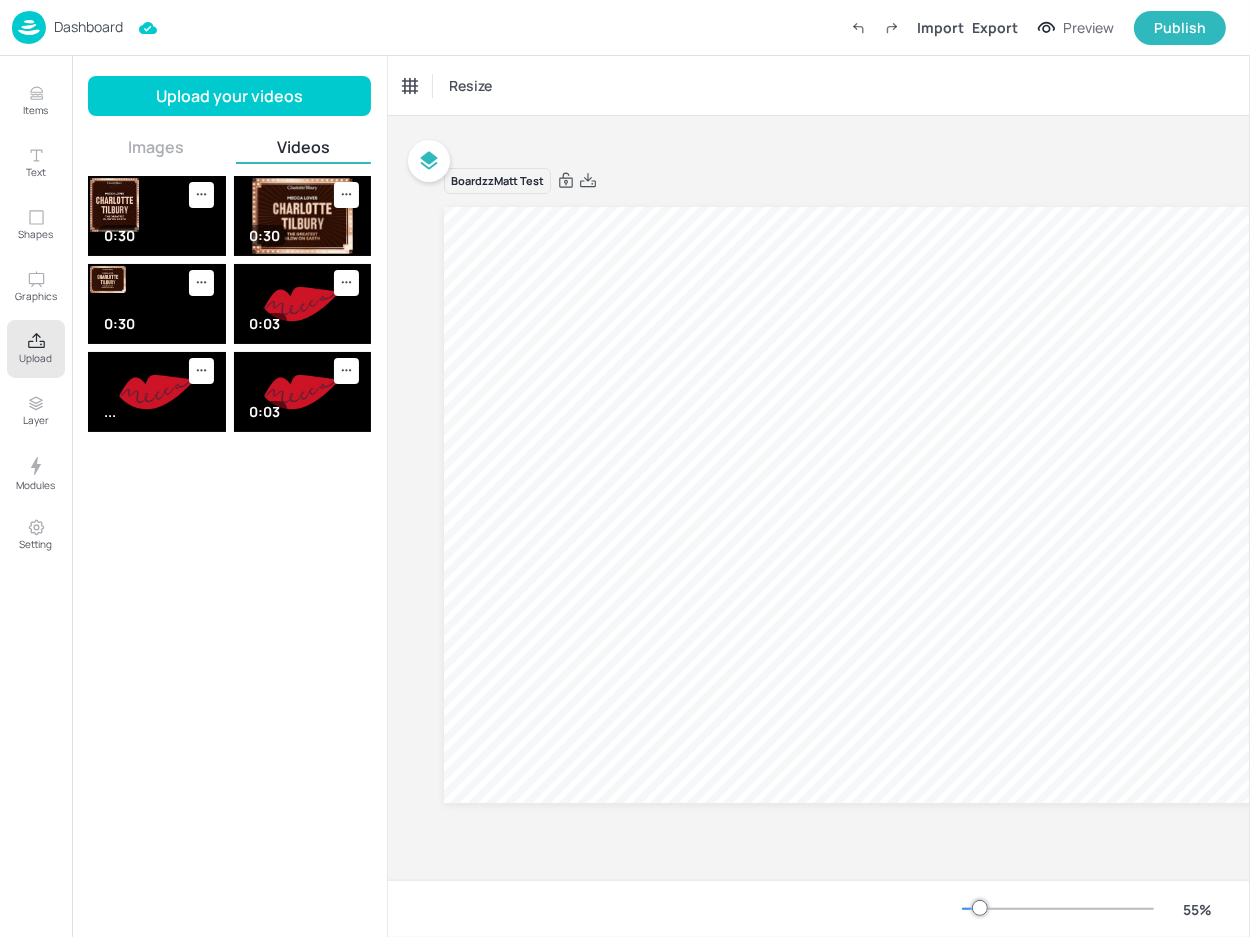 click on "Images" at bounding box center [156, 147] 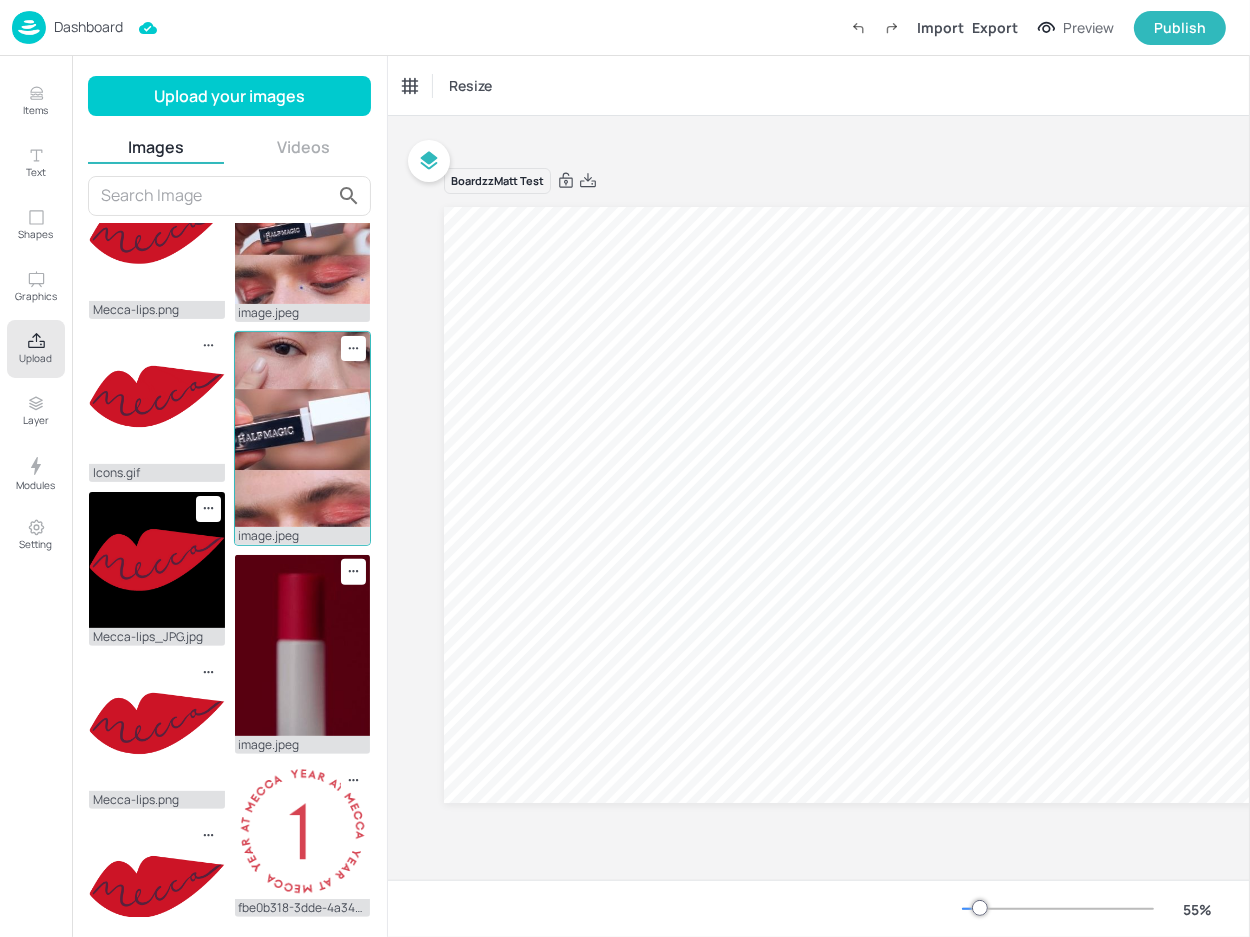 scroll, scrollTop: 684, scrollLeft: 0, axis: vertical 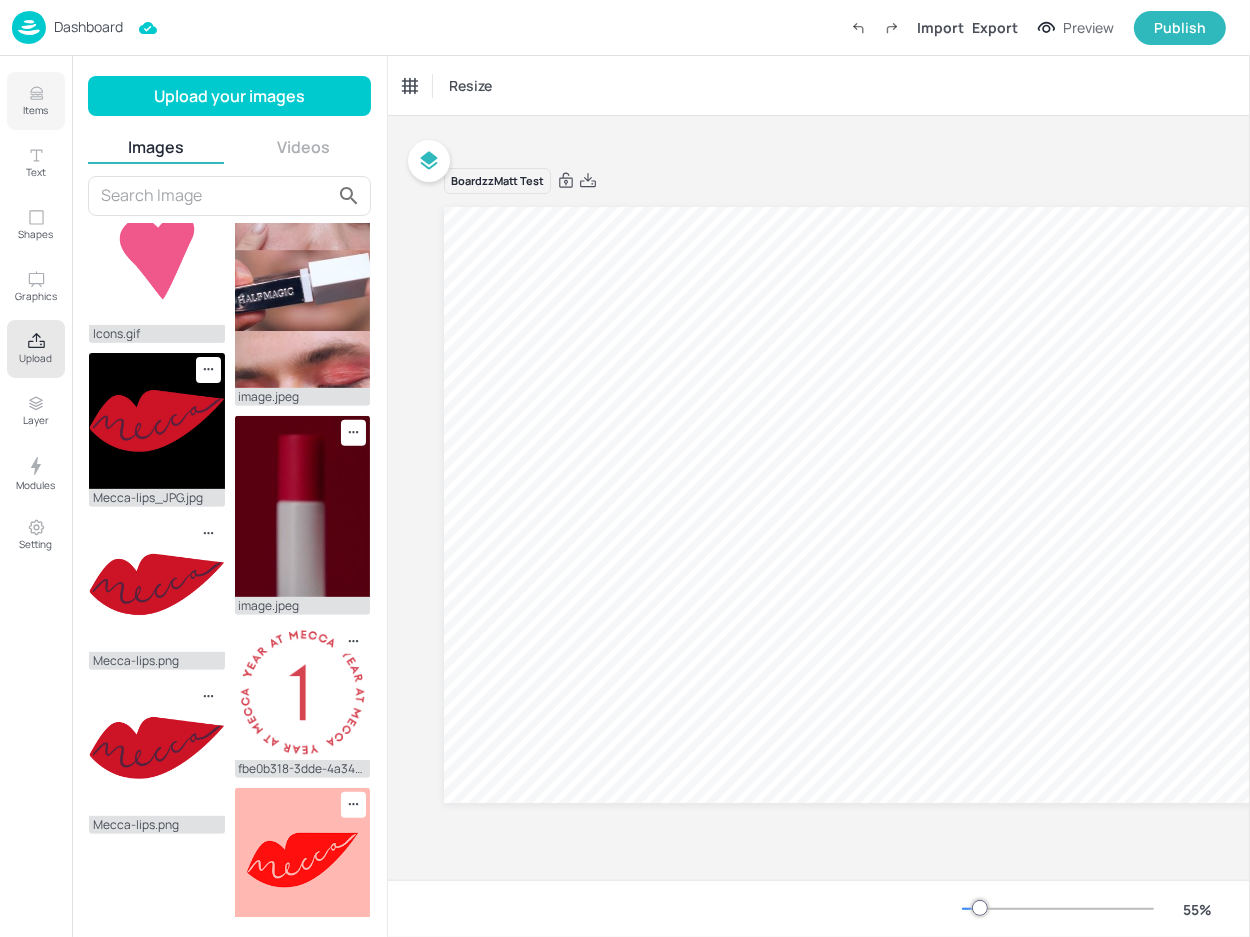 click 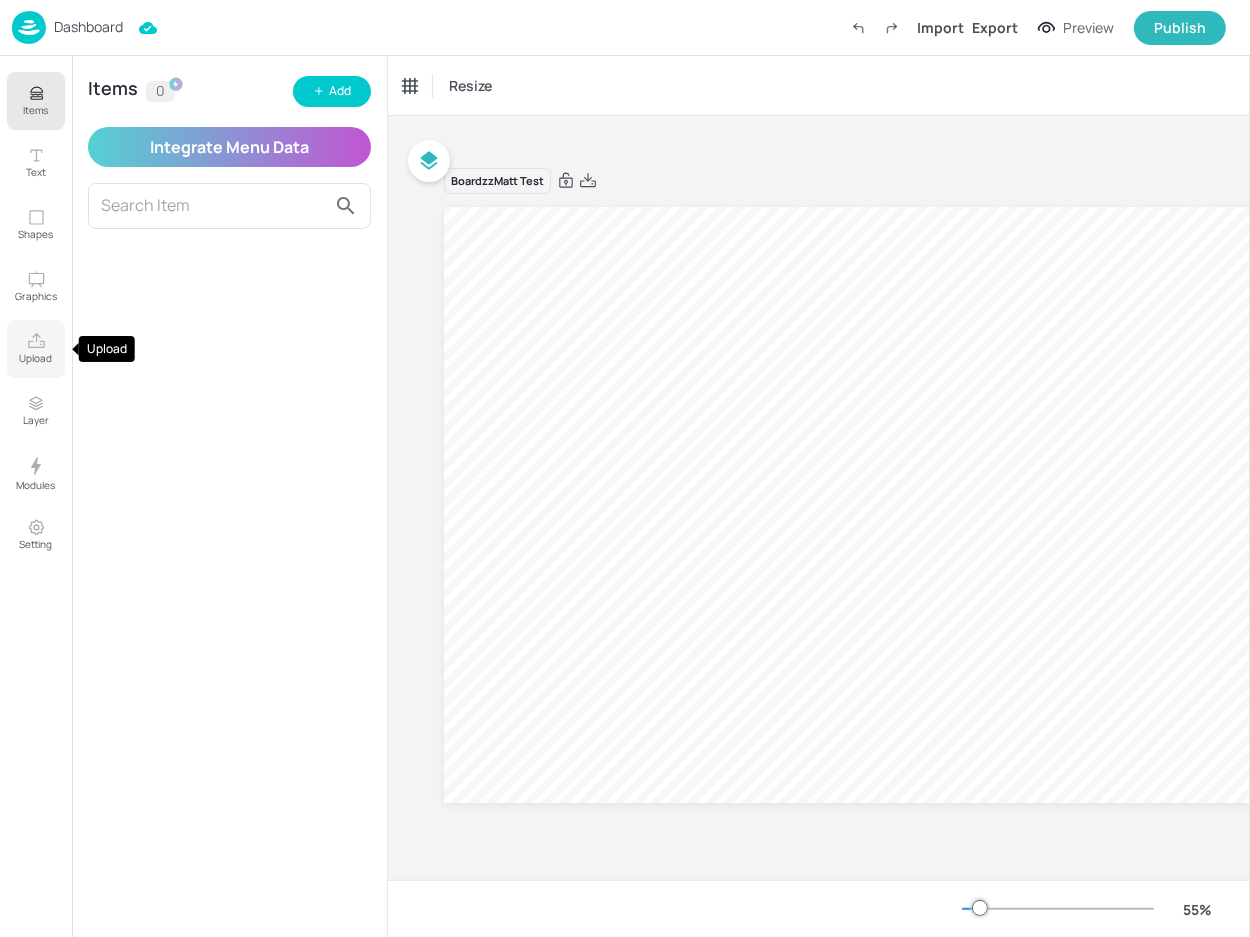 click 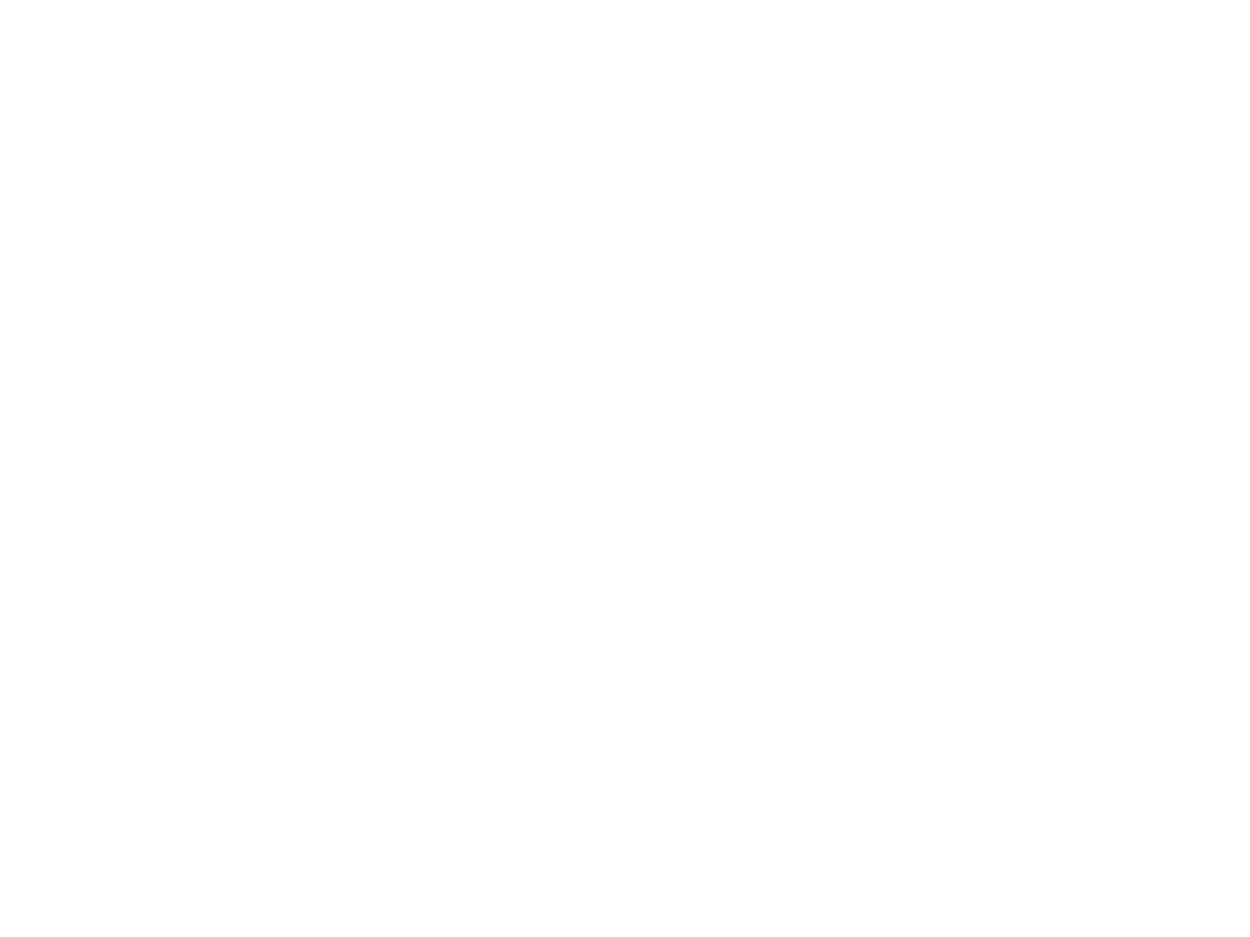 scroll, scrollTop: 0, scrollLeft: 0, axis: both 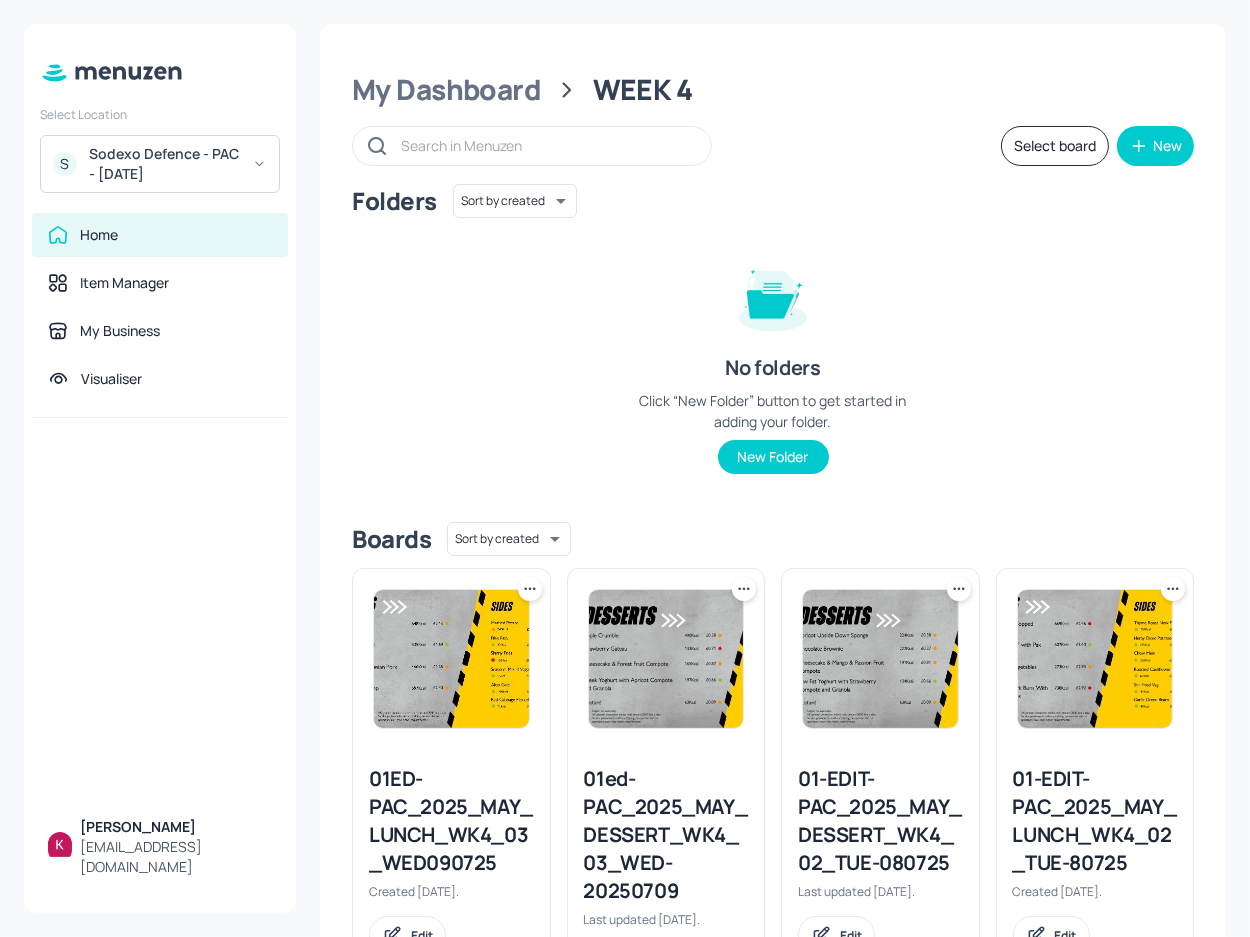 click on "Sodexo Defence - PAC - [DATE]" at bounding box center [164, 164] 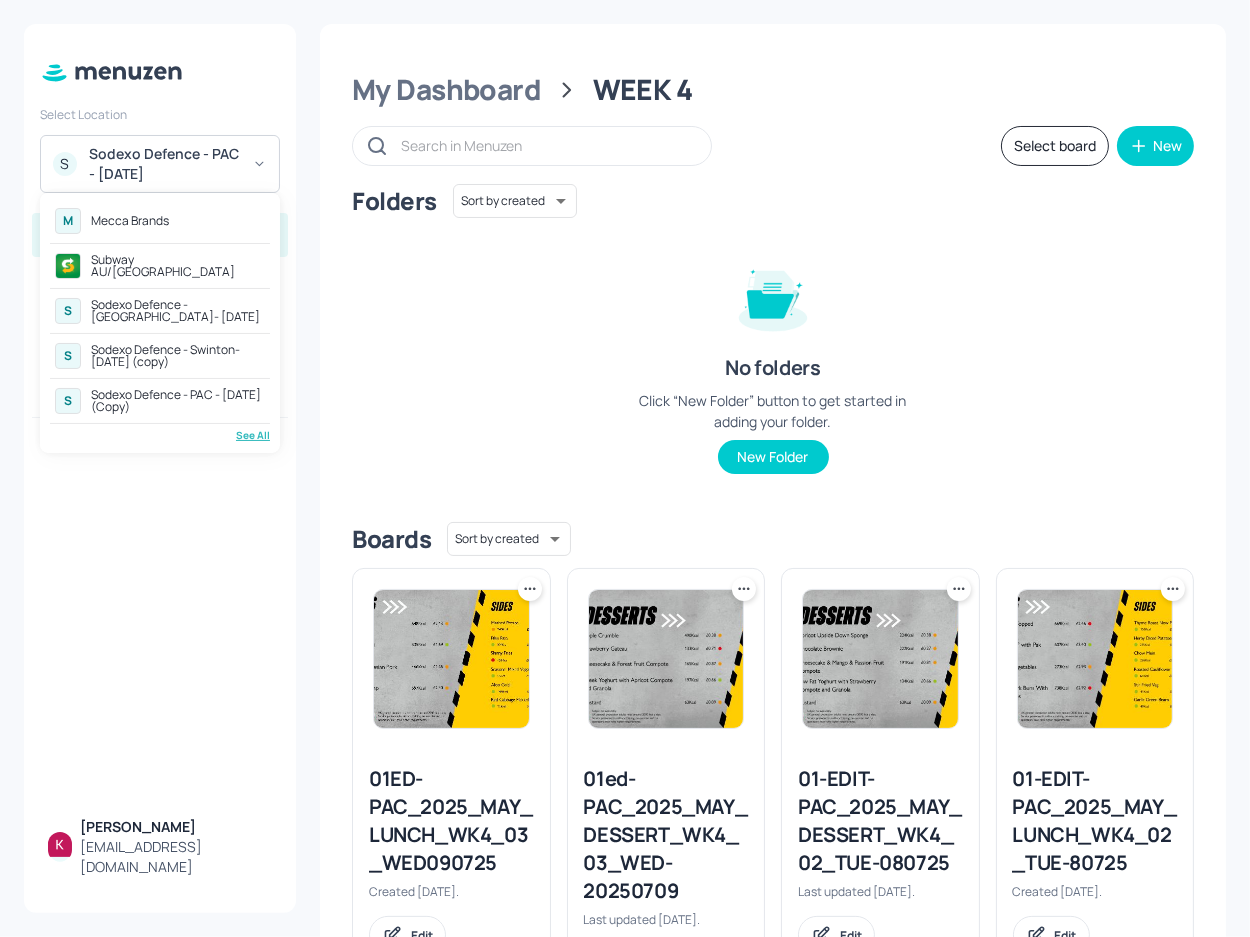 click on "Sodexo Defence - Swinton- MAY 2025 (copy)" at bounding box center (178, 356) 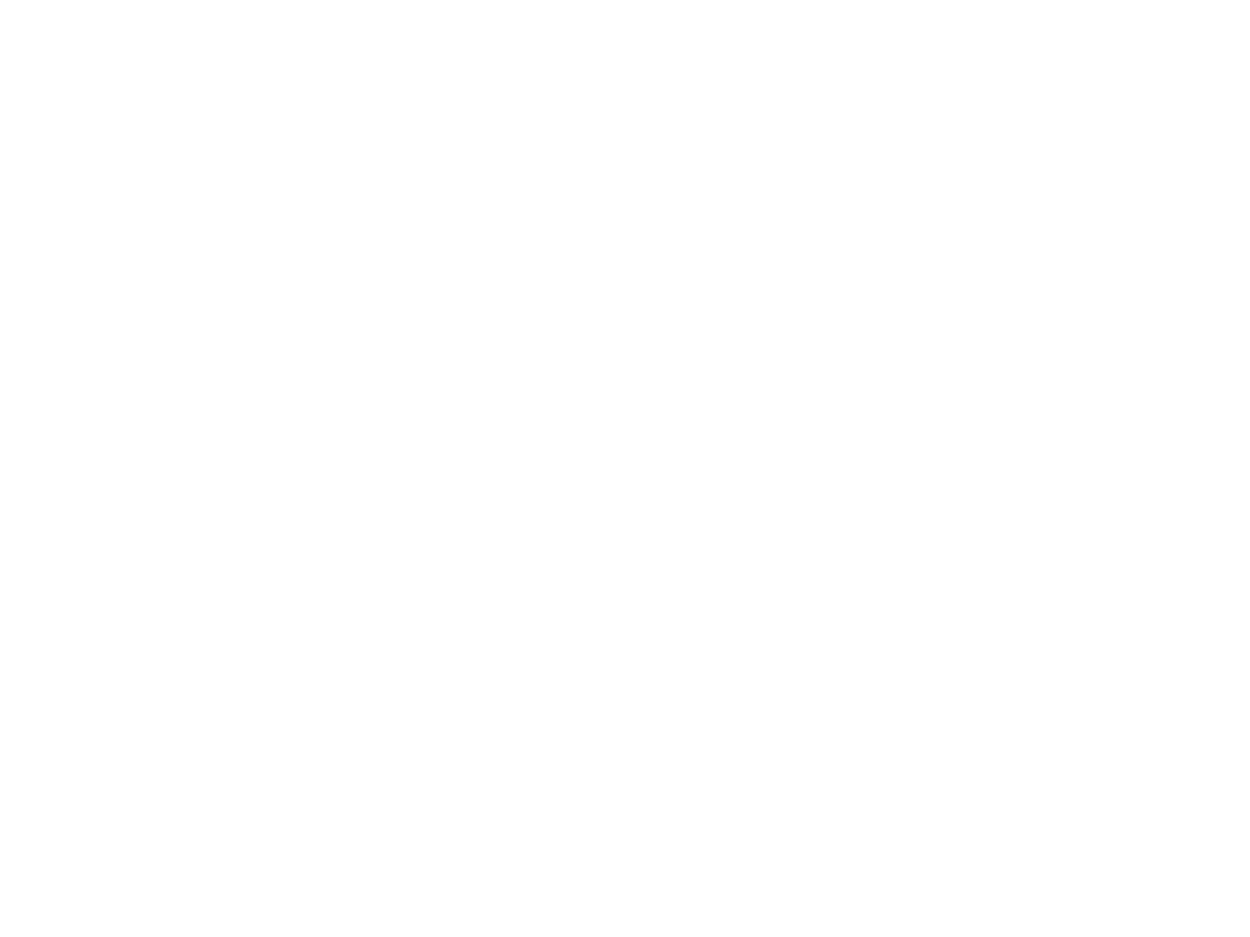 scroll, scrollTop: 0, scrollLeft: 0, axis: both 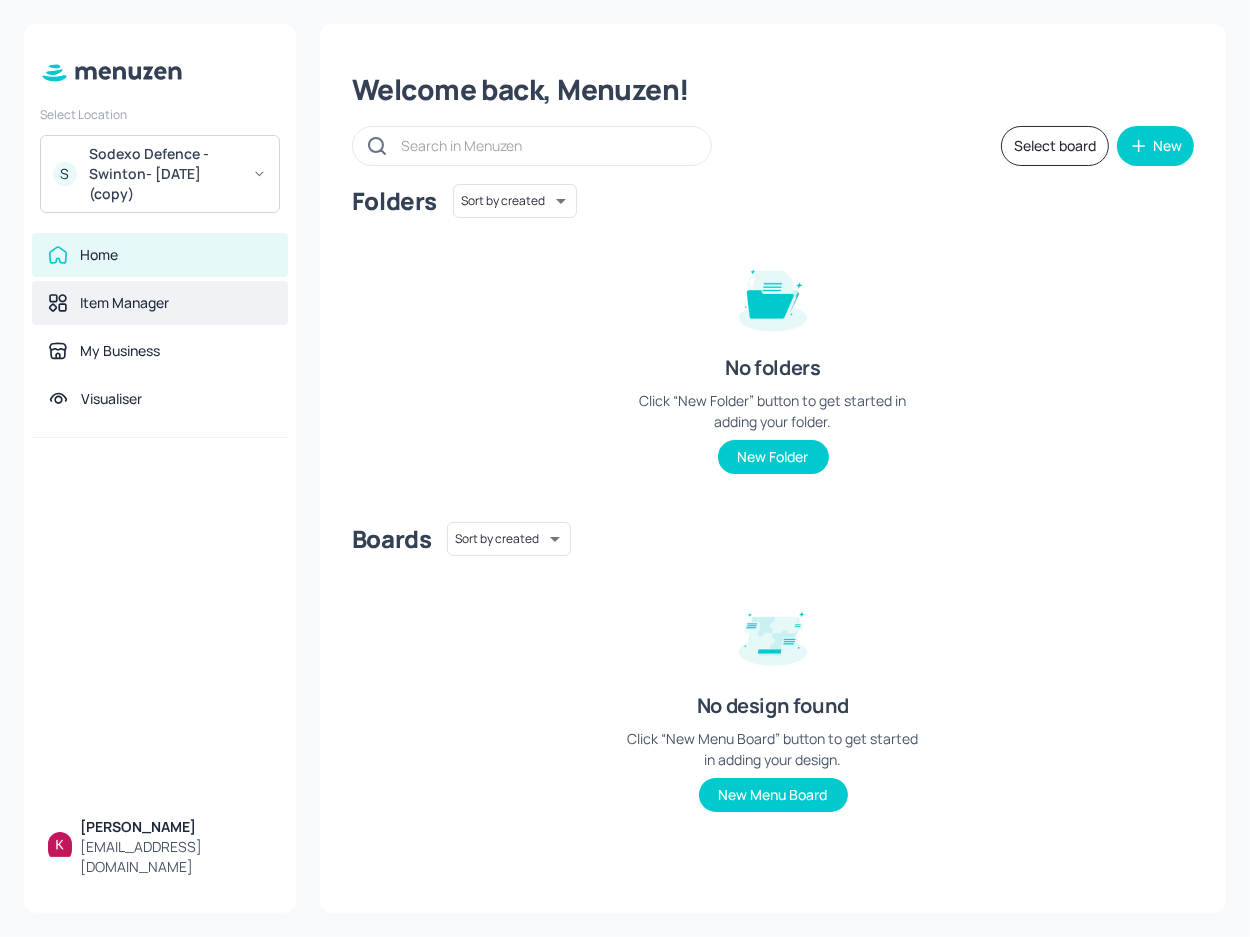 click on "Item Manager" at bounding box center [124, 303] 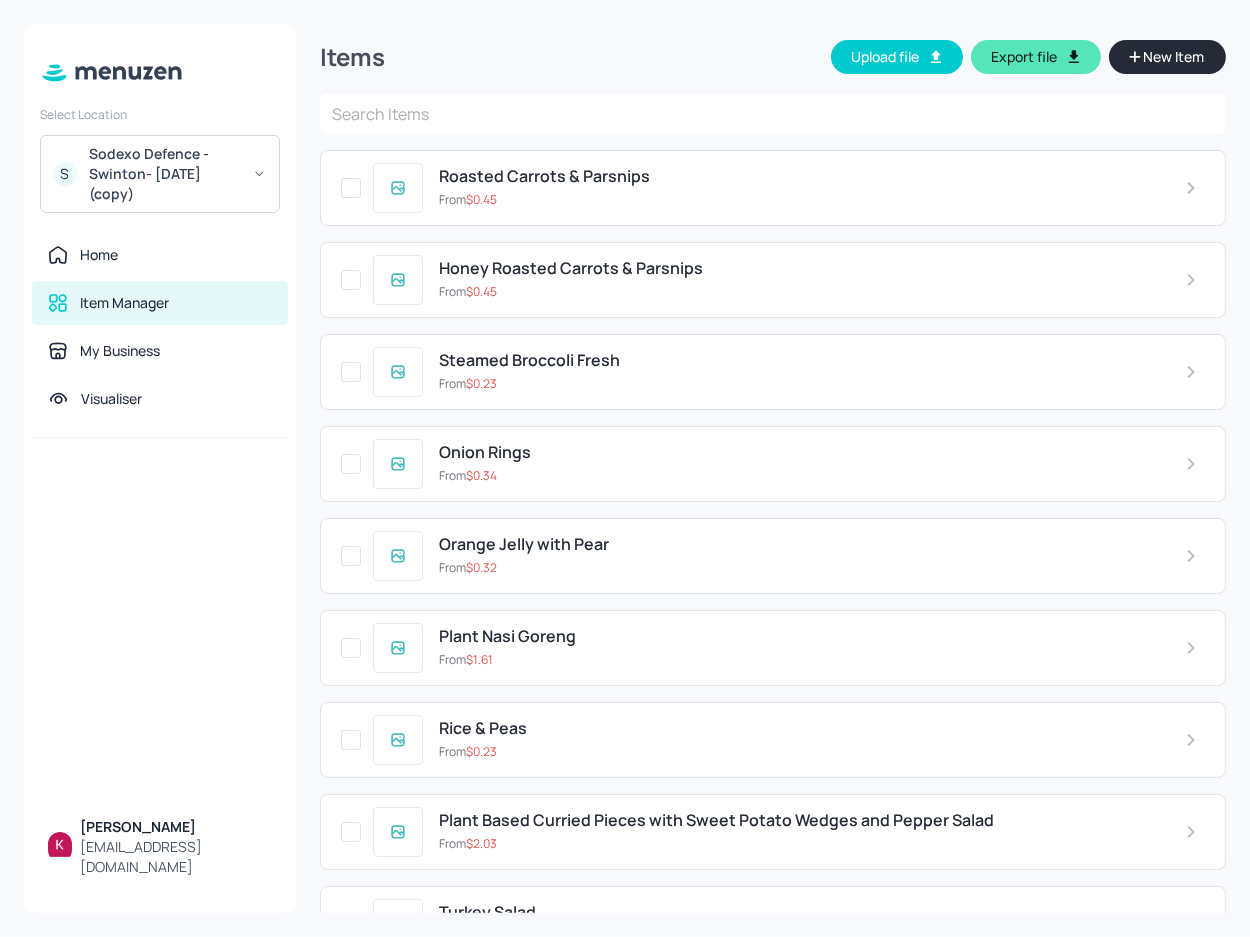 click on "Export file" at bounding box center (1036, 57) 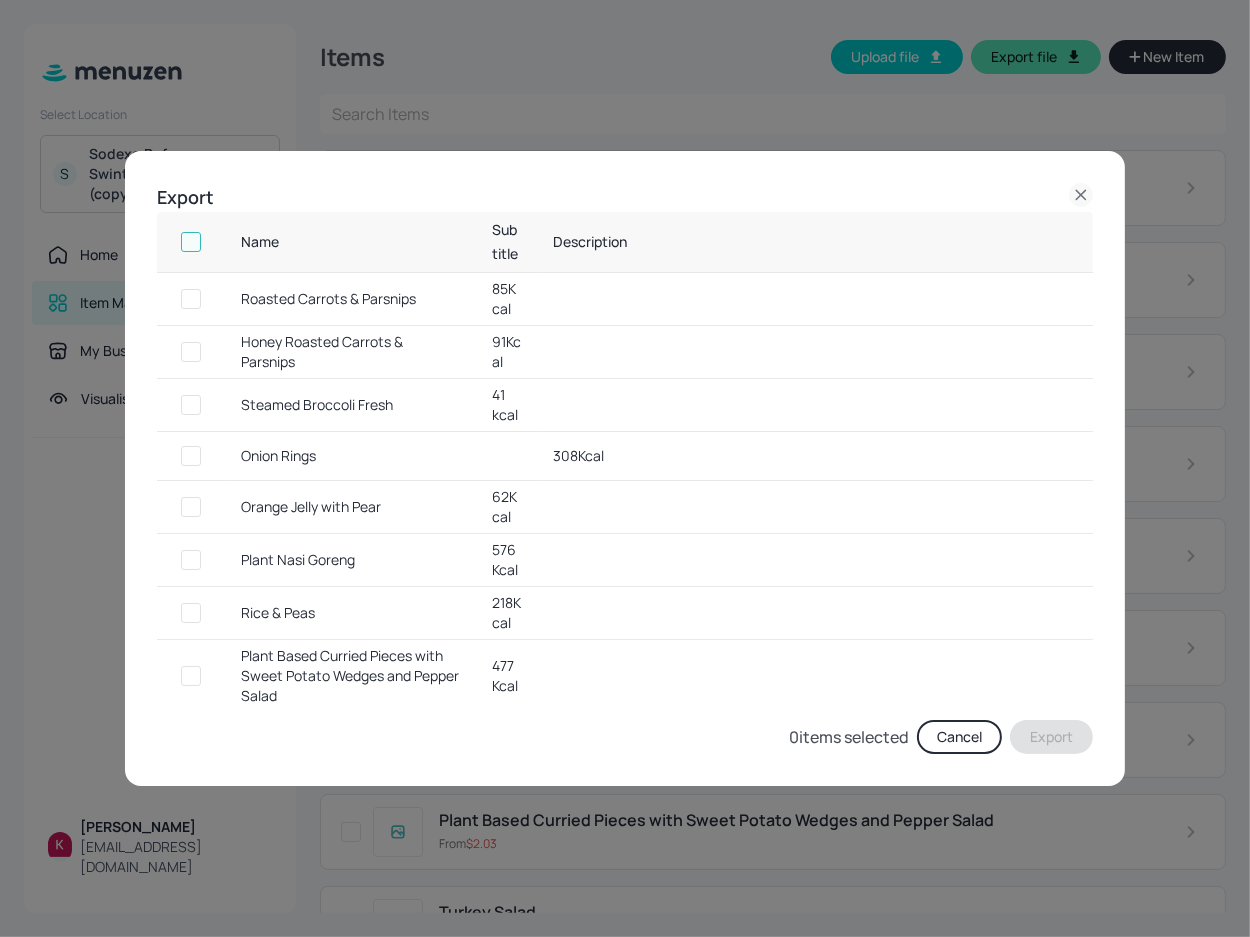 click at bounding box center (191, 242) 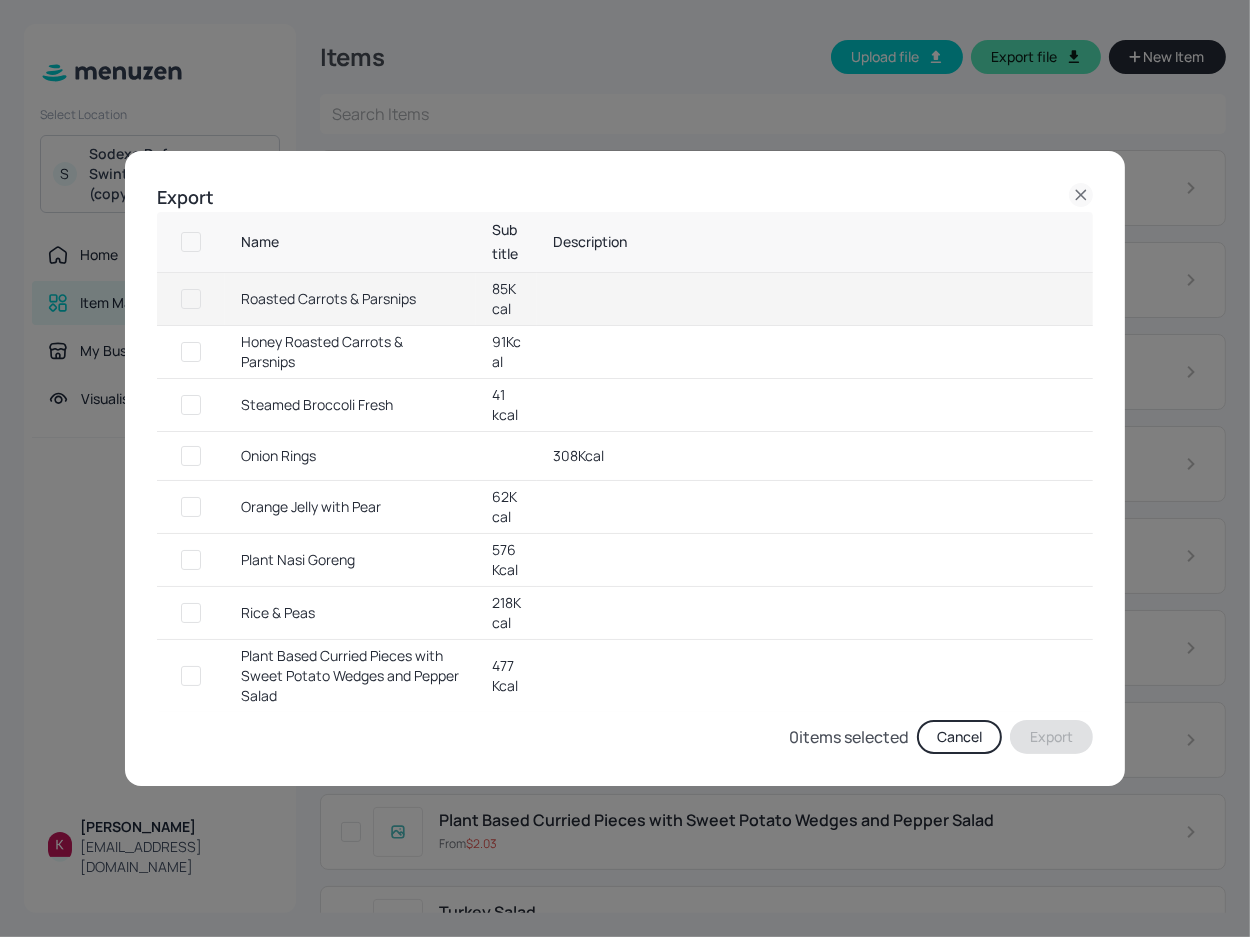 checkbox on "true" 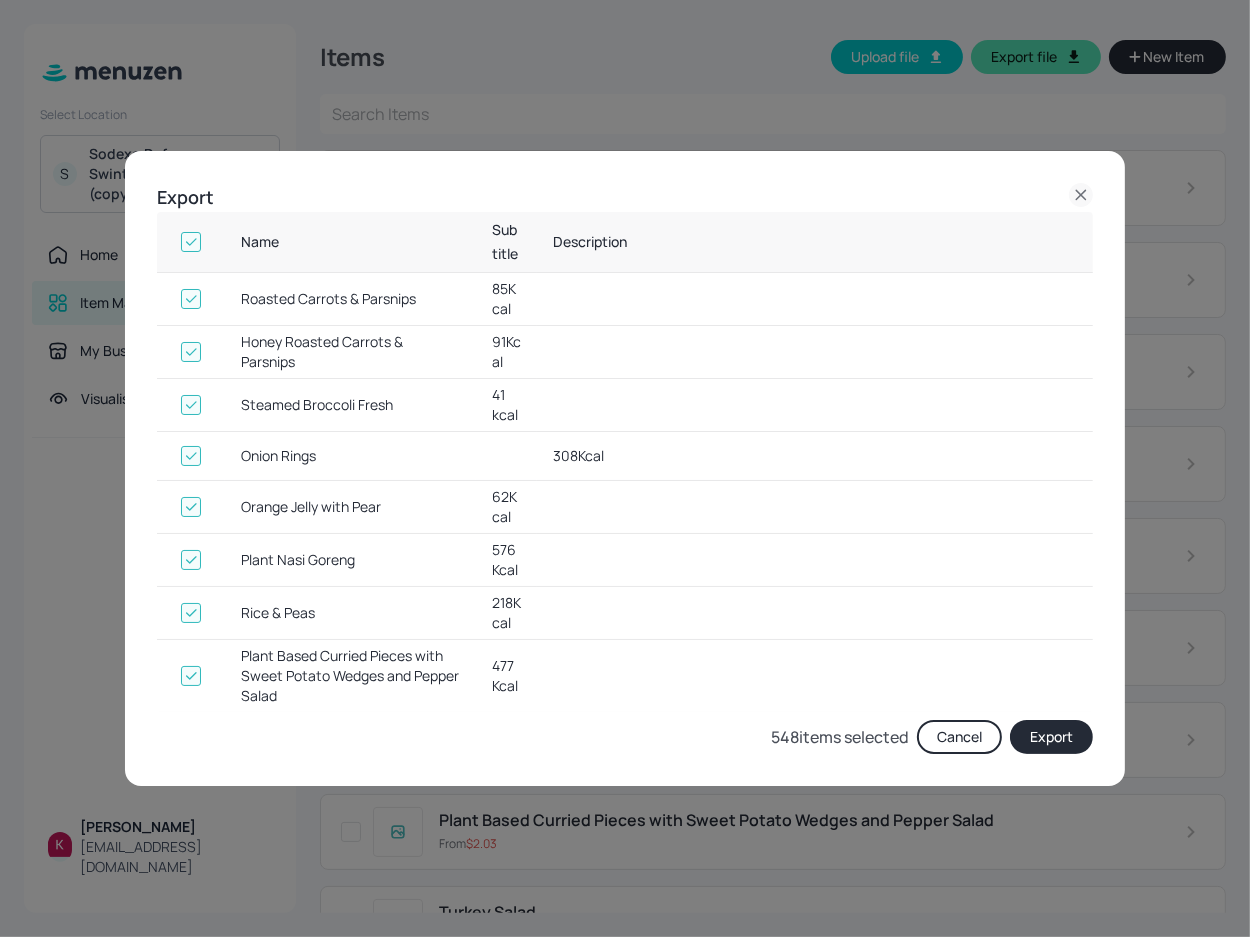 click 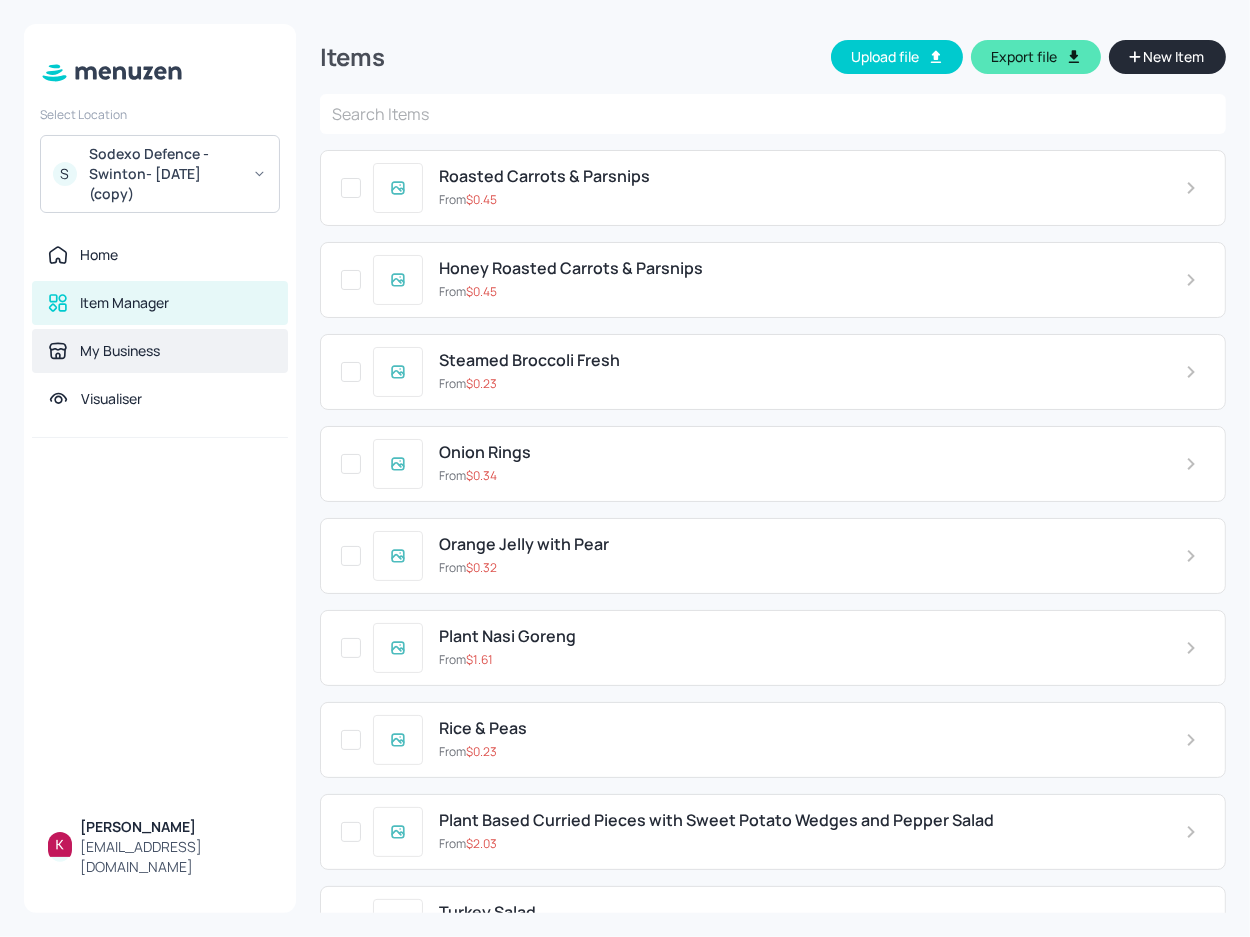click on "My Business" at bounding box center (120, 351) 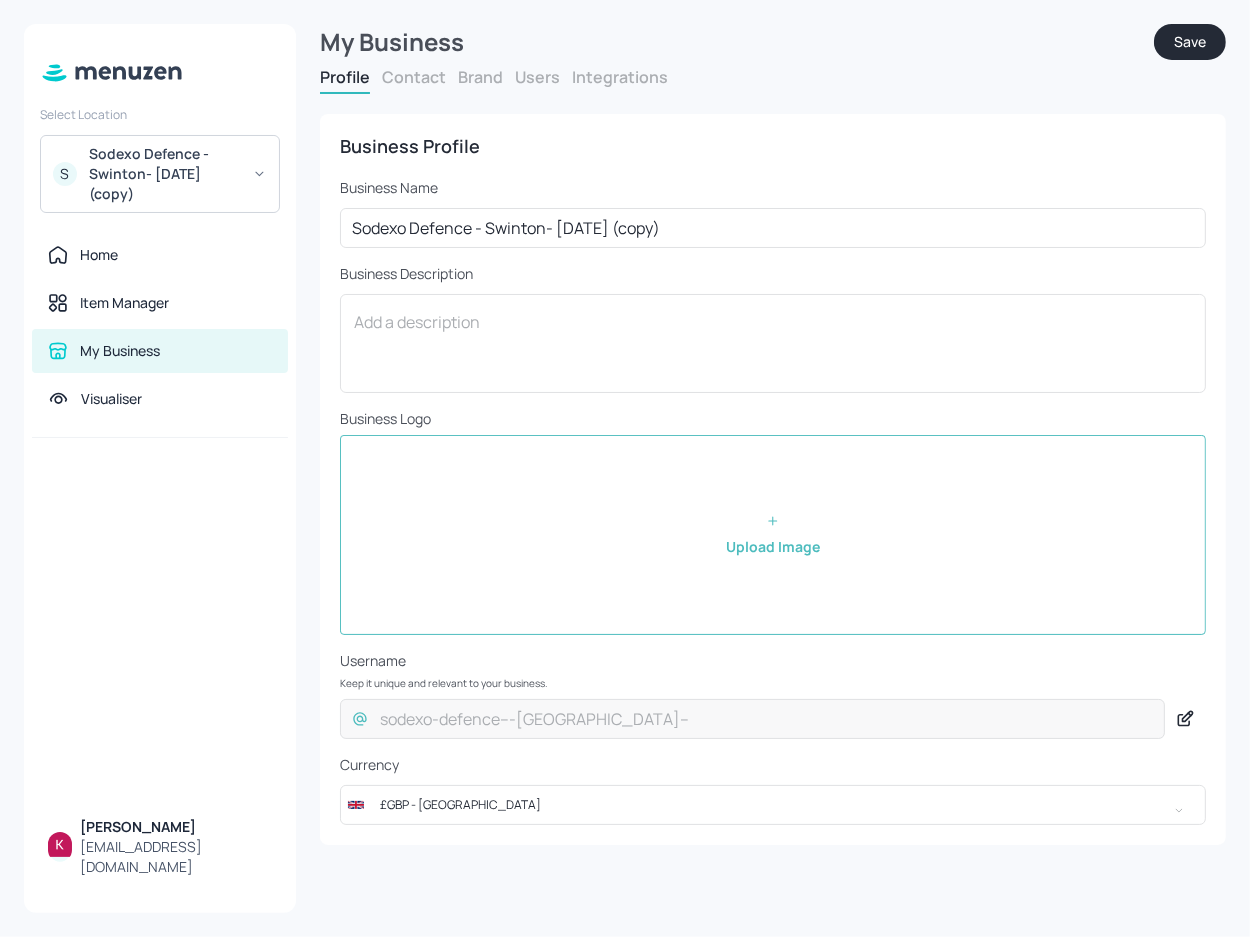 click on "Brand" at bounding box center (480, 77) 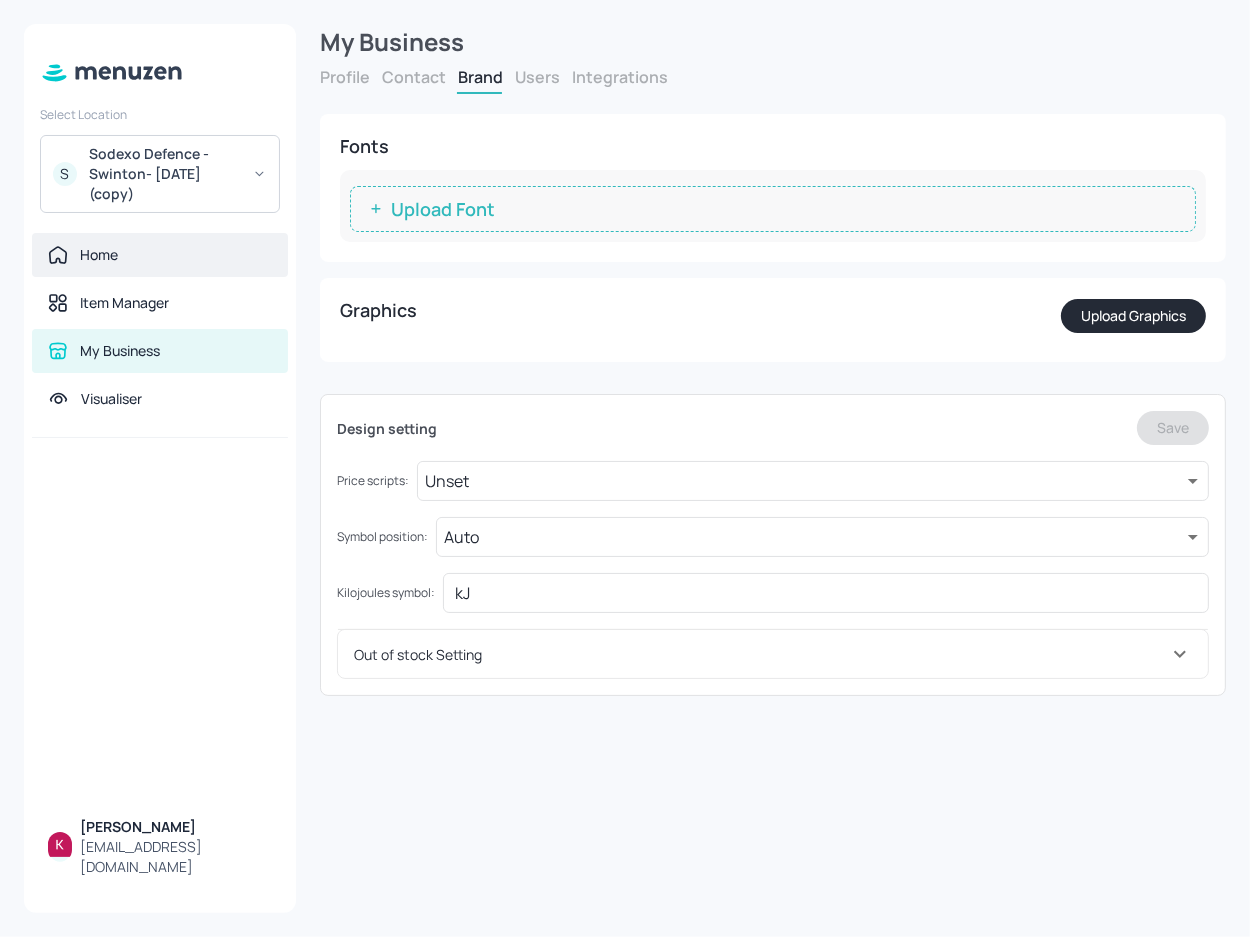 click on "Home" at bounding box center [160, 255] 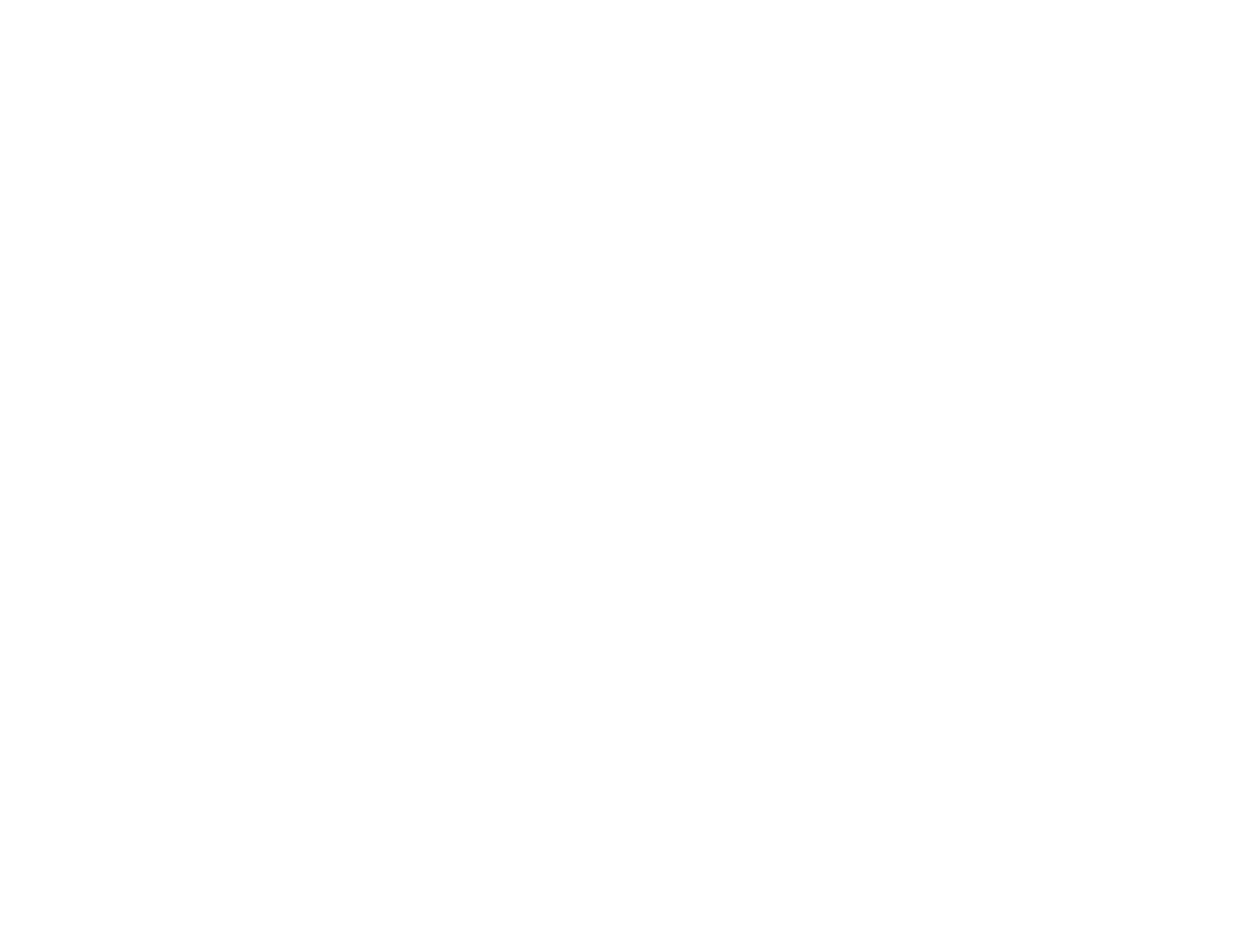 scroll, scrollTop: 0, scrollLeft: 0, axis: both 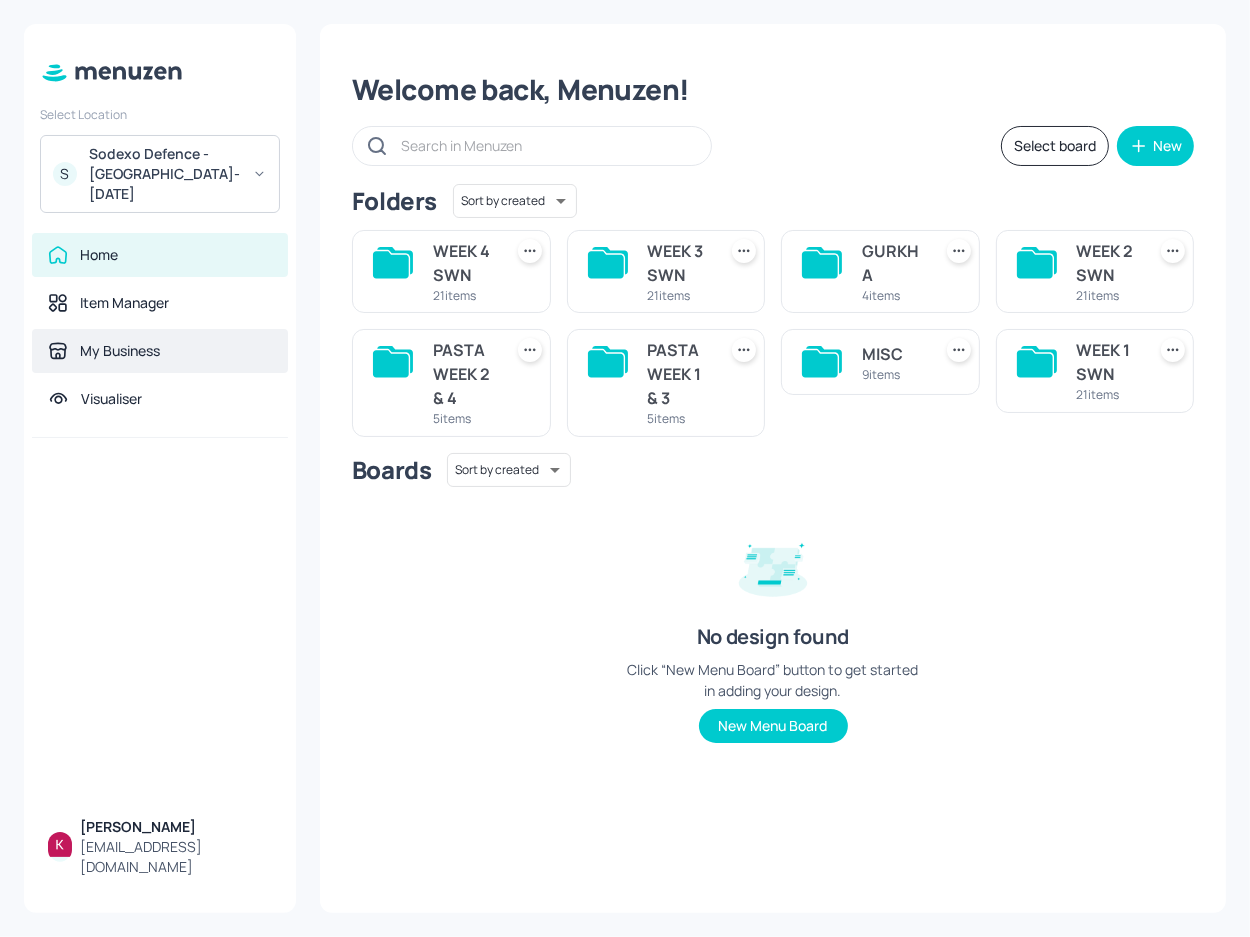 click on "My Business" at bounding box center (120, 351) 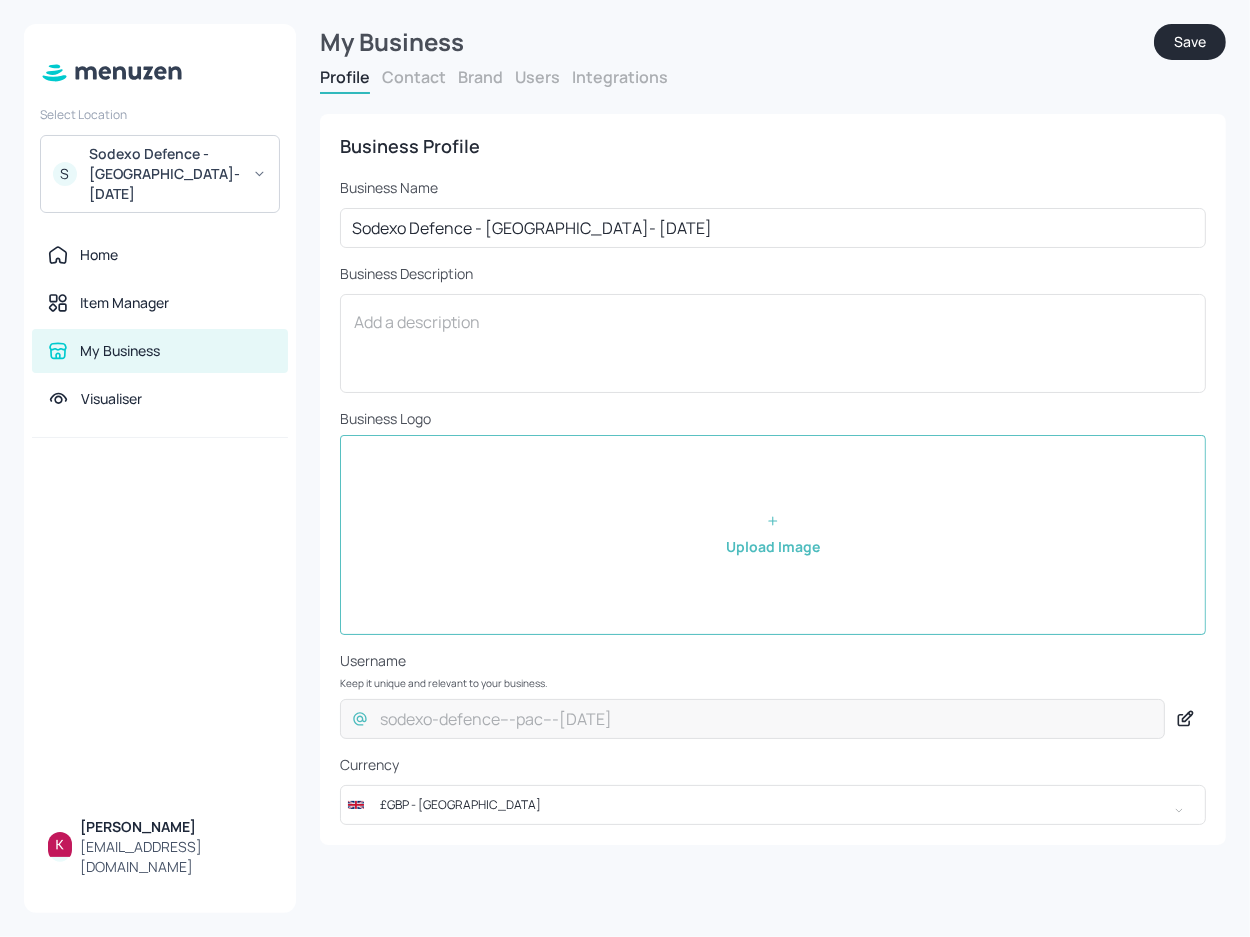 click on "Users" at bounding box center [537, 77] 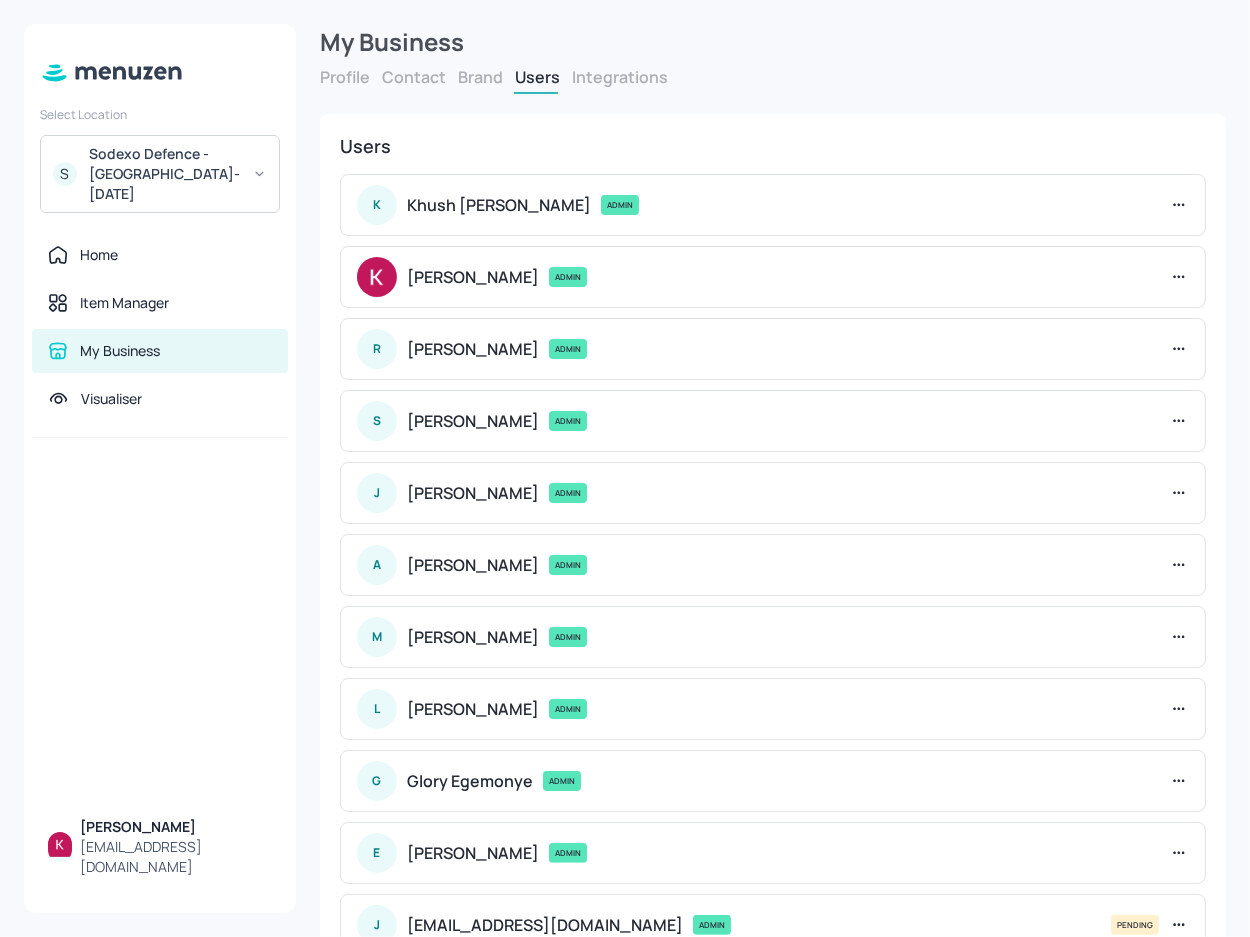 click on "Profile Contact Brand Users Integrations" at bounding box center (773, 80) 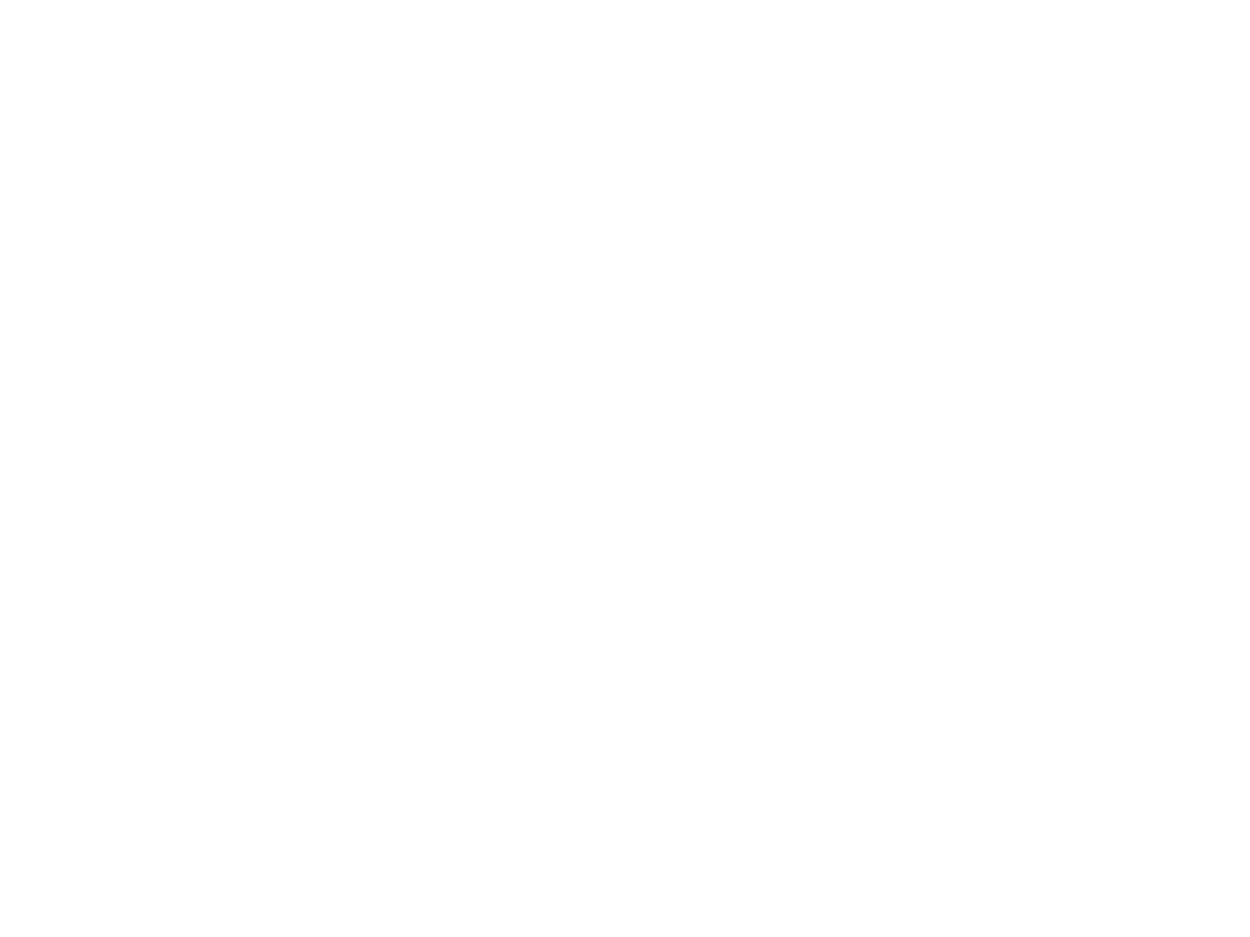 scroll, scrollTop: 0, scrollLeft: 0, axis: both 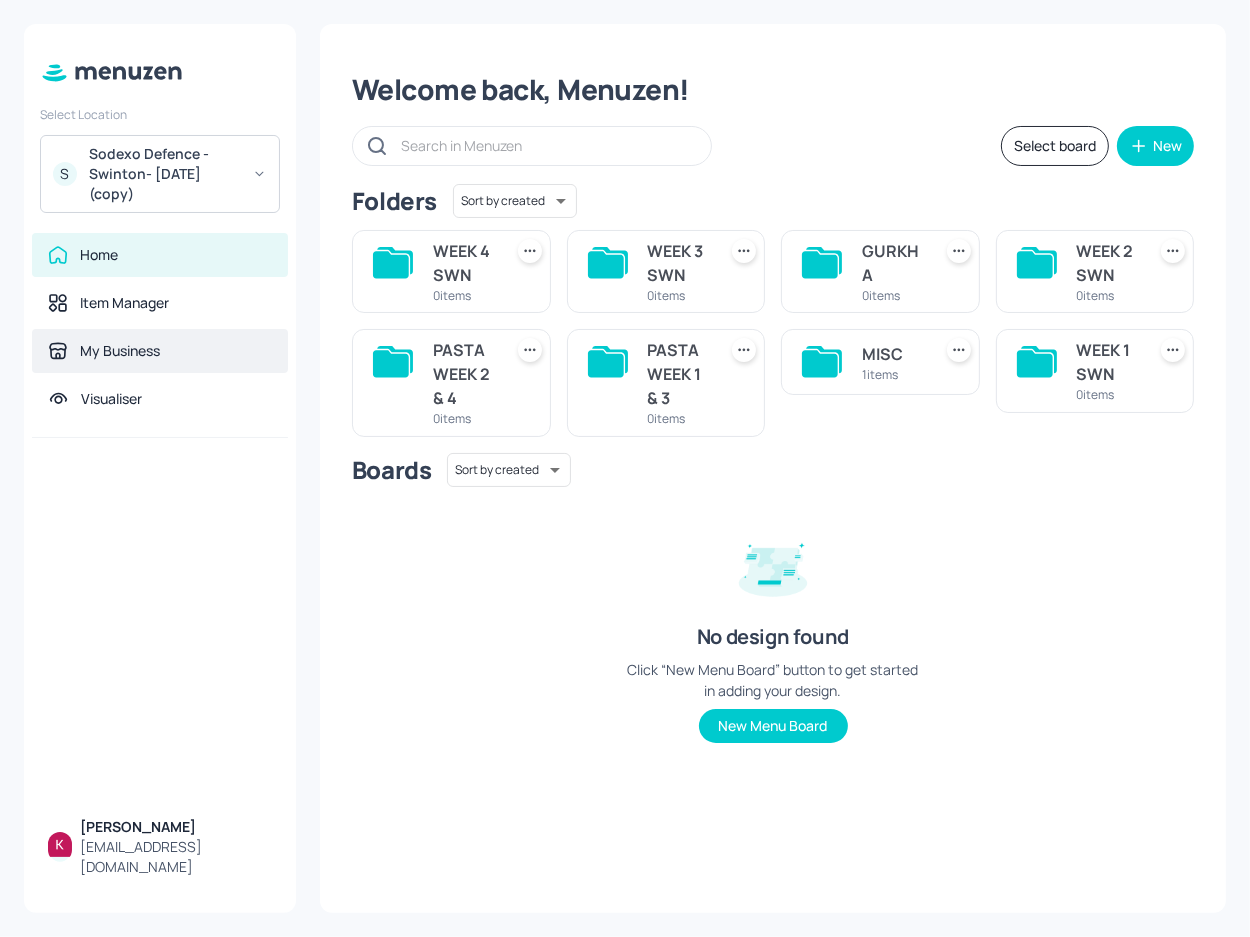 click on "My Business" at bounding box center [120, 351] 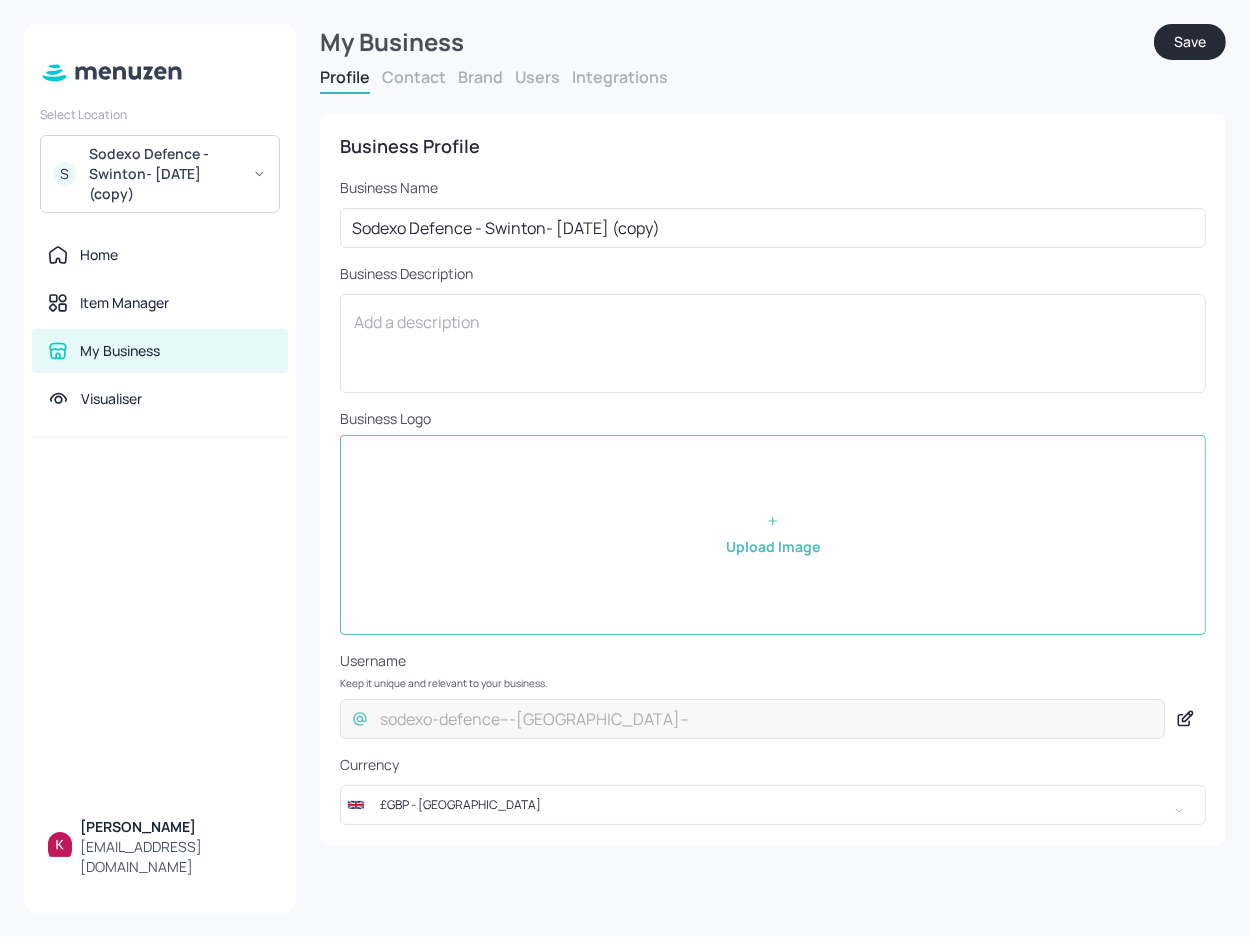 click on "Brand" at bounding box center [480, 77] 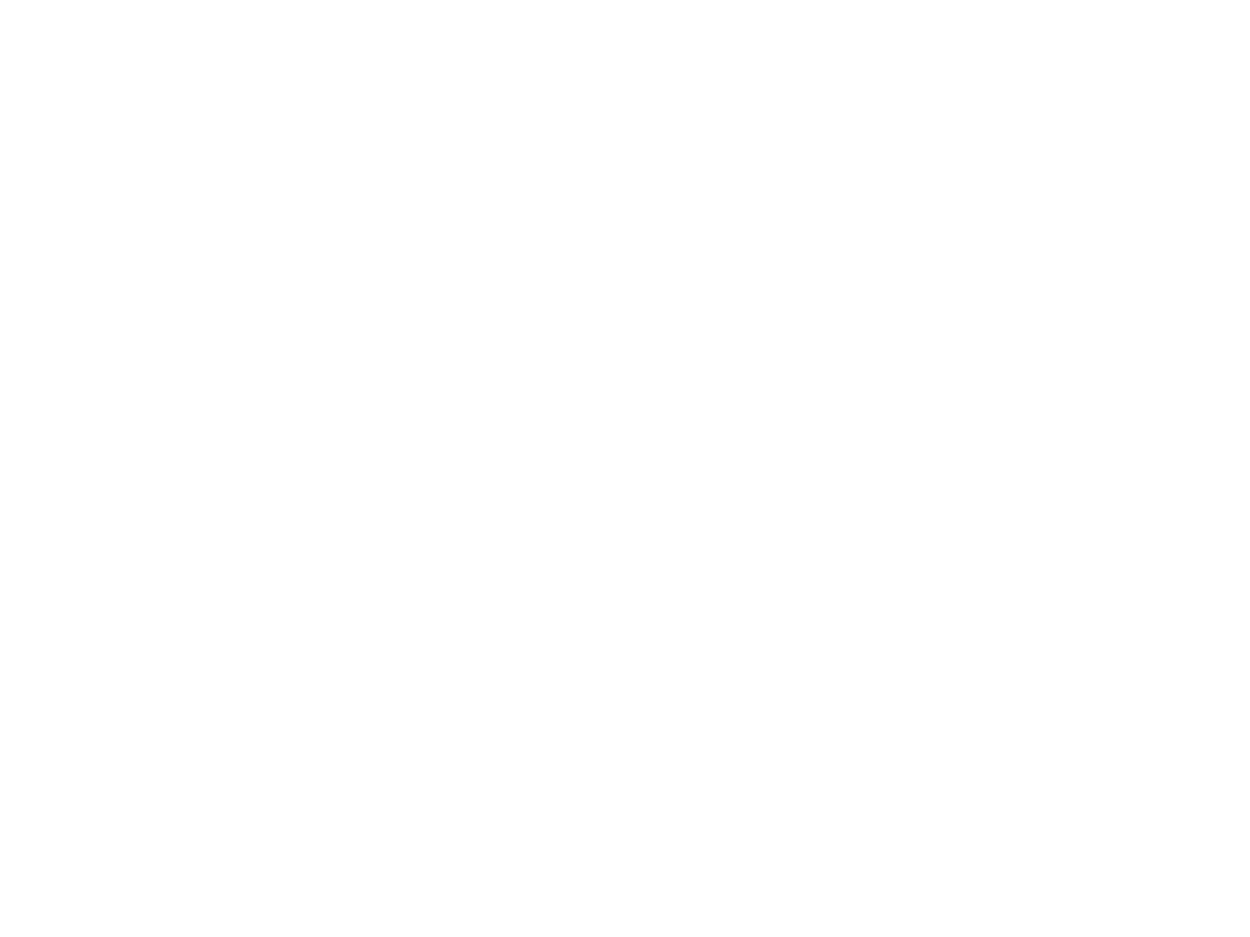 scroll, scrollTop: 0, scrollLeft: 0, axis: both 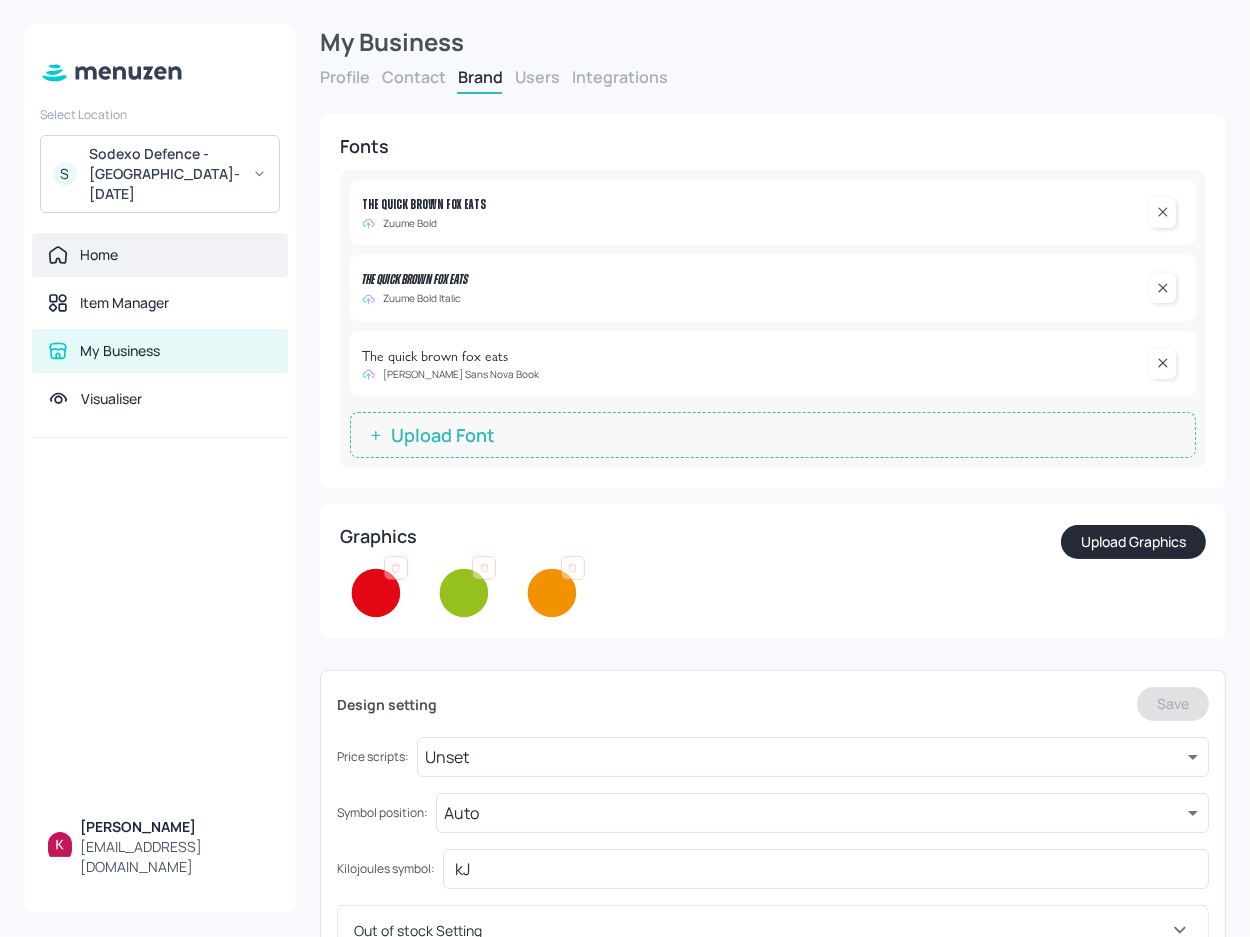 click on "Home" at bounding box center [160, 255] 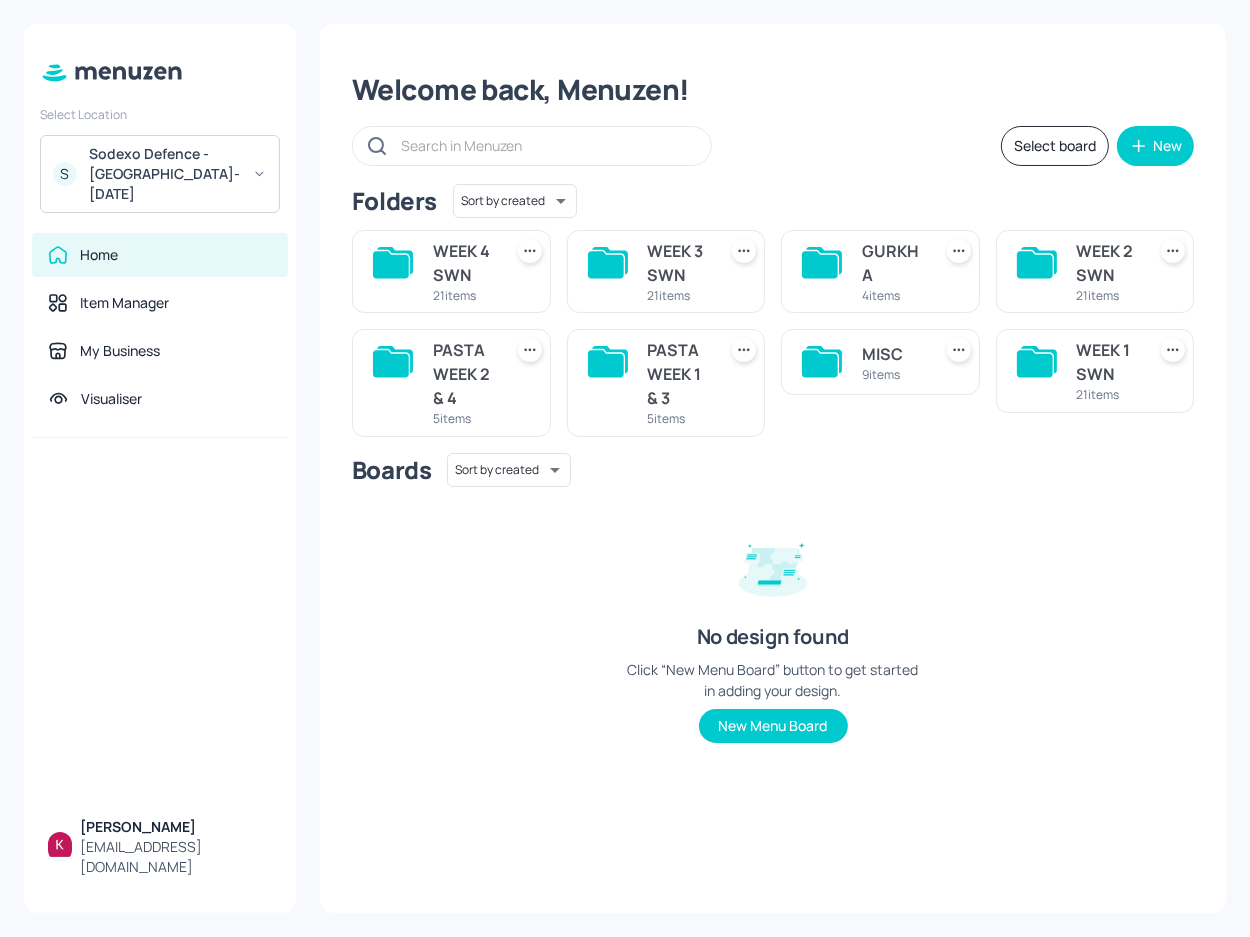 click on "WEEK 4 SWN" at bounding box center [463, 263] 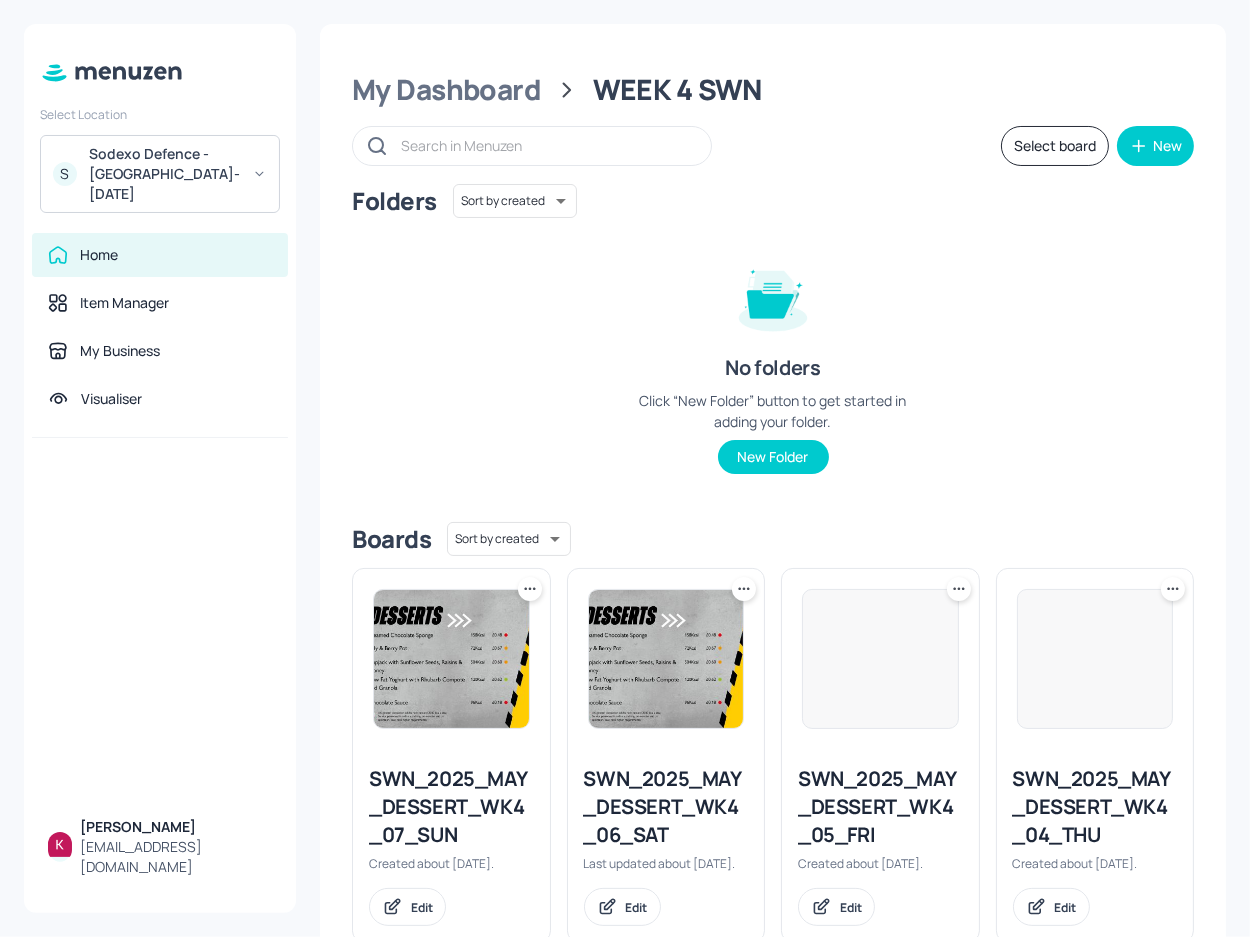 click at bounding box center [451, 659] 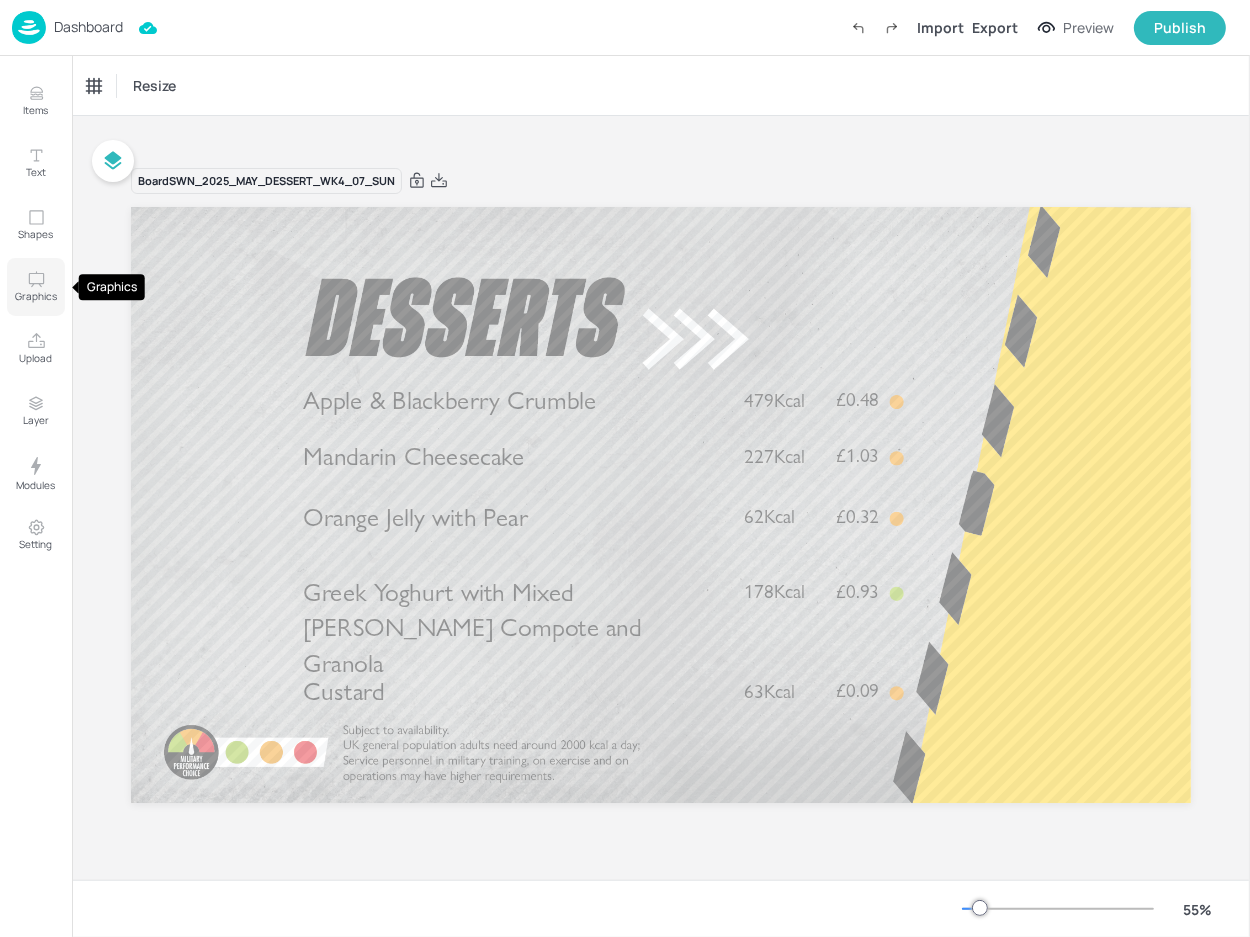 click on "Graphics" at bounding box center (36, 296) 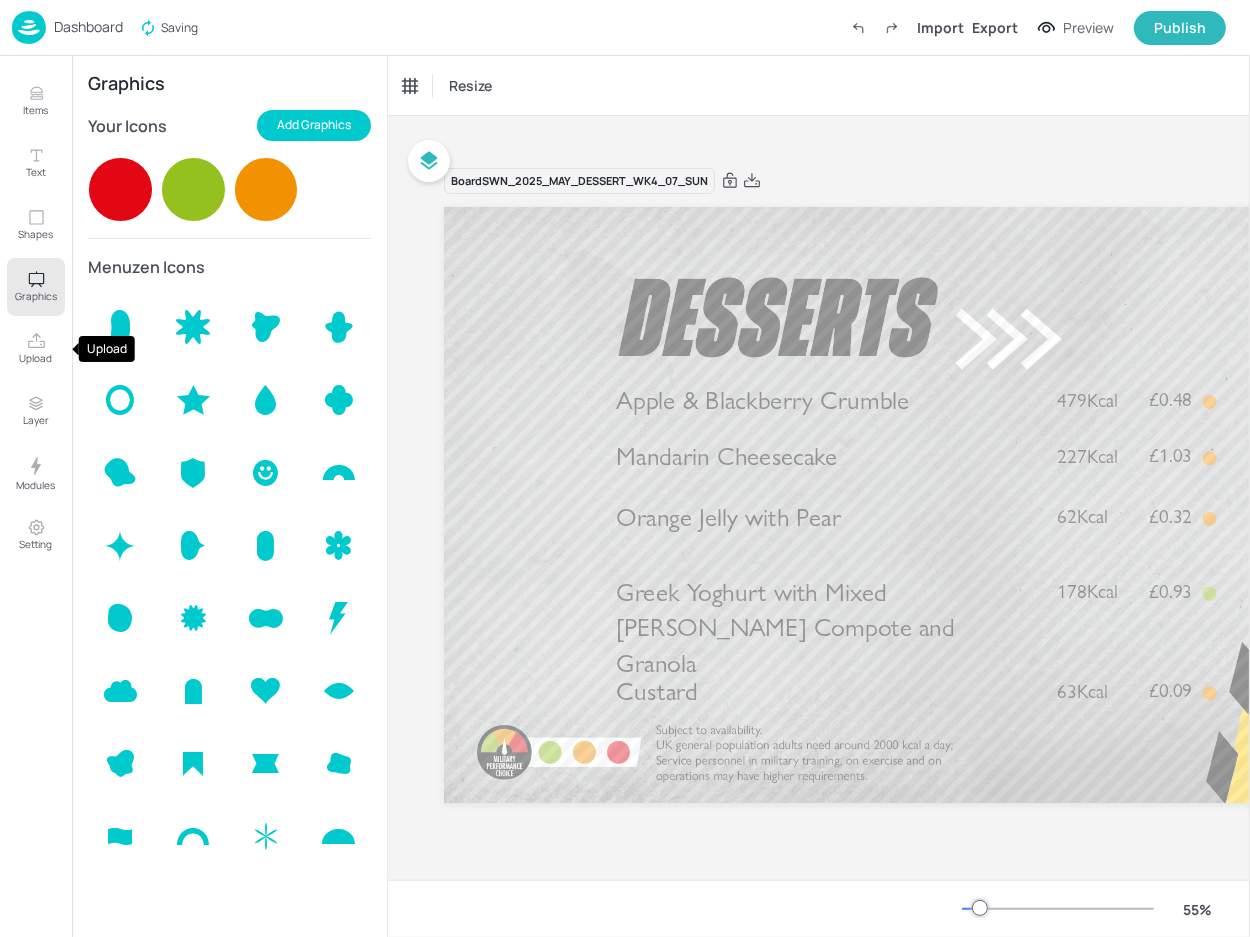 click 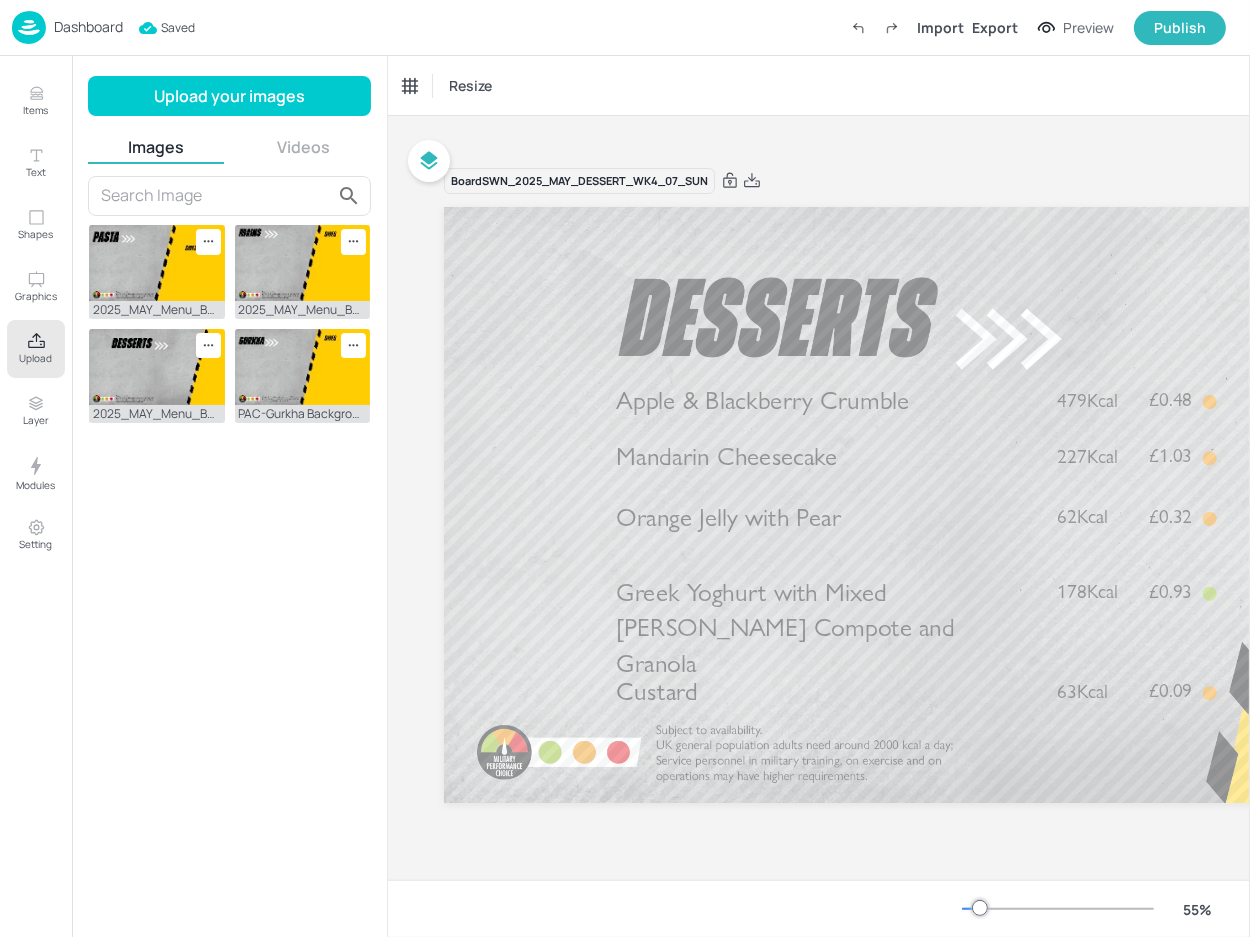 click 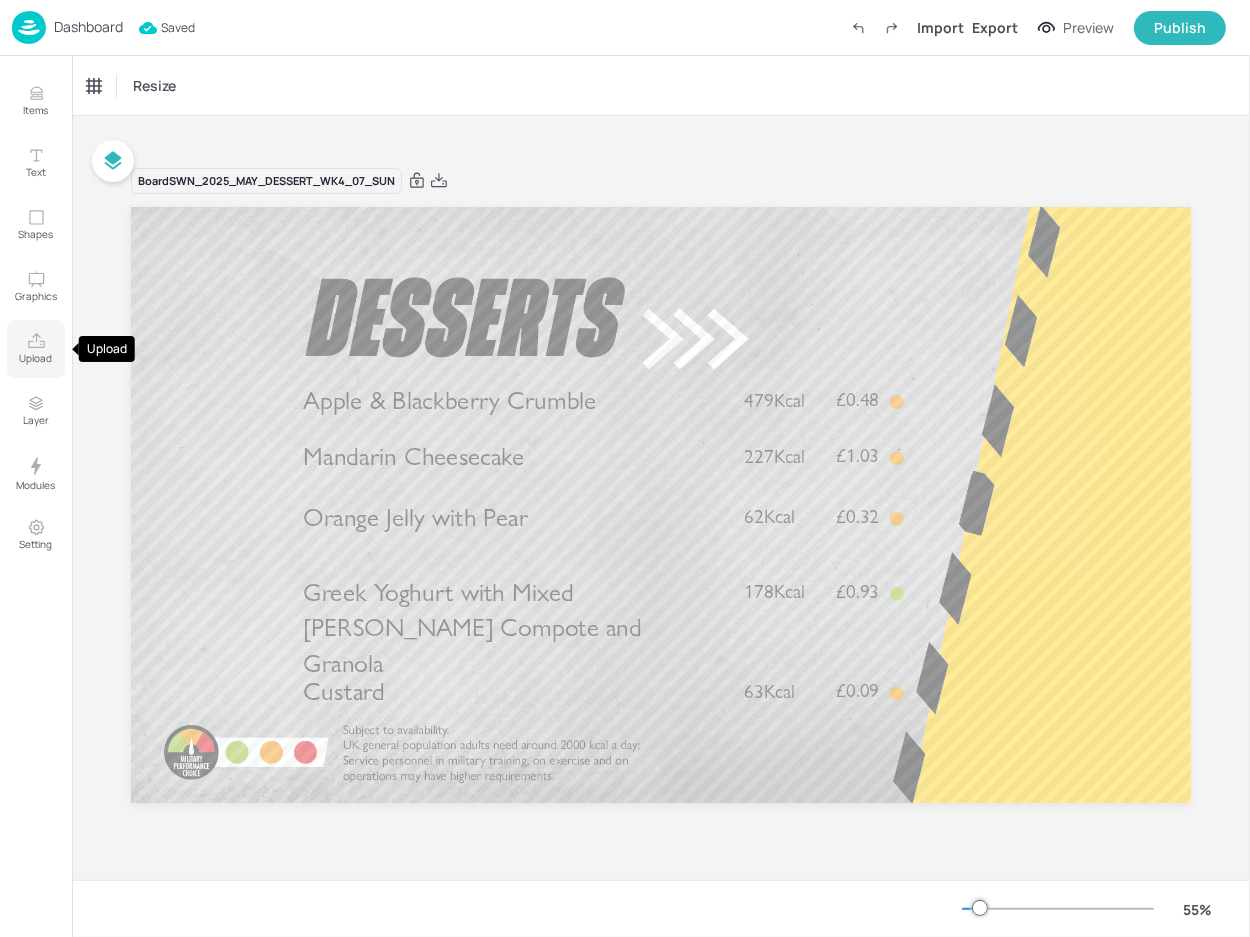 click 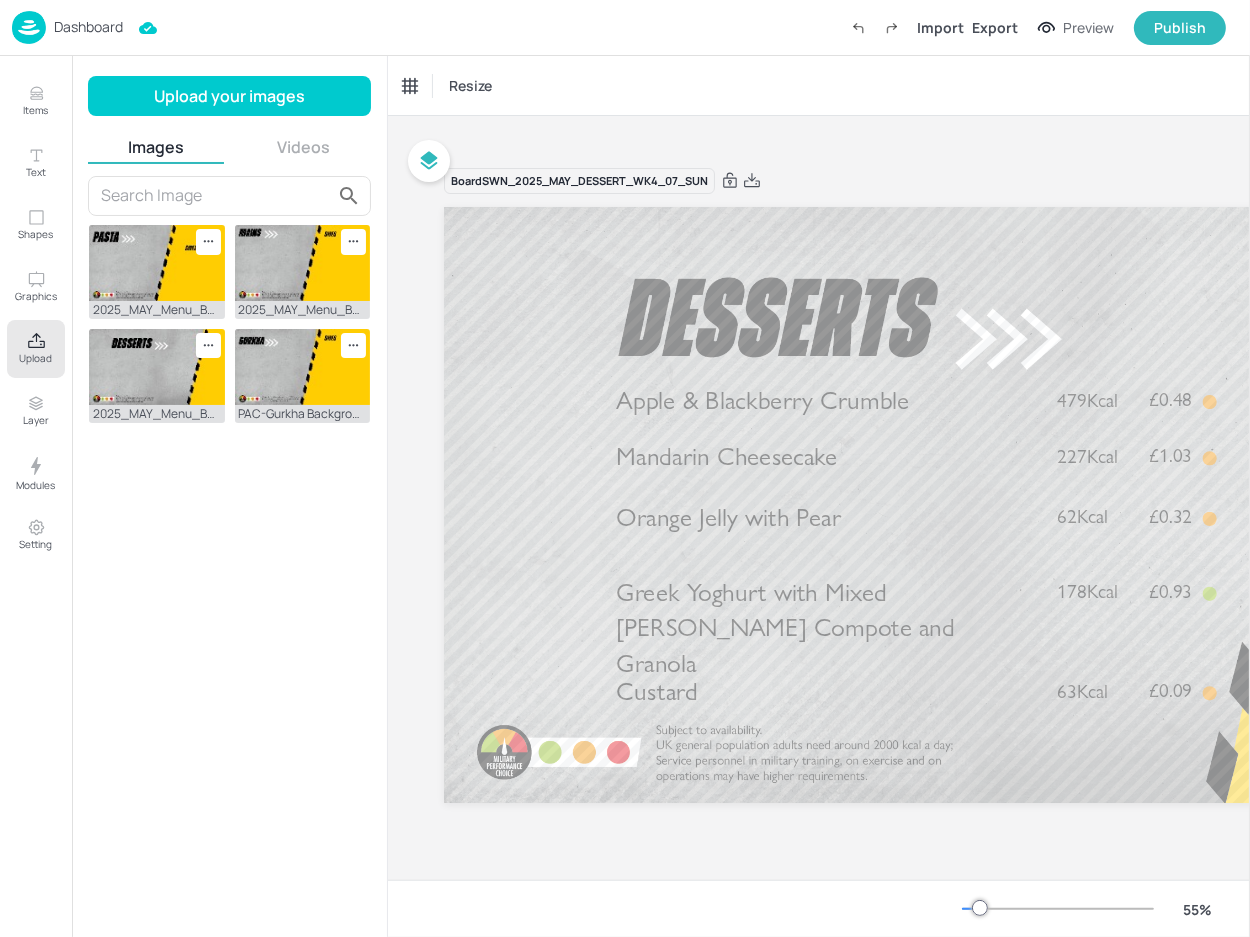 click on "Videos" at bounding box center [304, 147] 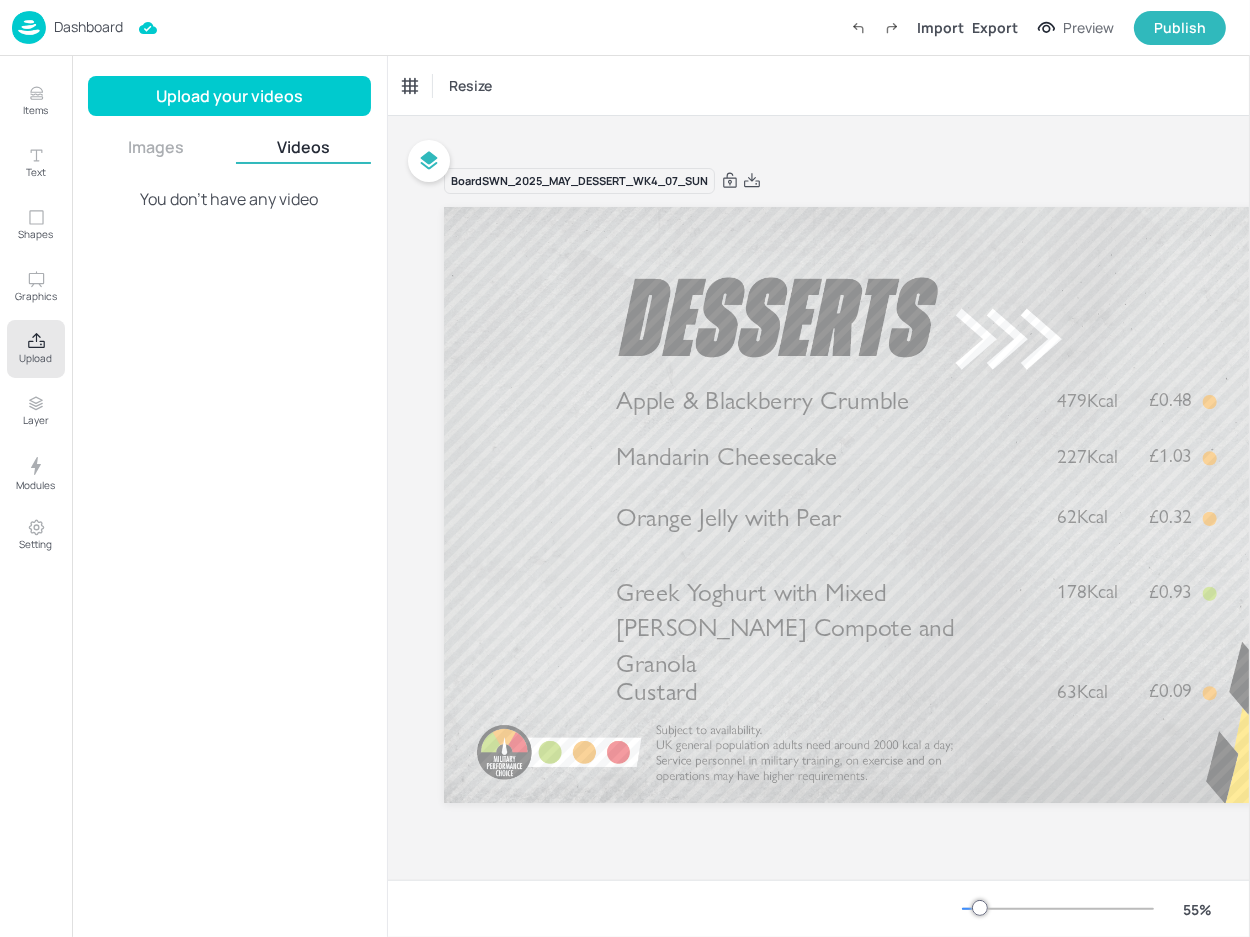 click on "Images" at bounding box center (156, 147) 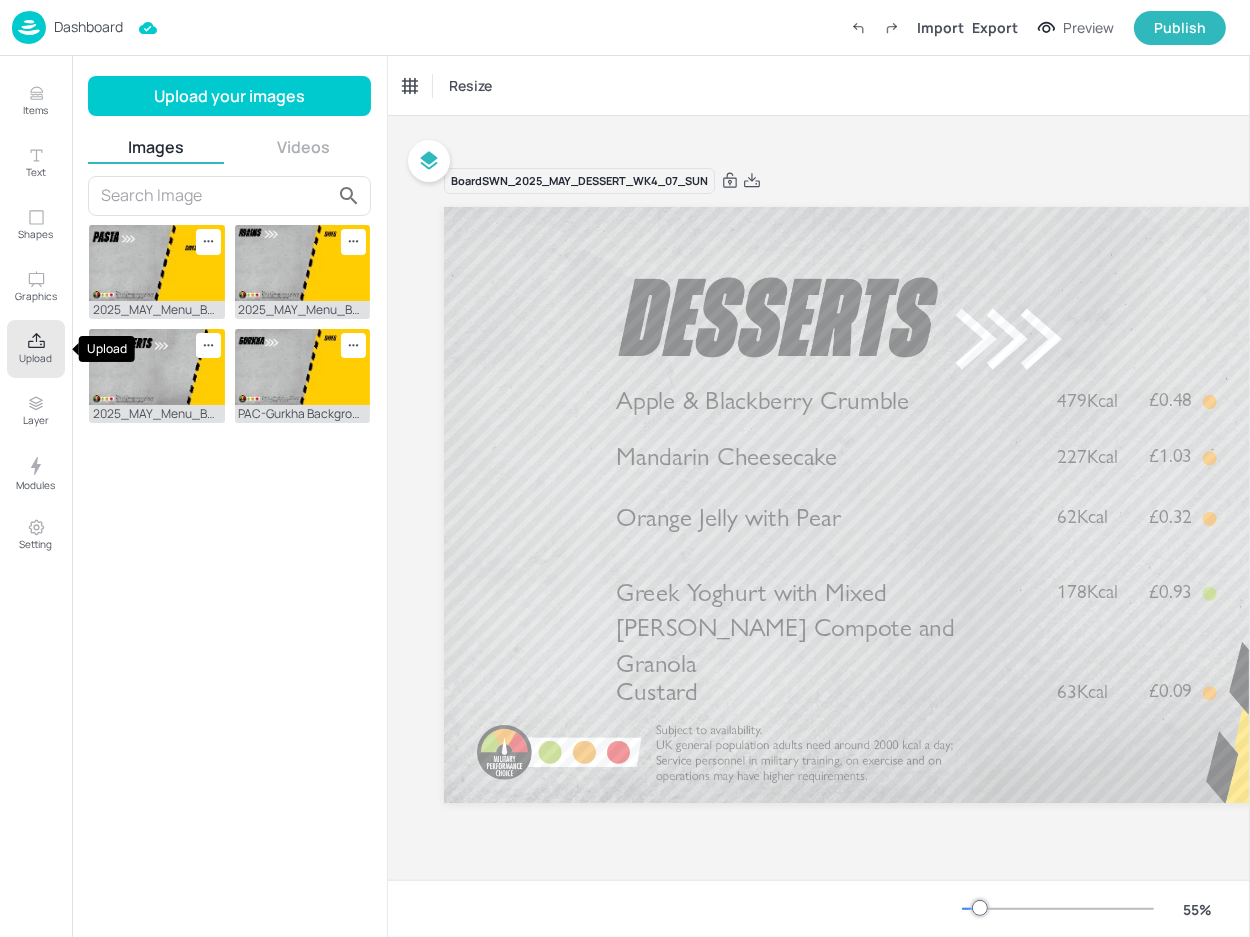 click on "Upload" at bounding box center [36, 349] 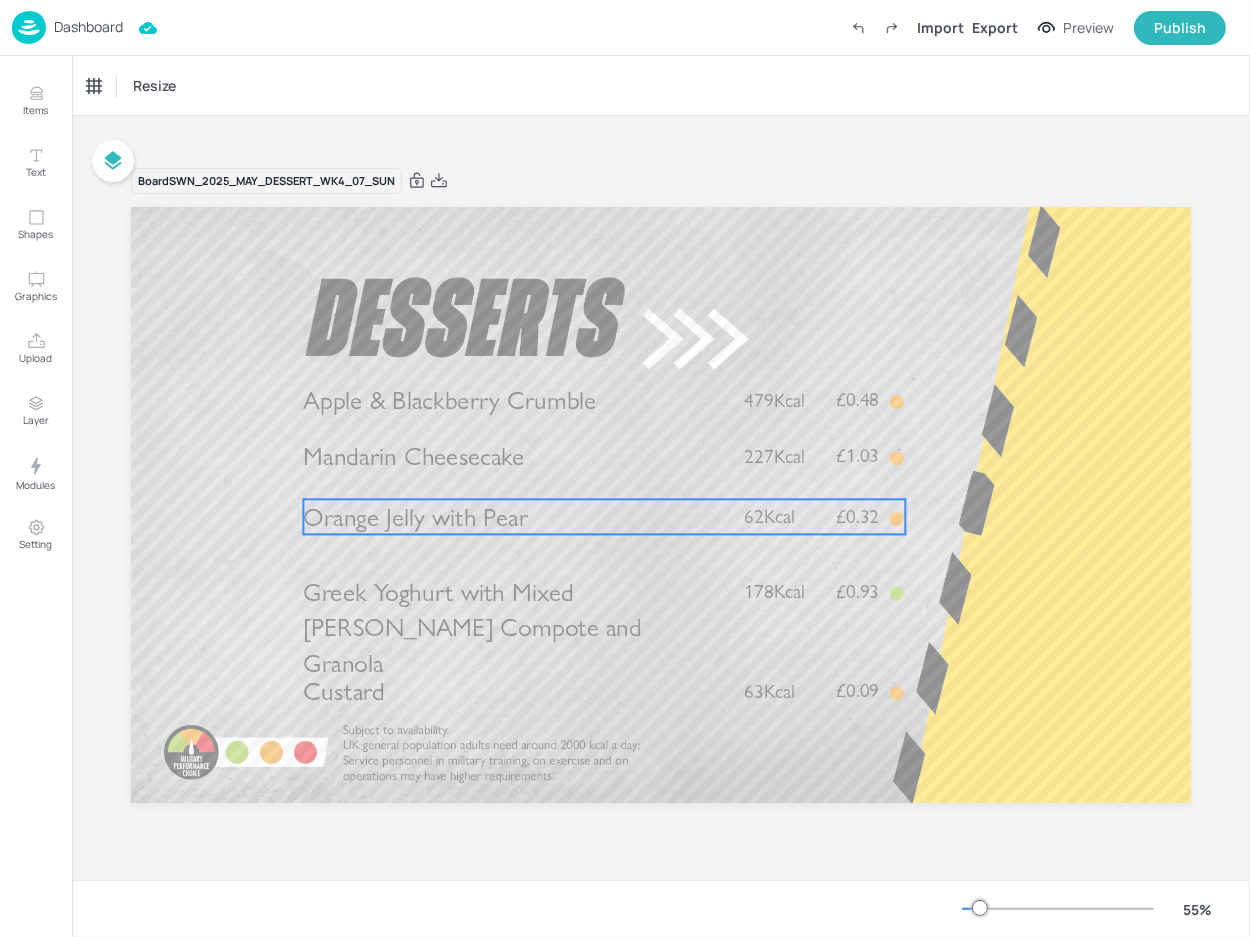click on "£0.32" at bounding box center [858, 516] 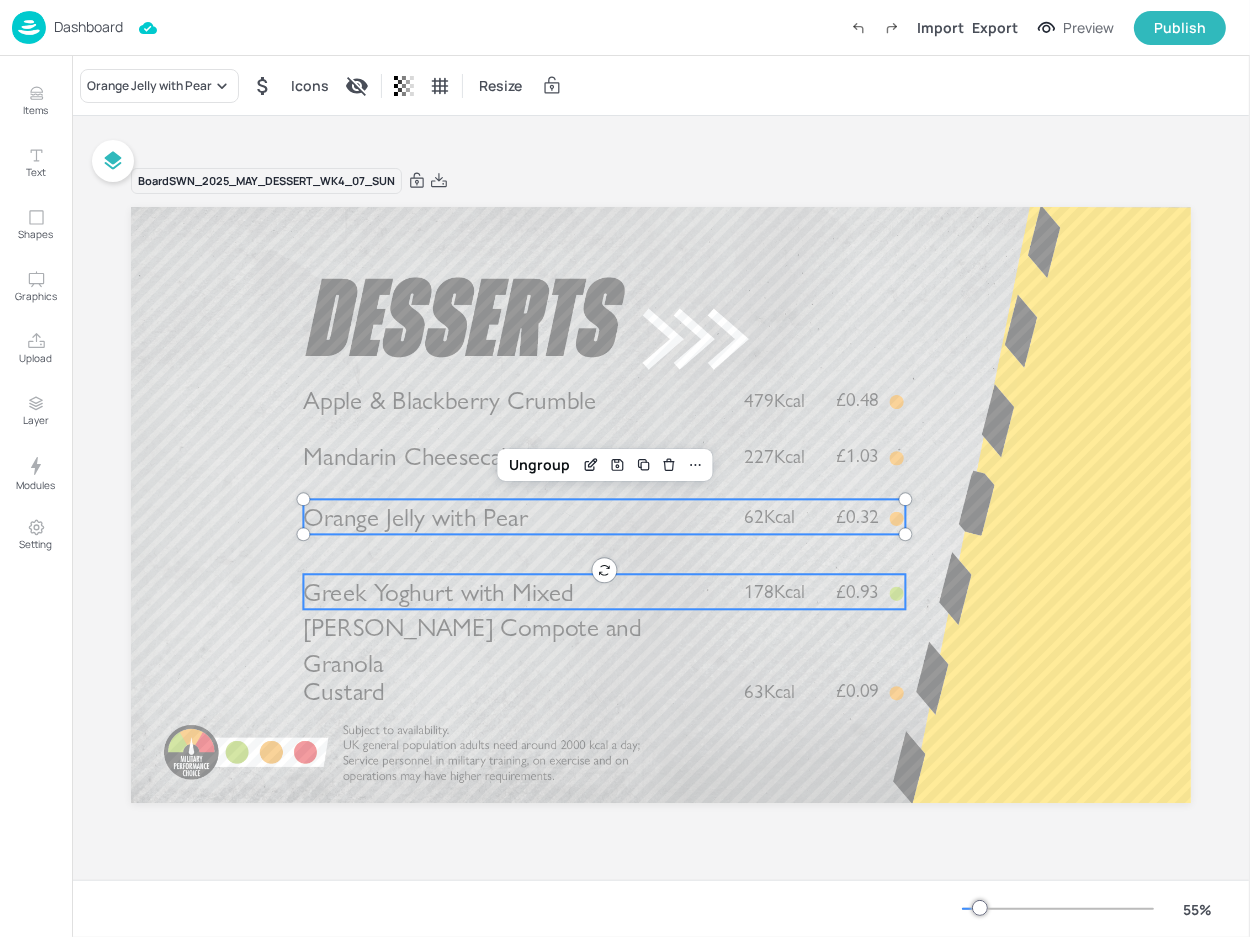 click on "Greek Yoghurt with Mixed Berry Compote and Granola £0.93 178Kcal" at bounding box center [604, 591] 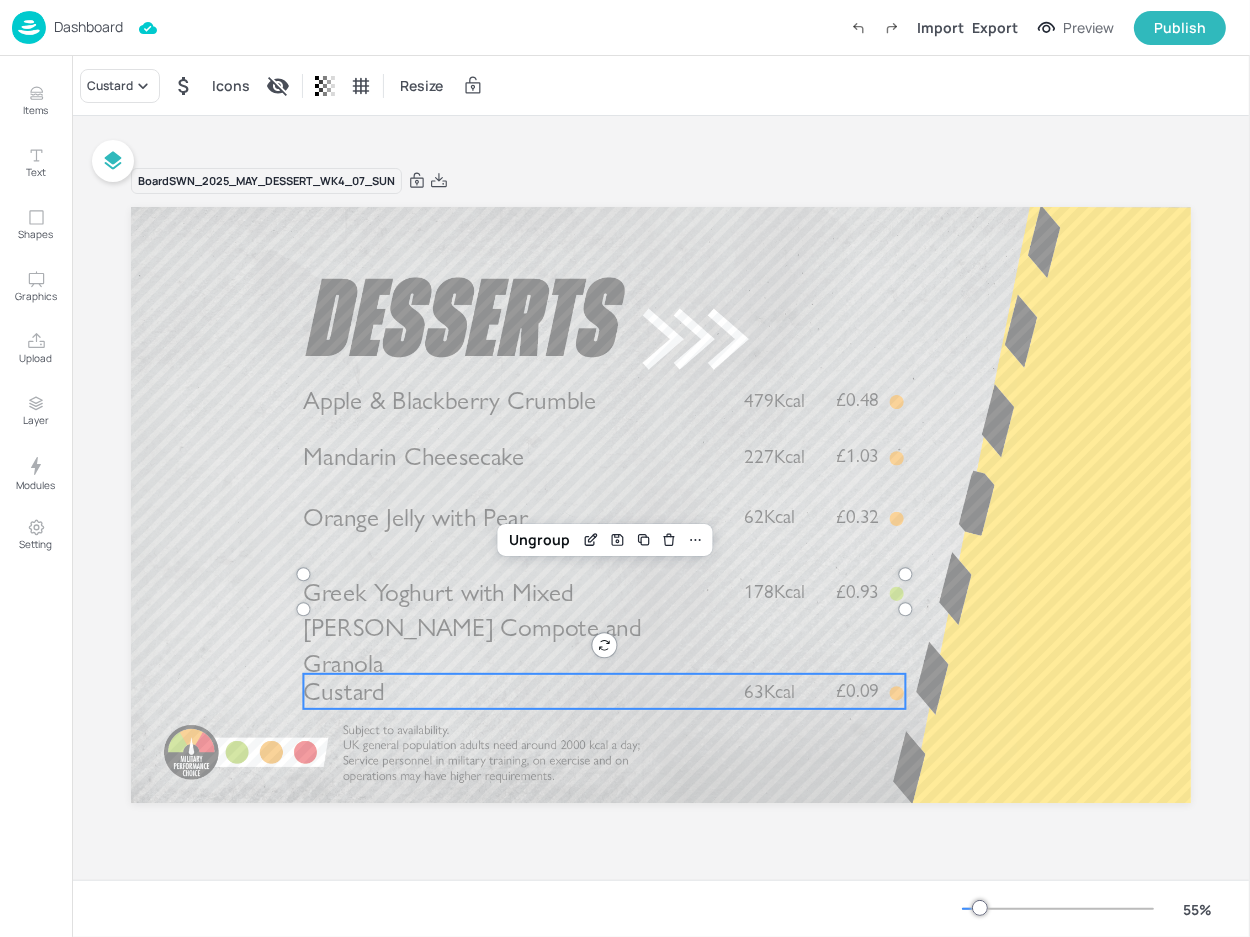 click on "63Kcal" at bounding box center [783, 691] 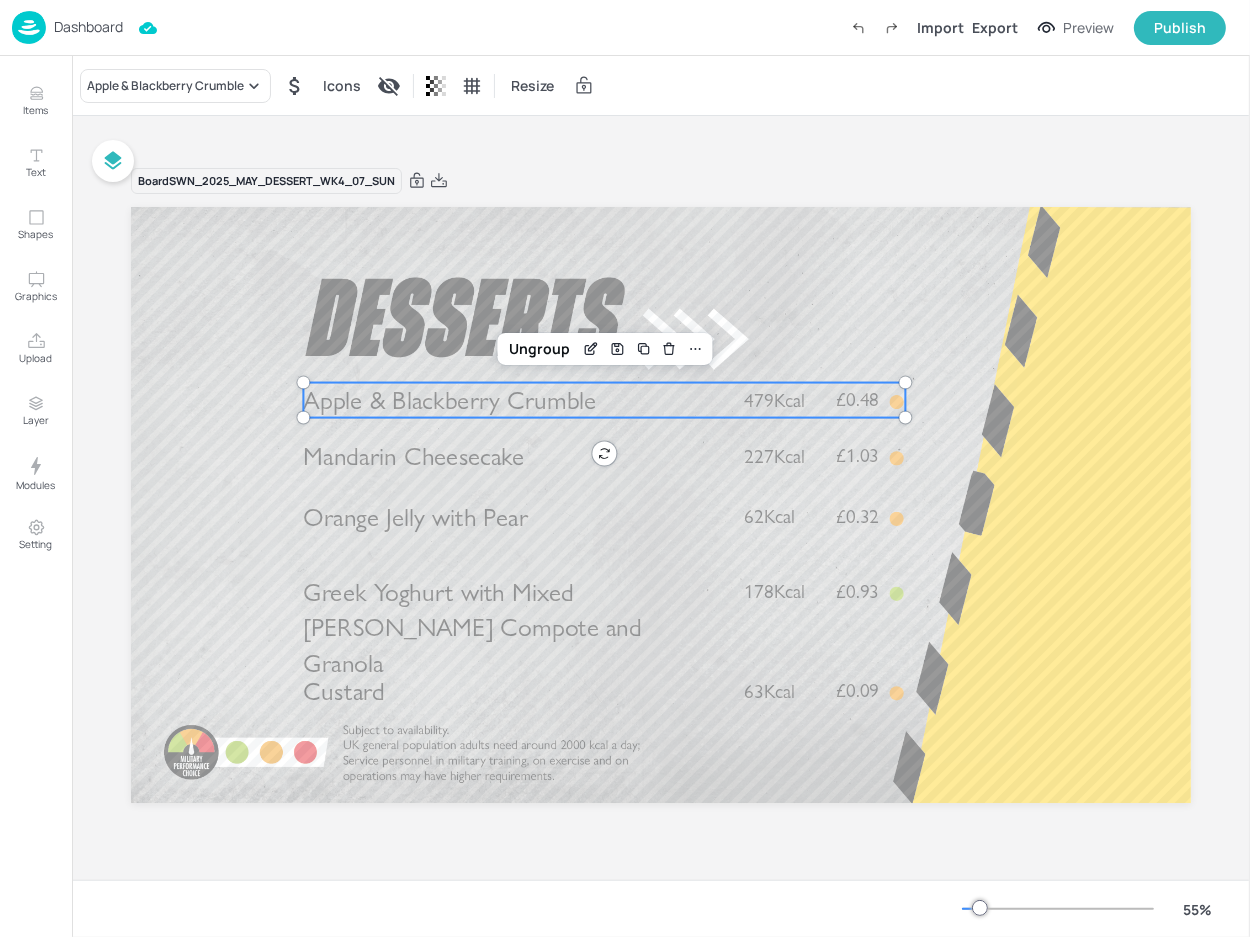 click on "Apple & Blackberry Crumble £0.48 479Kcal" at bounding box center [604, 400] 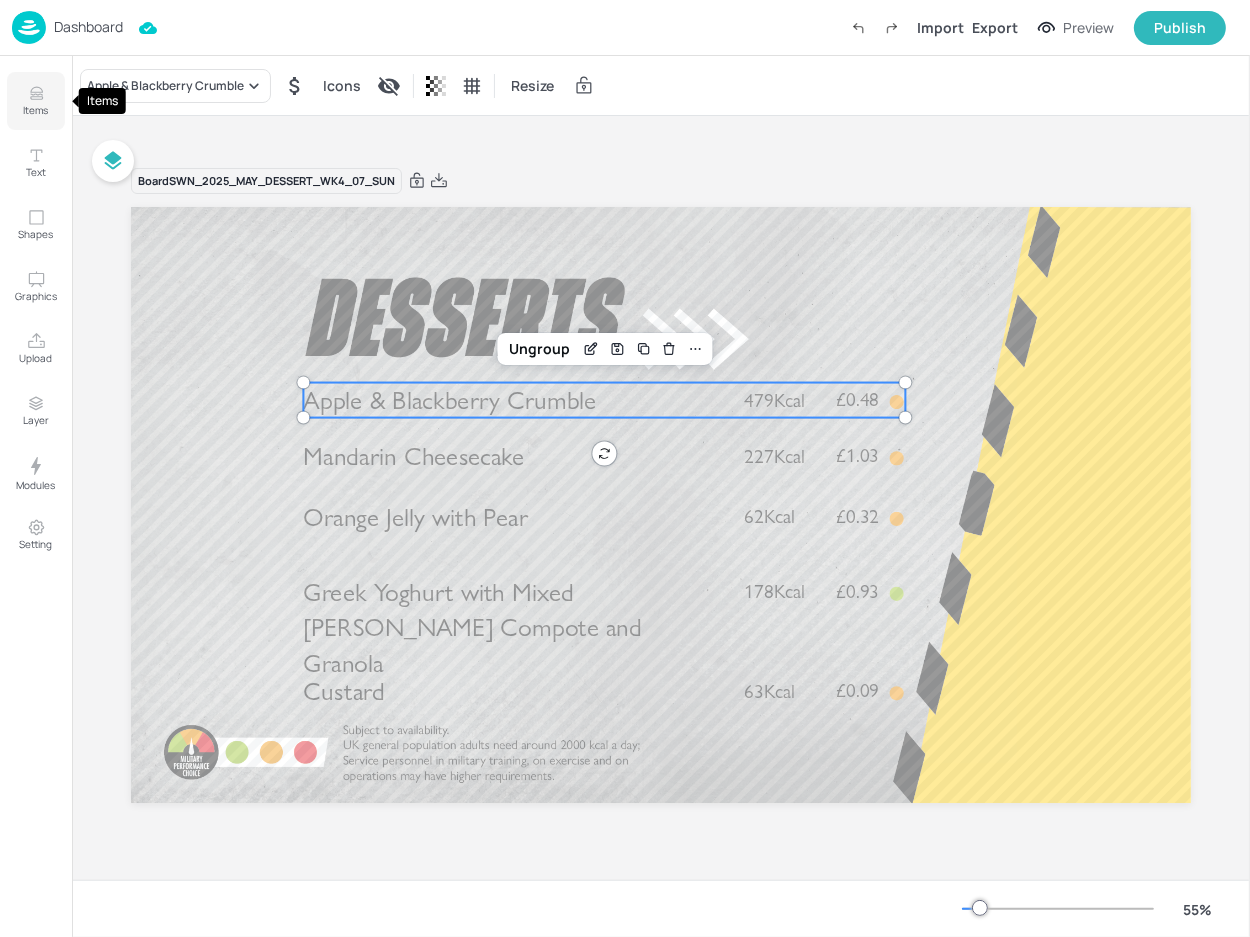 click on "Items" at bounding box center (36, 110) 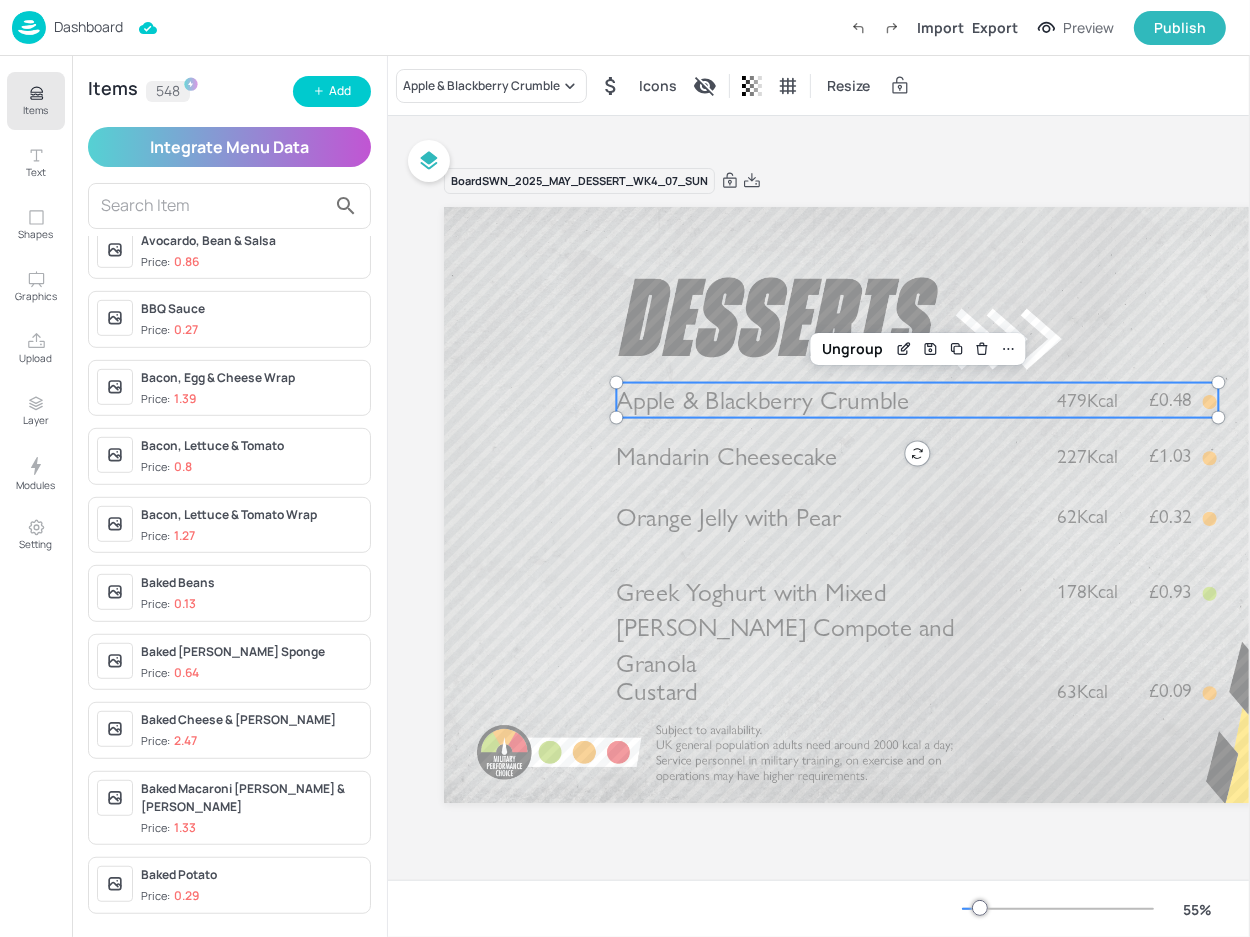 scroll, scrollTop: 1423, scrollLeft: 0, axis: vertical 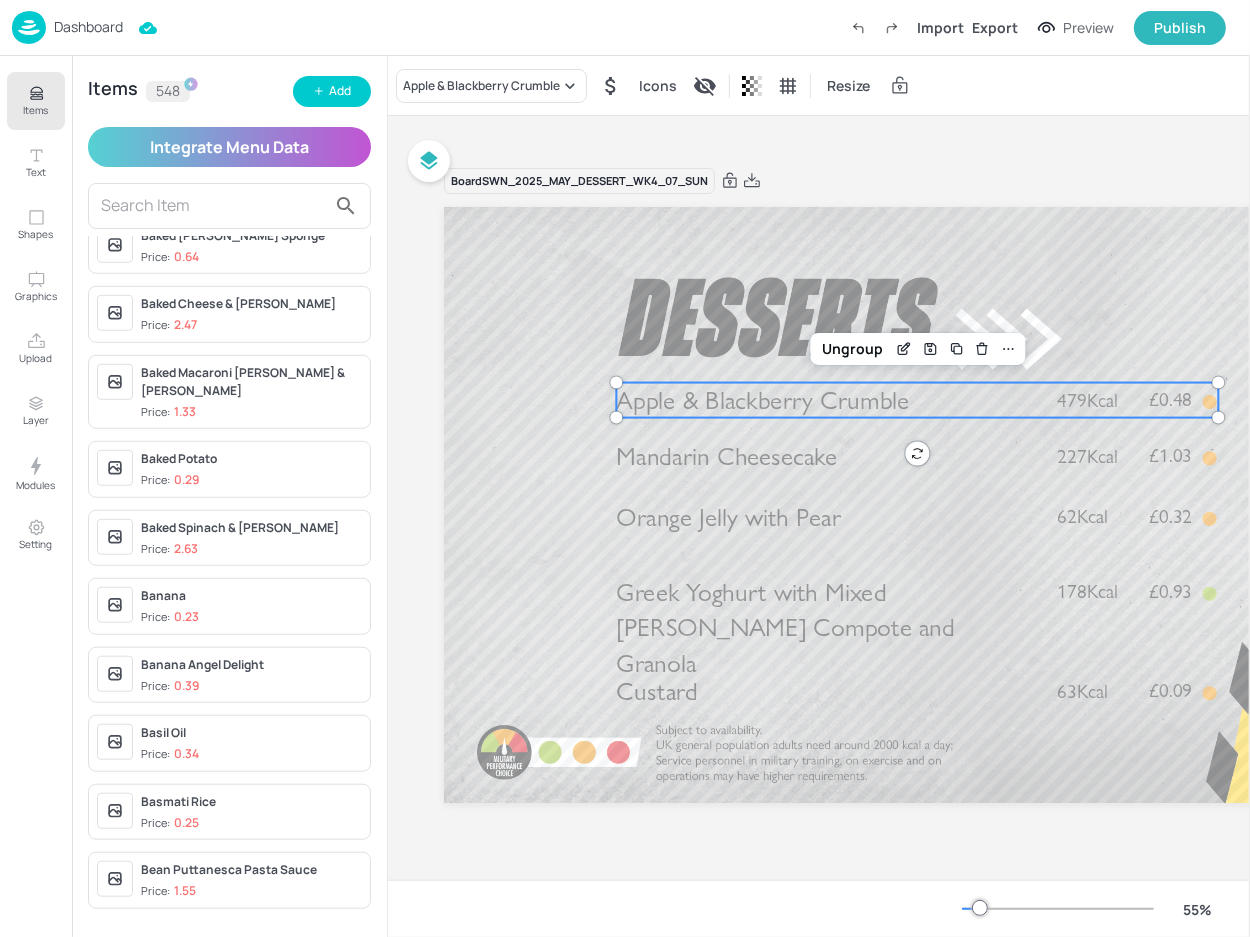 click on "Dashboard" at bounding box center (88, 27) 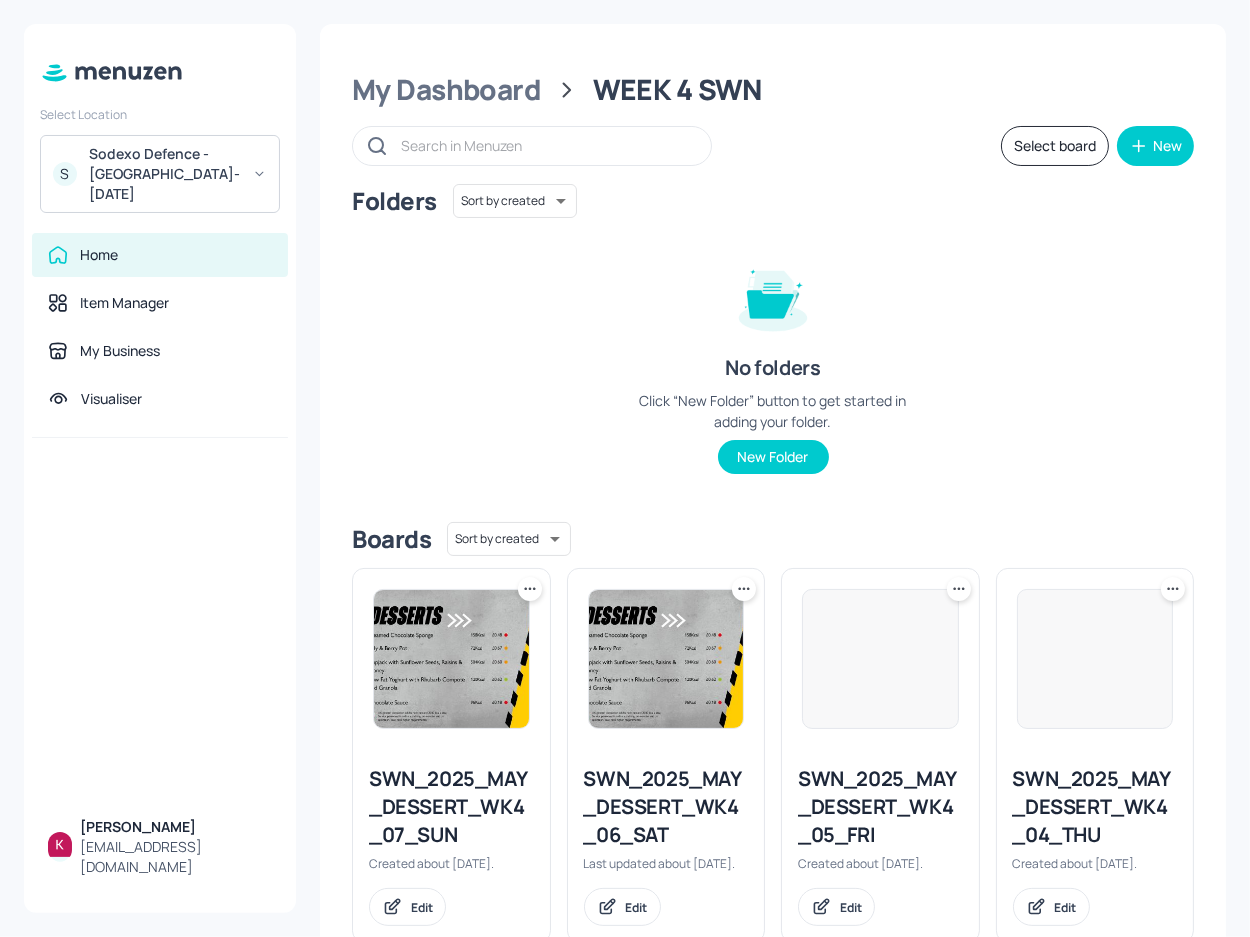 click on "Sodexo Defence - Swinton- MAY 2025" at bounding box center [164, 174] 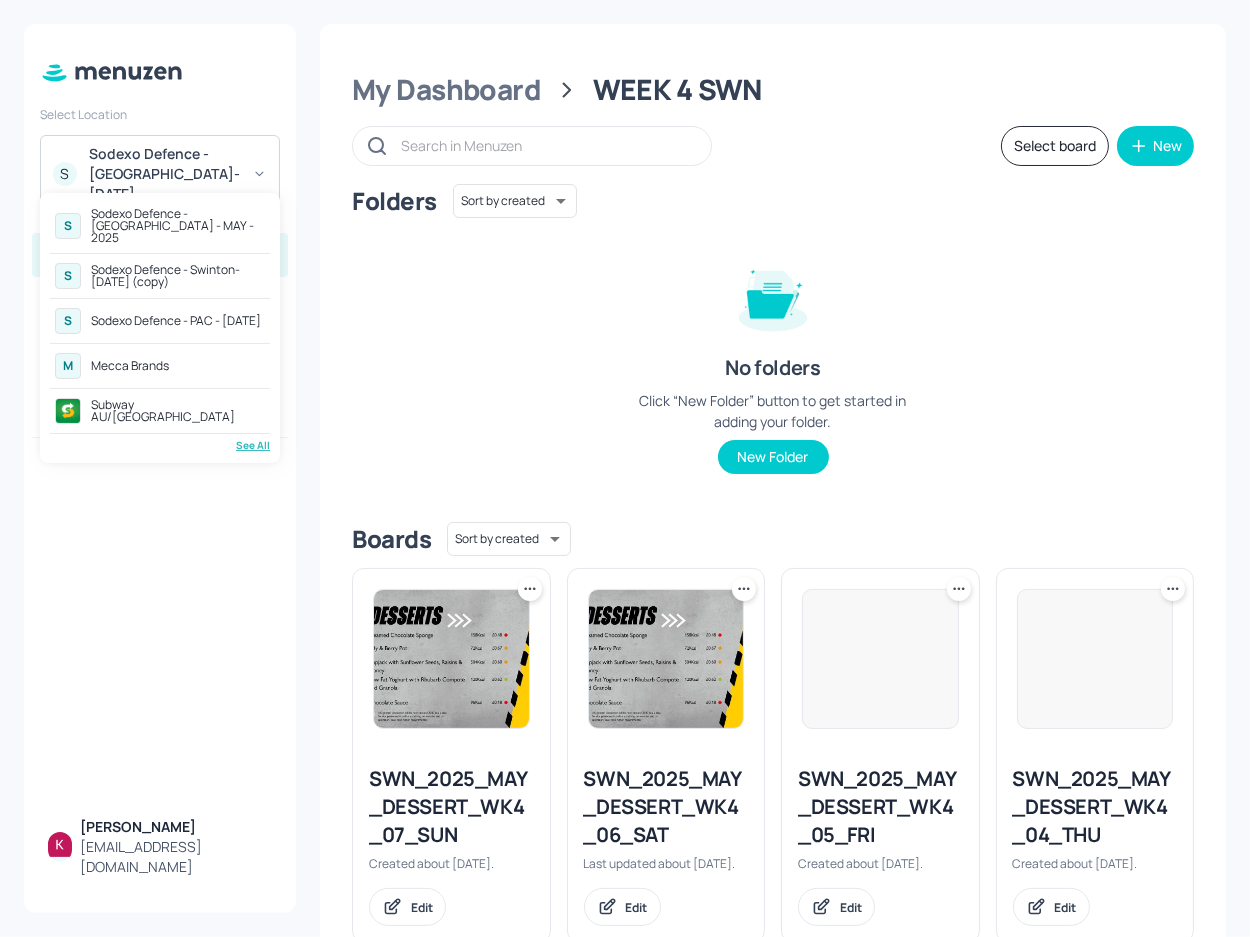 click on "S Sodexo Defence - Colchester - MAY - 2025 S Sodexo Defence - Swinton- MAY 2025 (copy) S Sodexo Defence - PAC - MAY 2025 M Mecca Brands Subway AU/NZ See All" at bounding box center [160, 328] 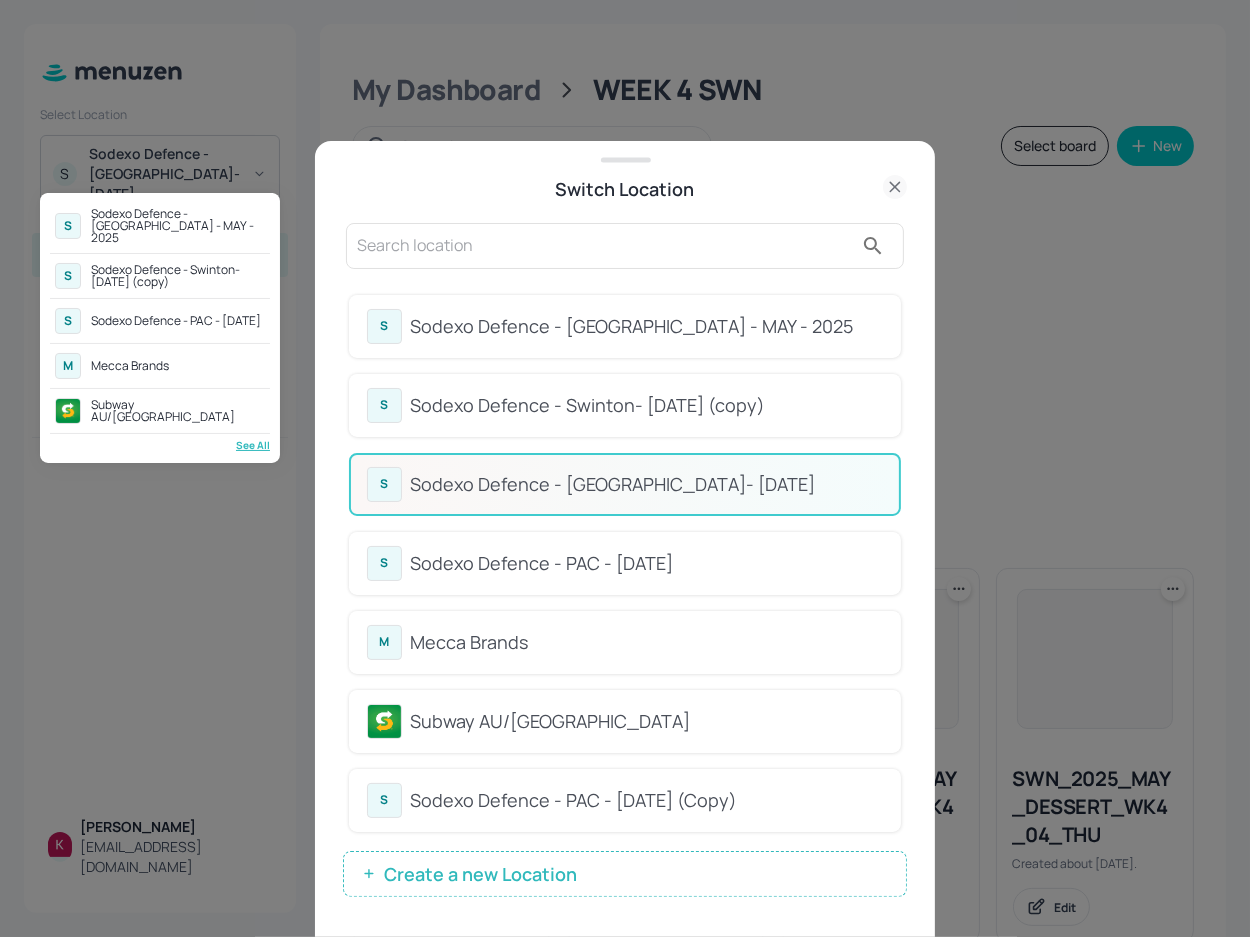 click at bounding box center (625, 468) 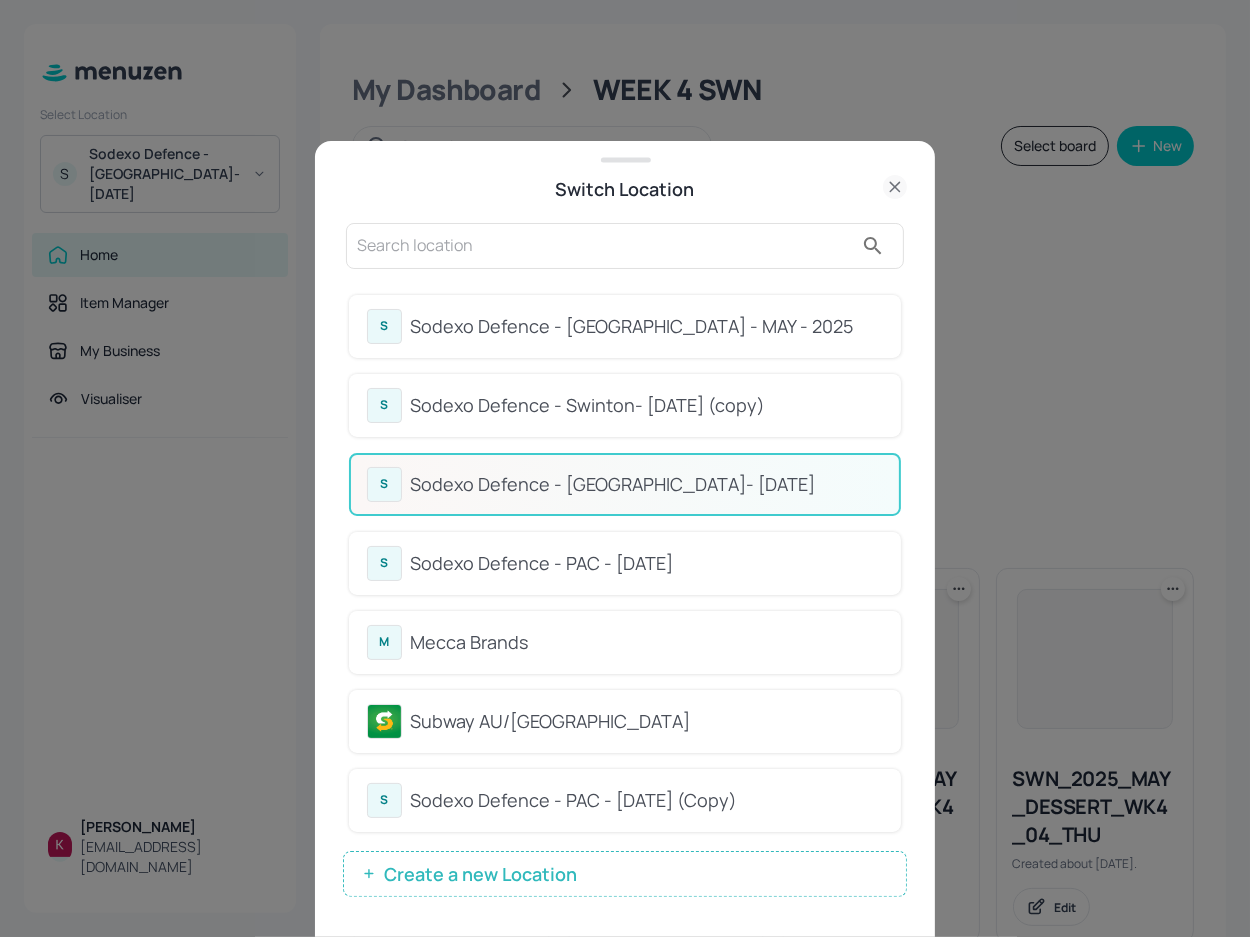 click on "Create a new Location" at bounding box center (625, 874) 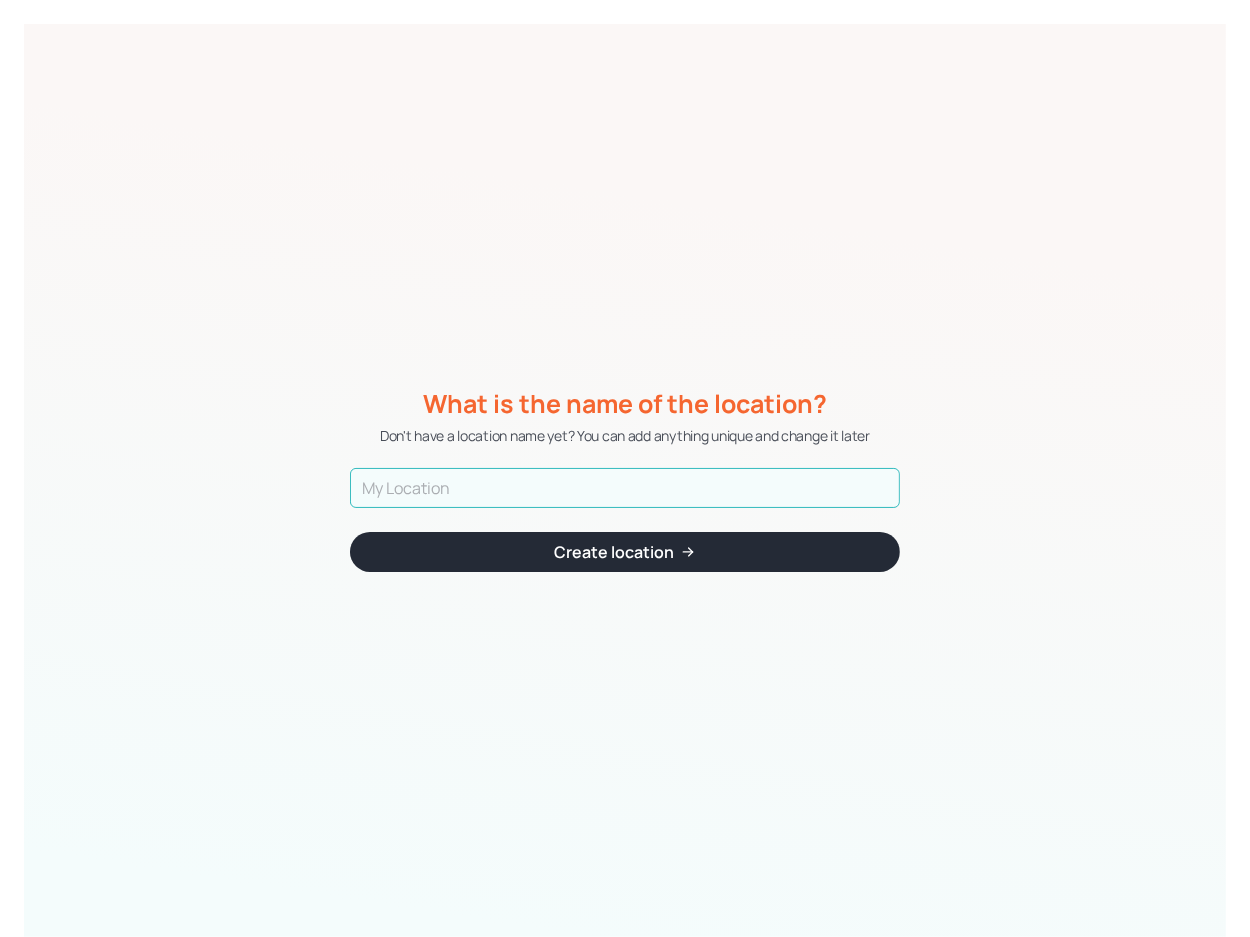 paste on "Sodexo Defence - [GEOGRAPHIC_DATA] - MAY - 2025" 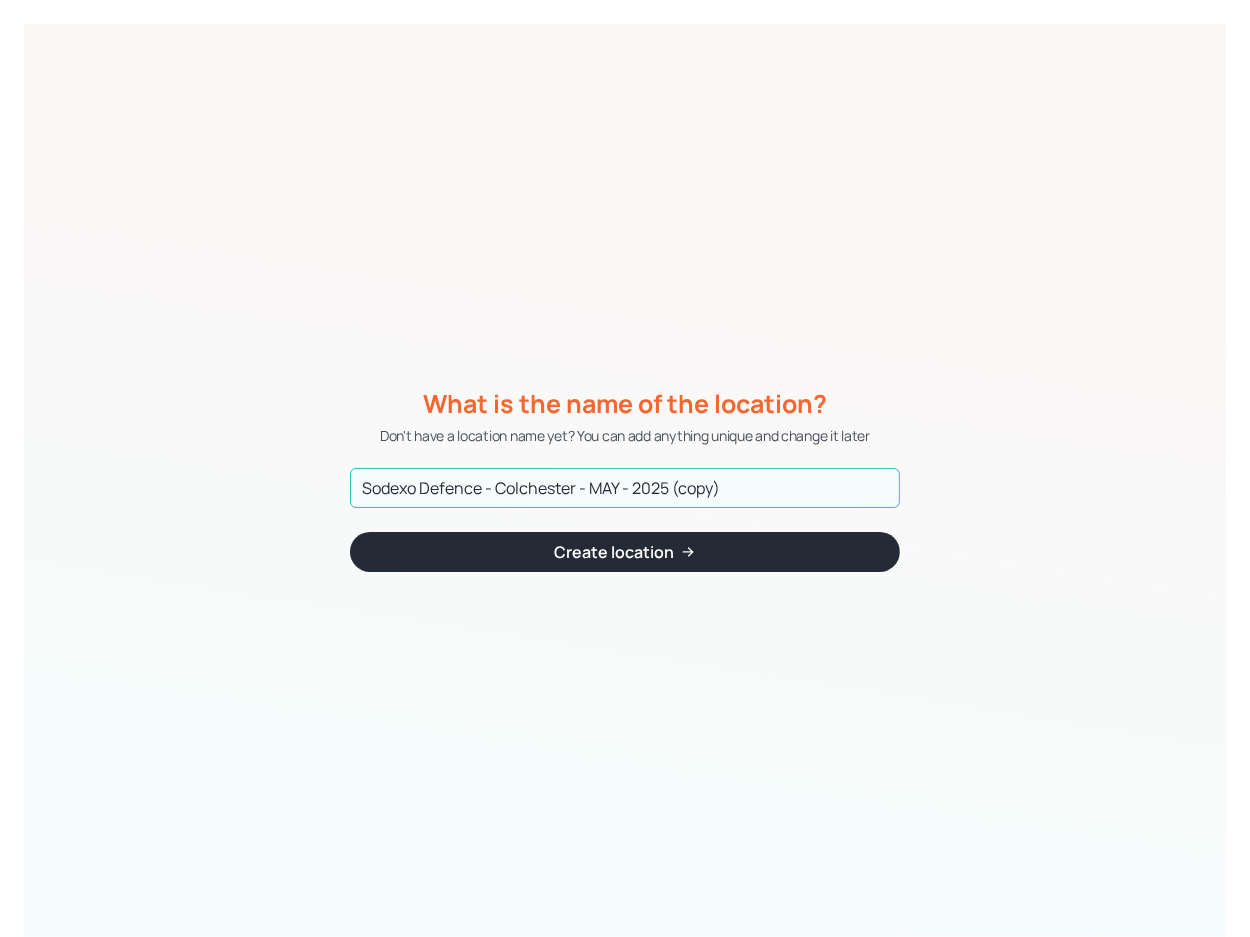 type on "Sodexo Defence - Colchester - MAY - 2025 (copy)" 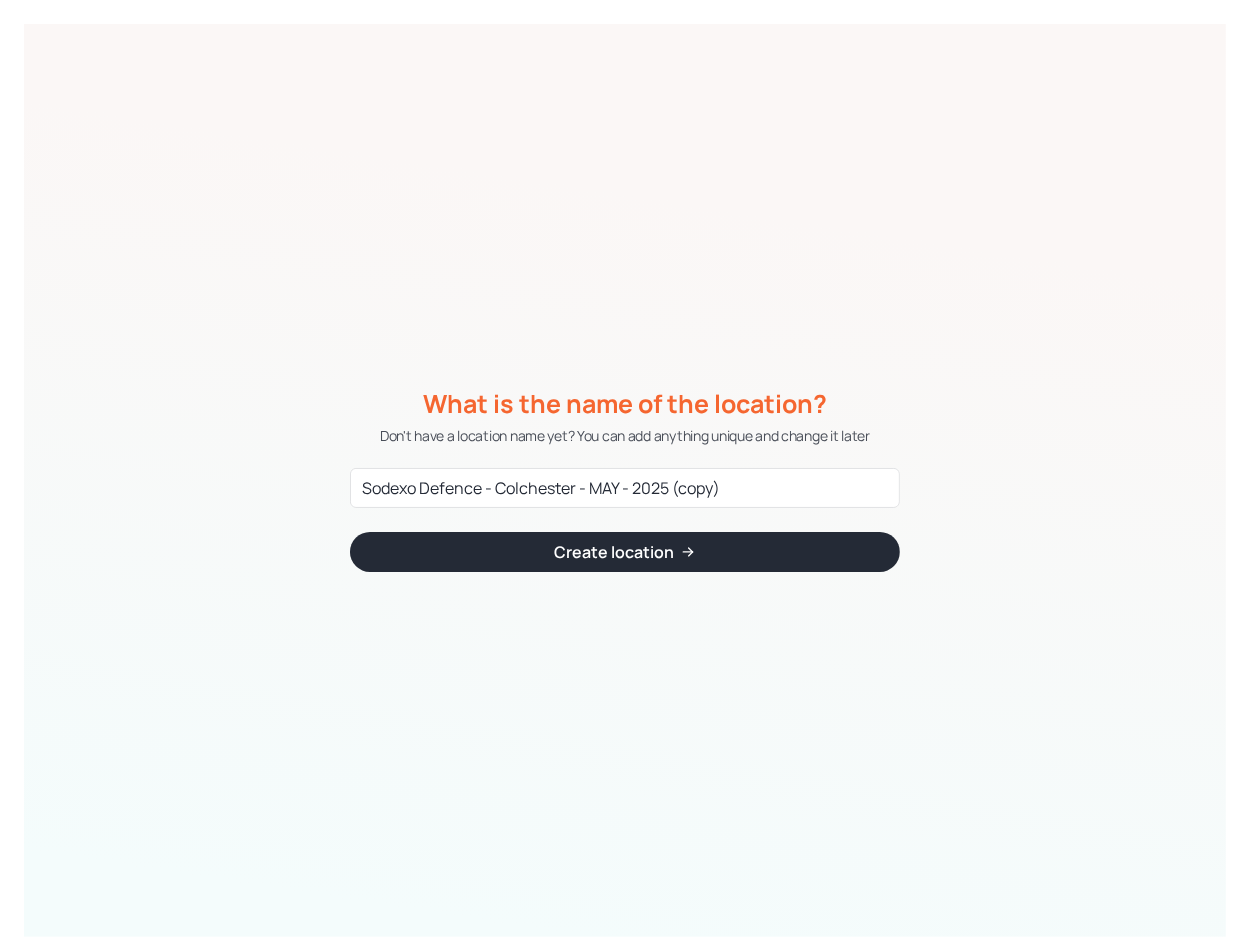 click on "Create location" at bounding box center (614, 552) 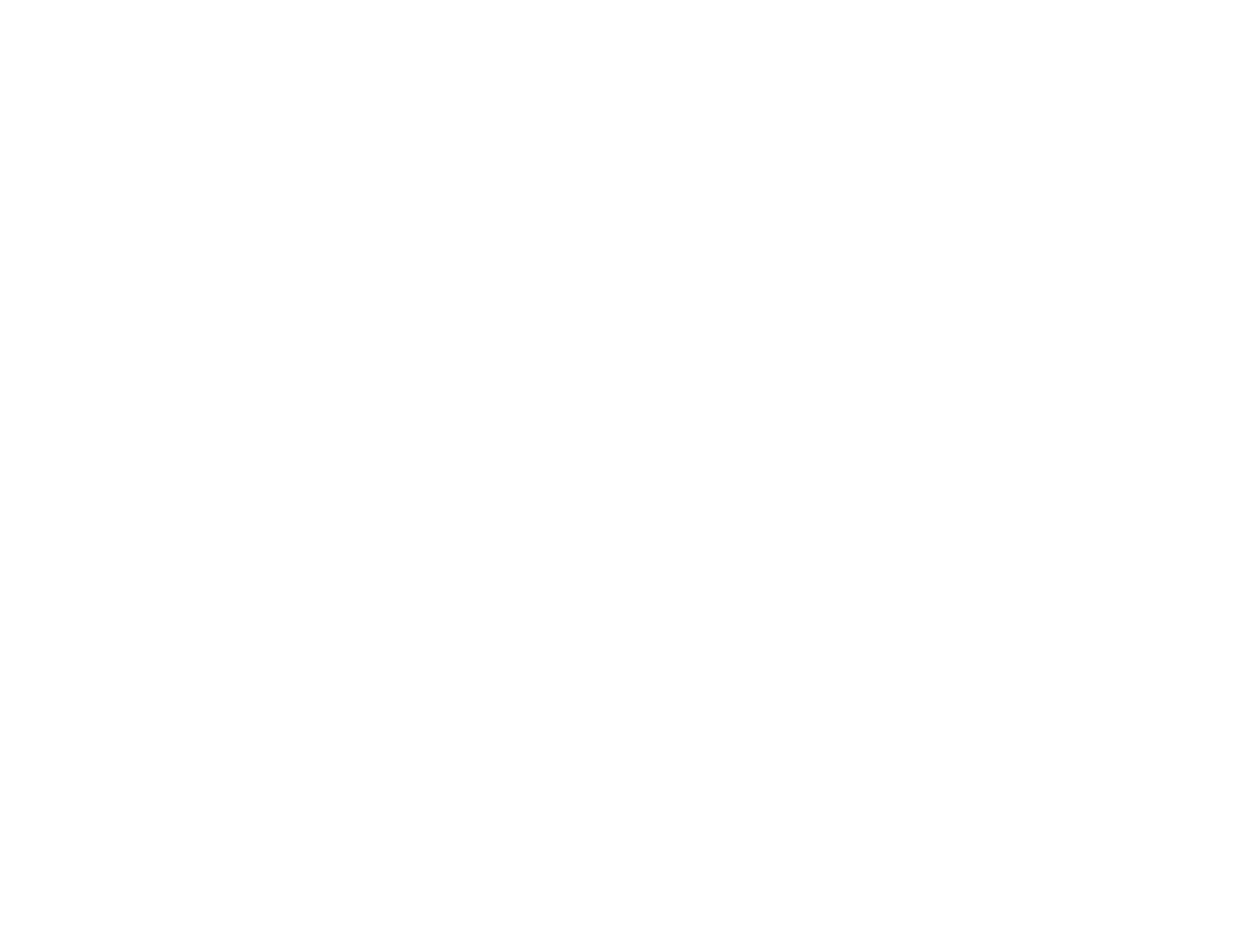 scroll, scrollTop: 0, scrollLeft: 0, axis: both 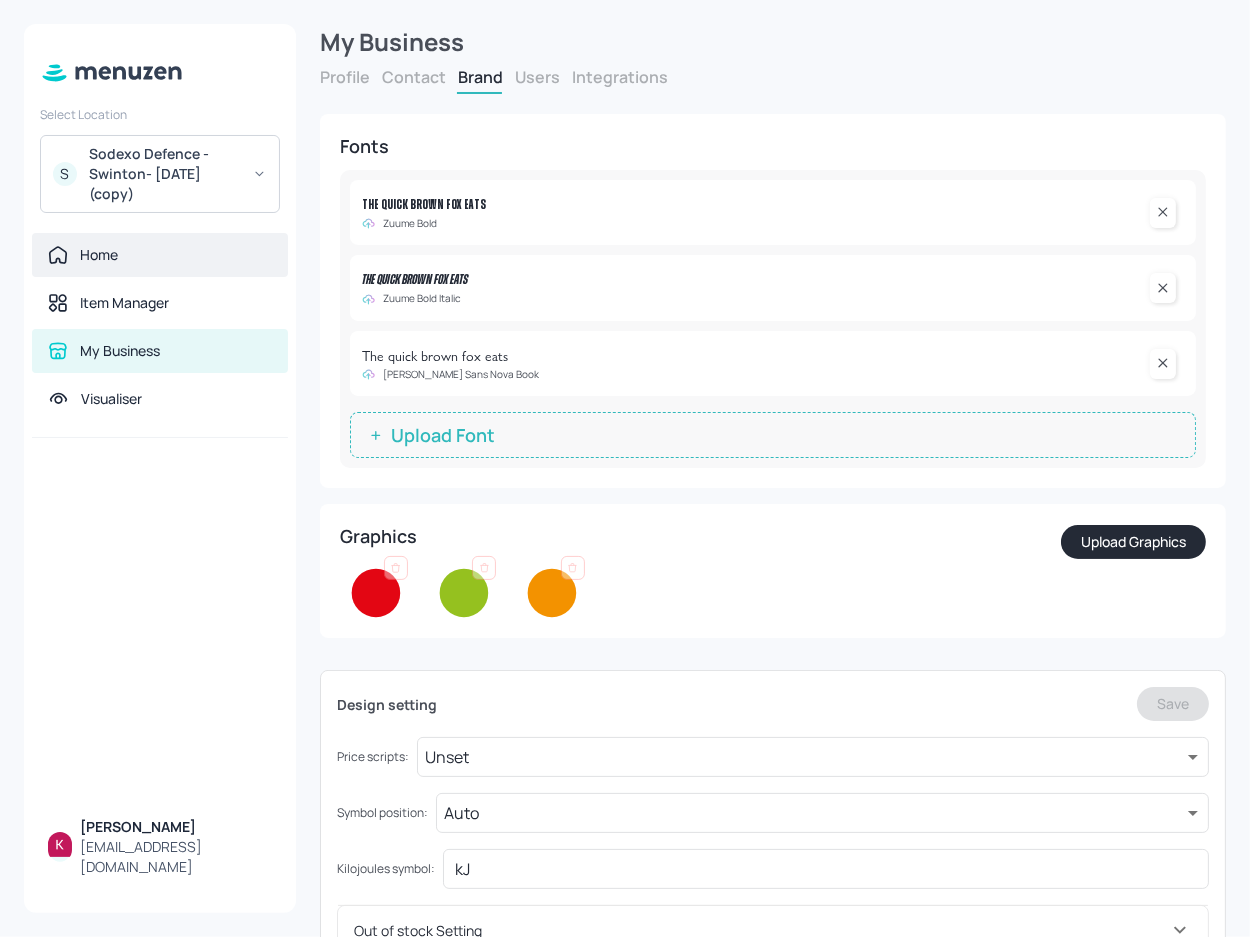 click on "Home" at bounding box center [160, 255] 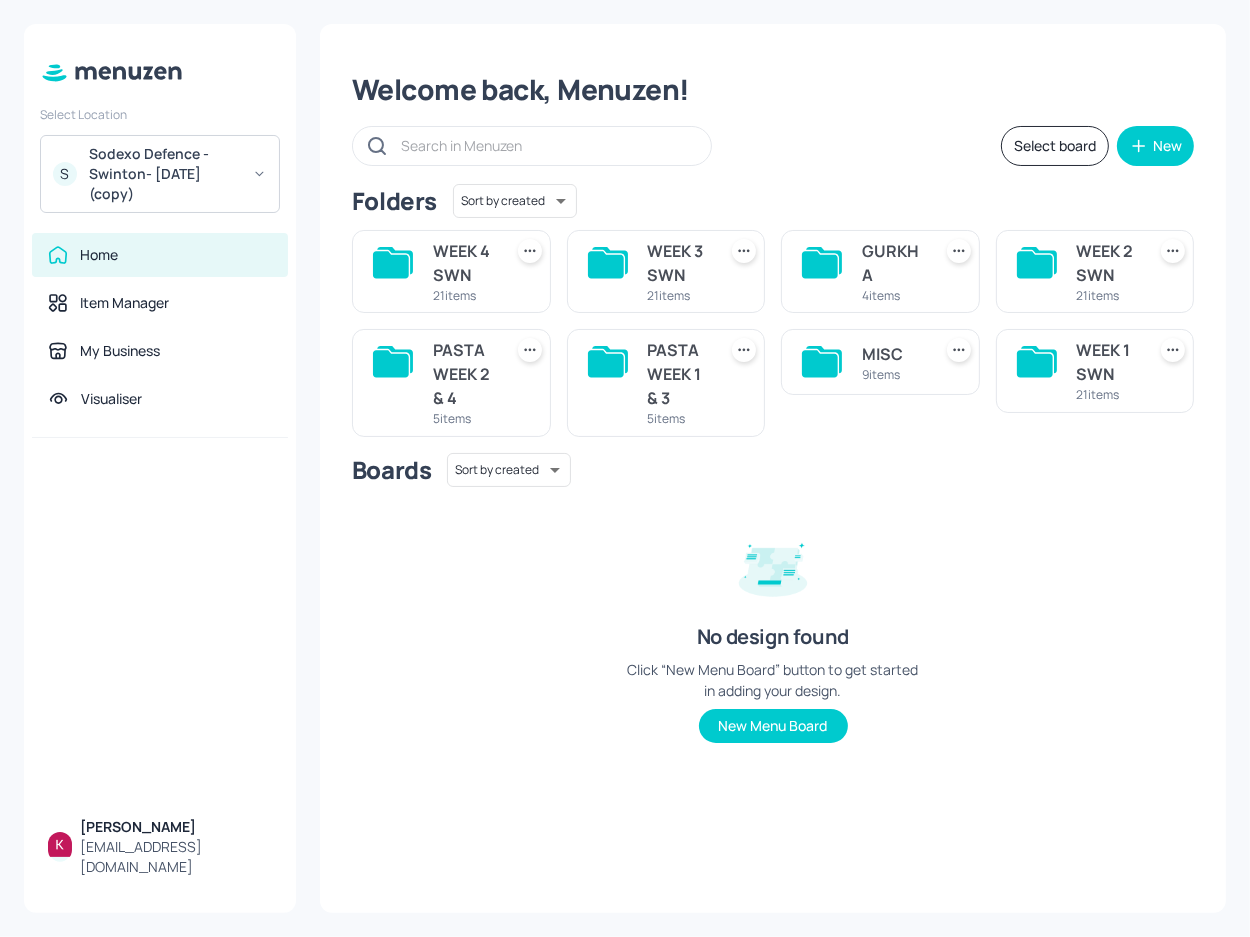 click on "WEEK 4 SWN" at bounding box center (463, 263) 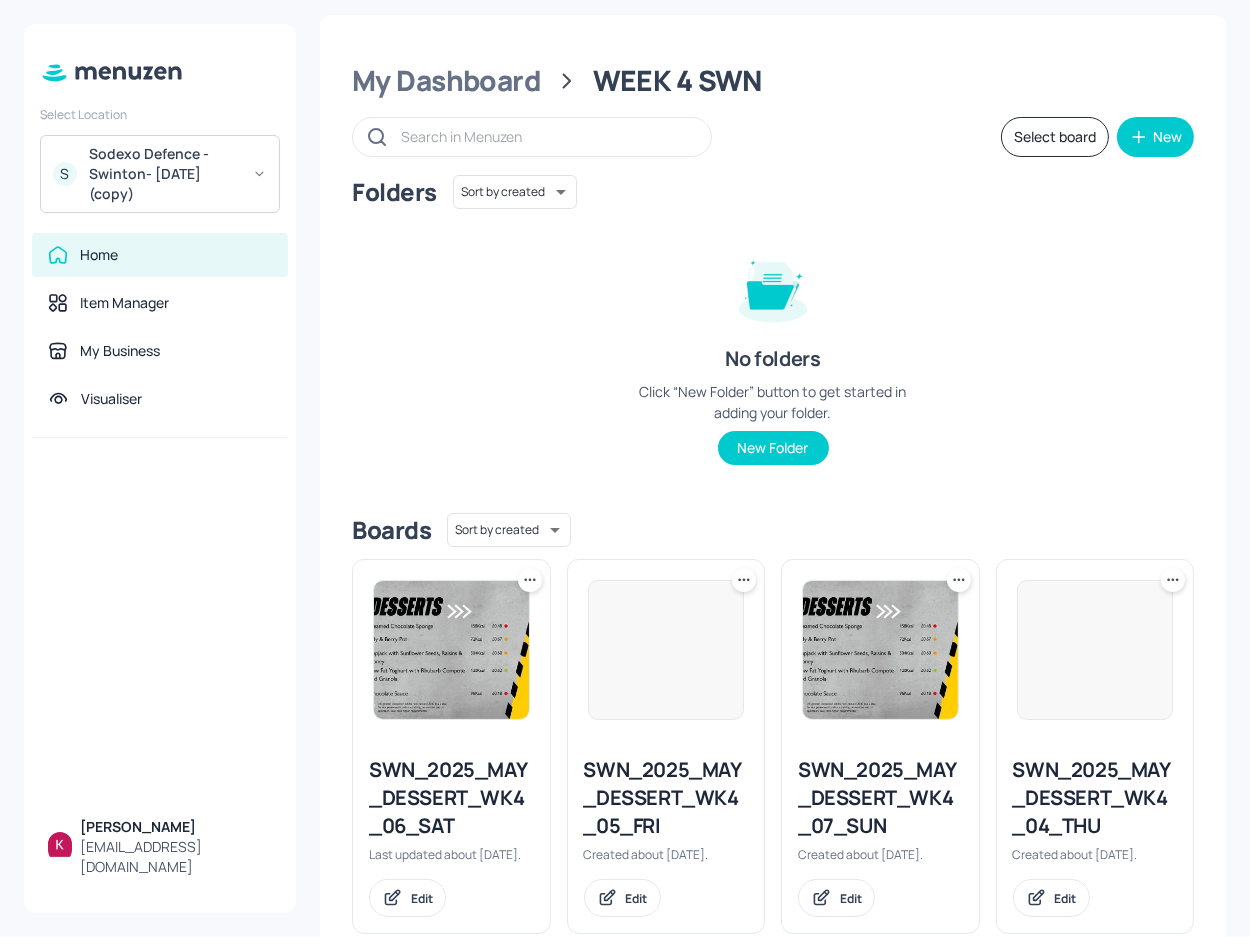 scroll, scrollTop: 0, scrollLeft: 0, axis: both 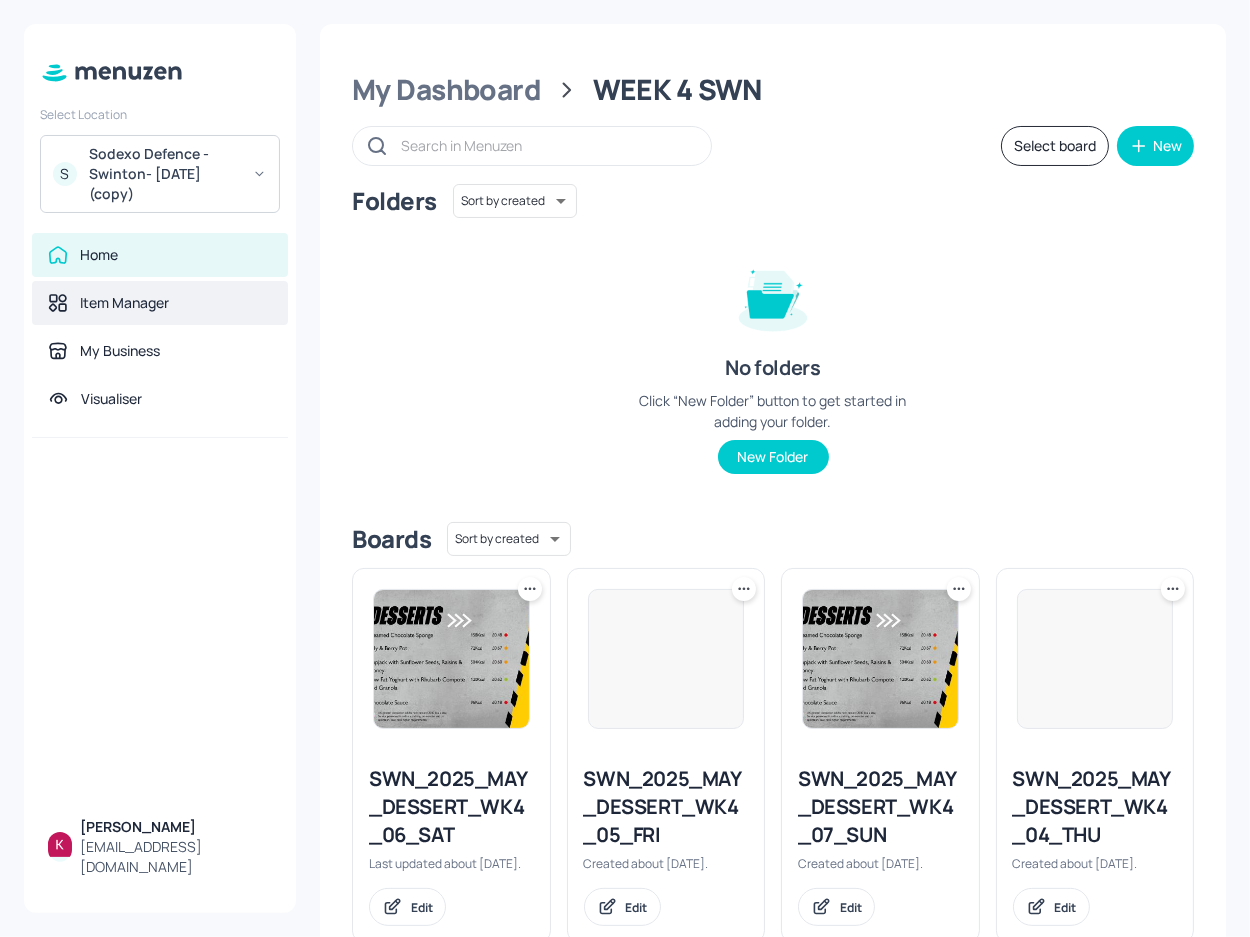 click on "Item Manager" at bounding box center (160, 303) 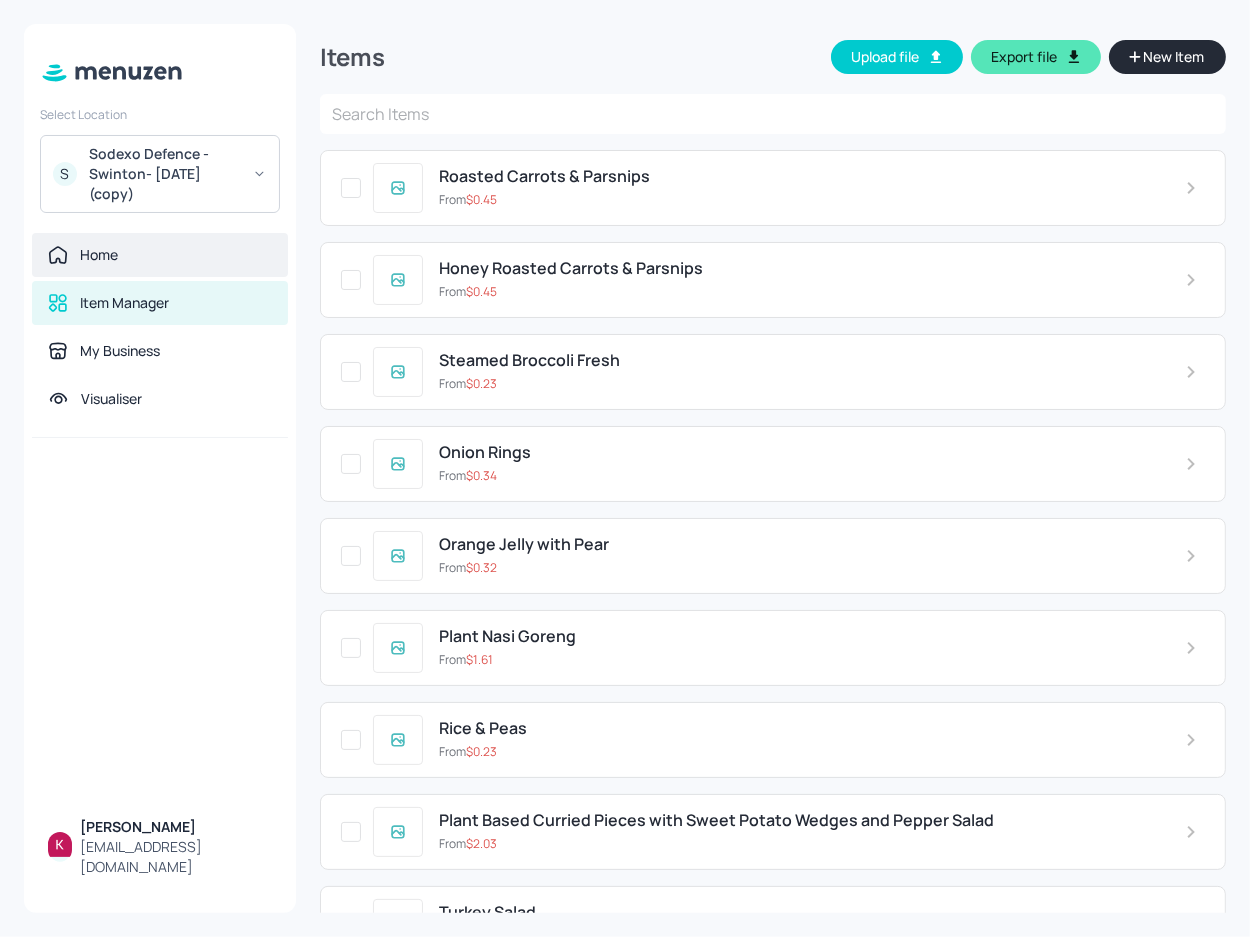 click on "Home" at bounding box center (160, 255) 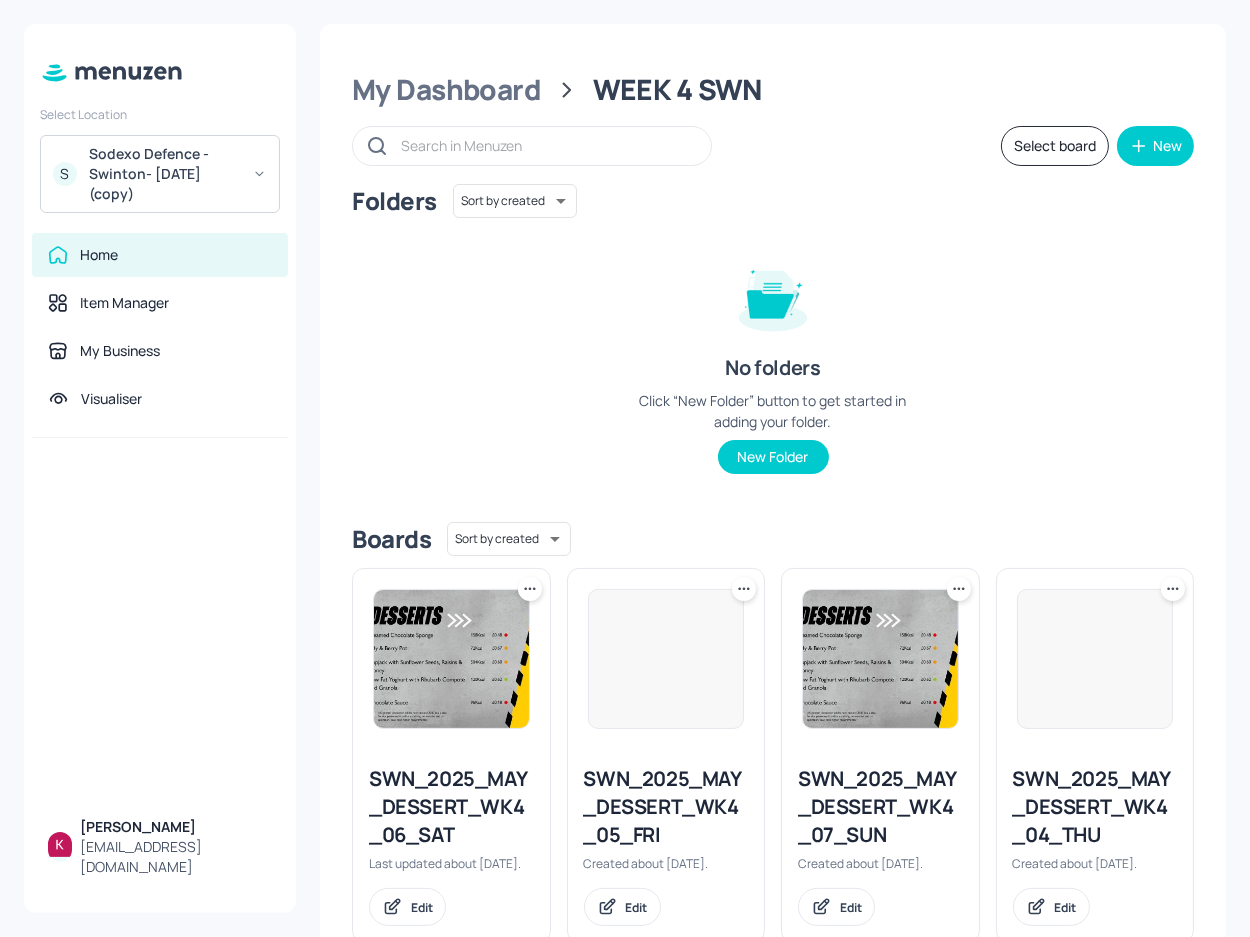 click at bounding box center [451, 659] 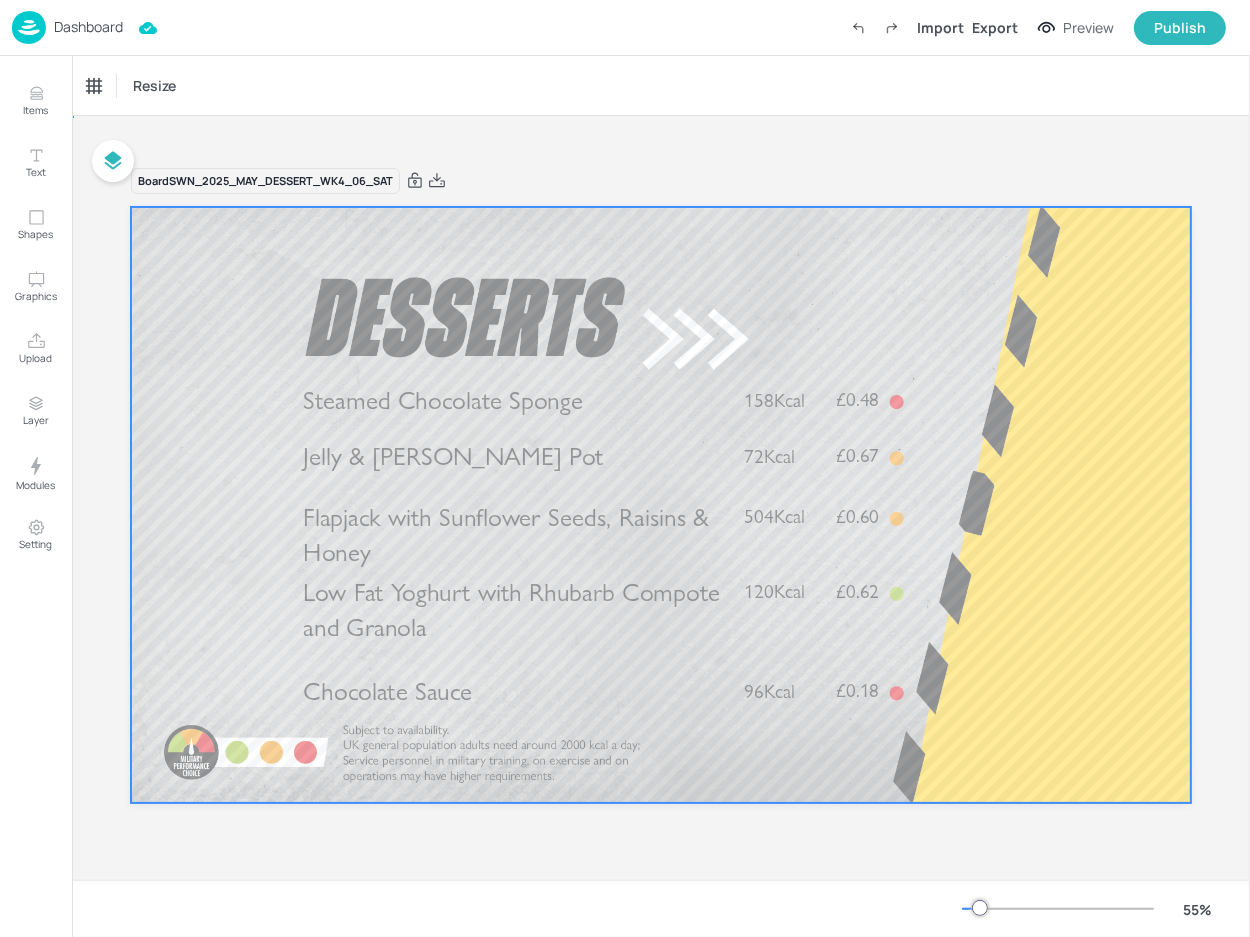 click at bounding box center [661, 505] 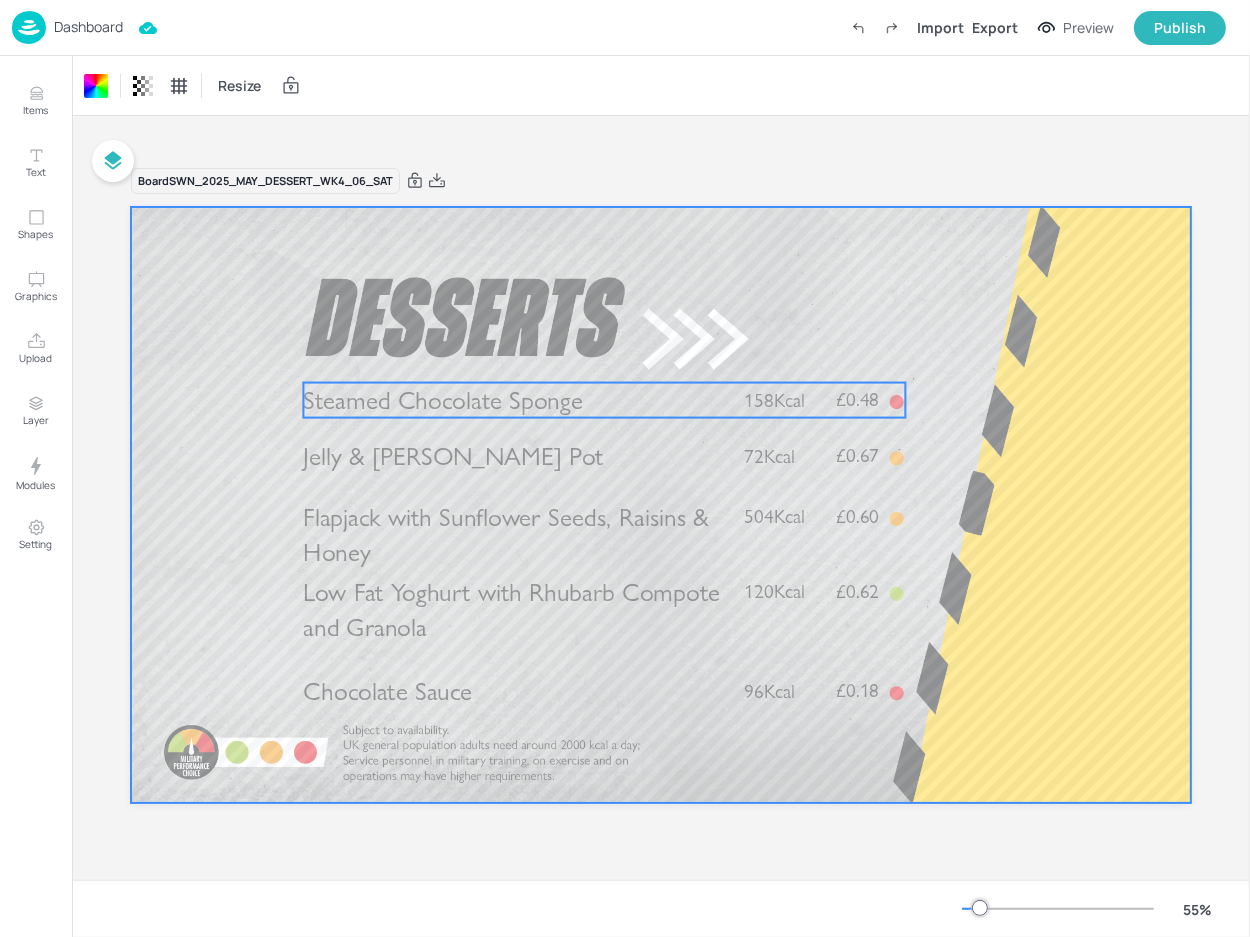click on "Steamed Chocolate Sponge" at bounding box center (513, 401) 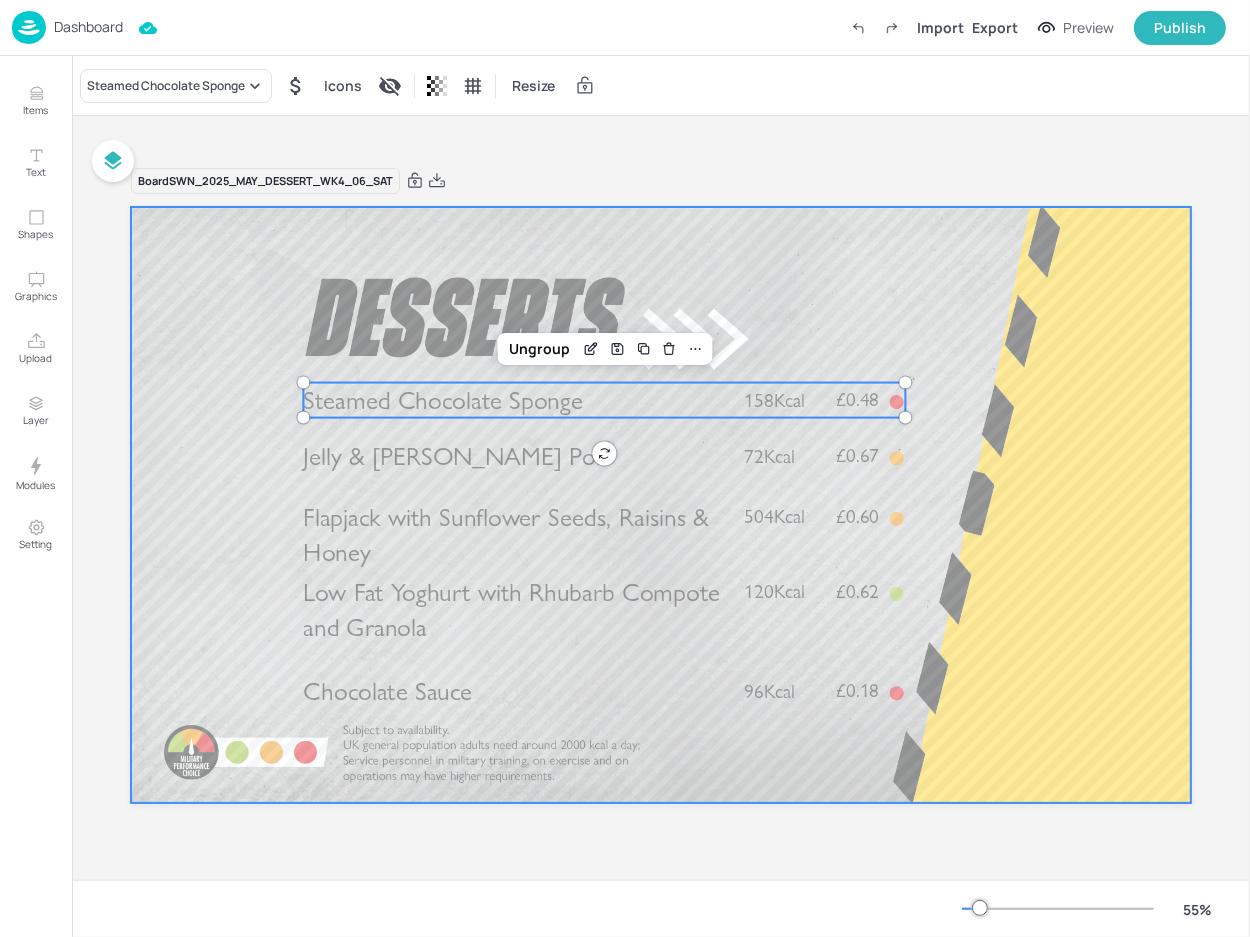 click at bounding box center (661, 505) 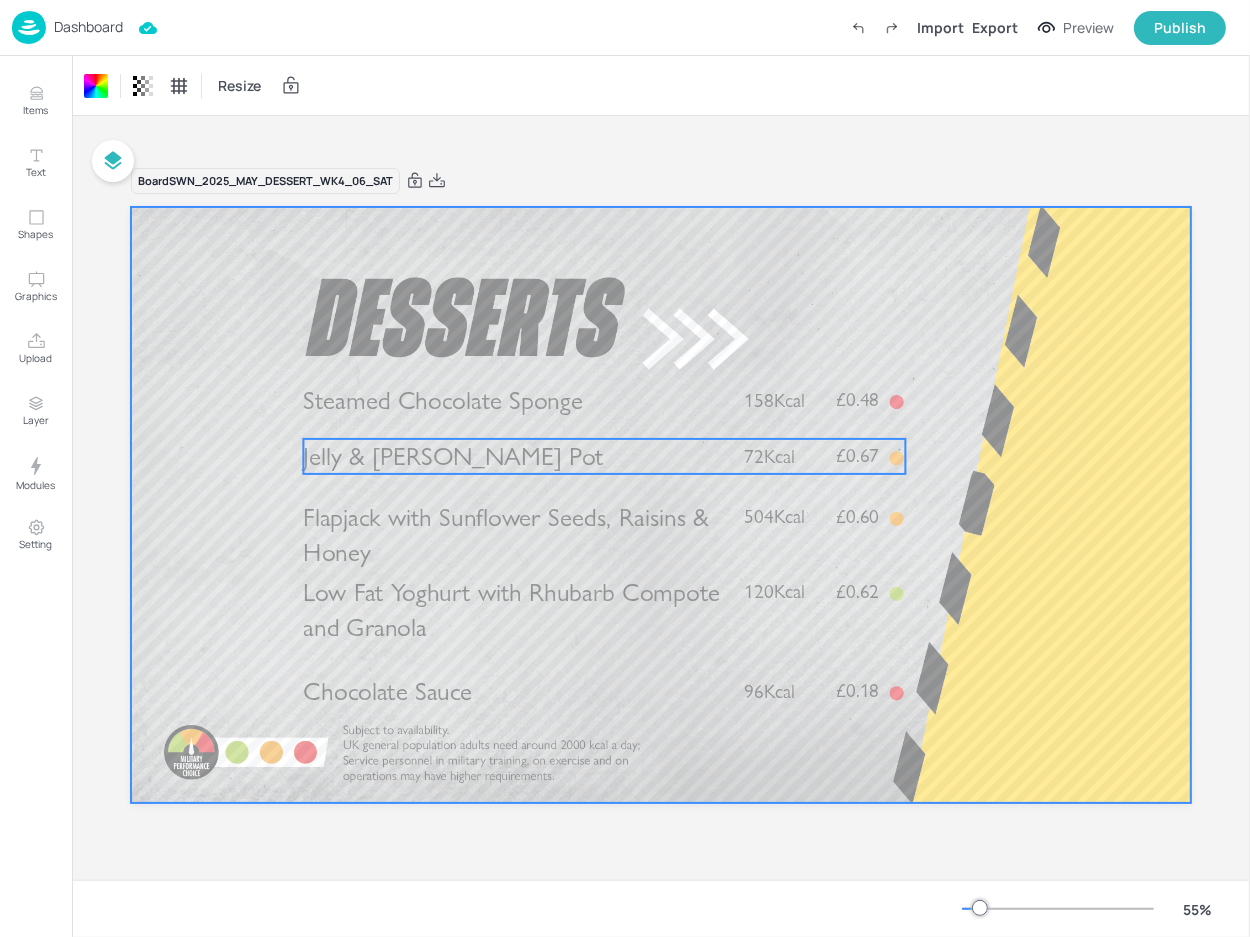 click on "Jelly & Berry Pot  £0.67 72Kcal" at bounding box center [604, 456] 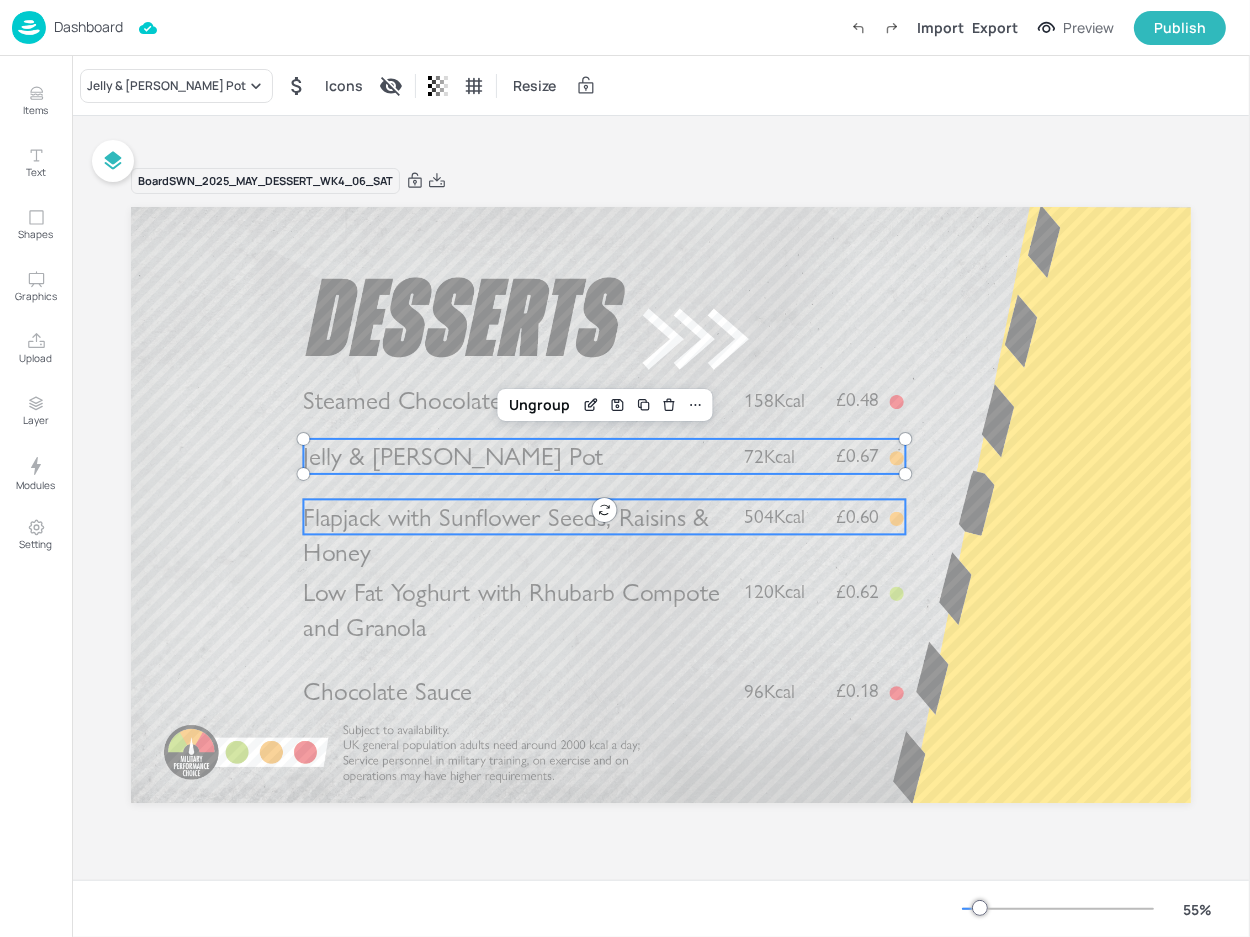 click on "Flapjack with Sunflower Seeds, Raisins & Honey £0.60 504Kcal" at bounding box center (604, 516) 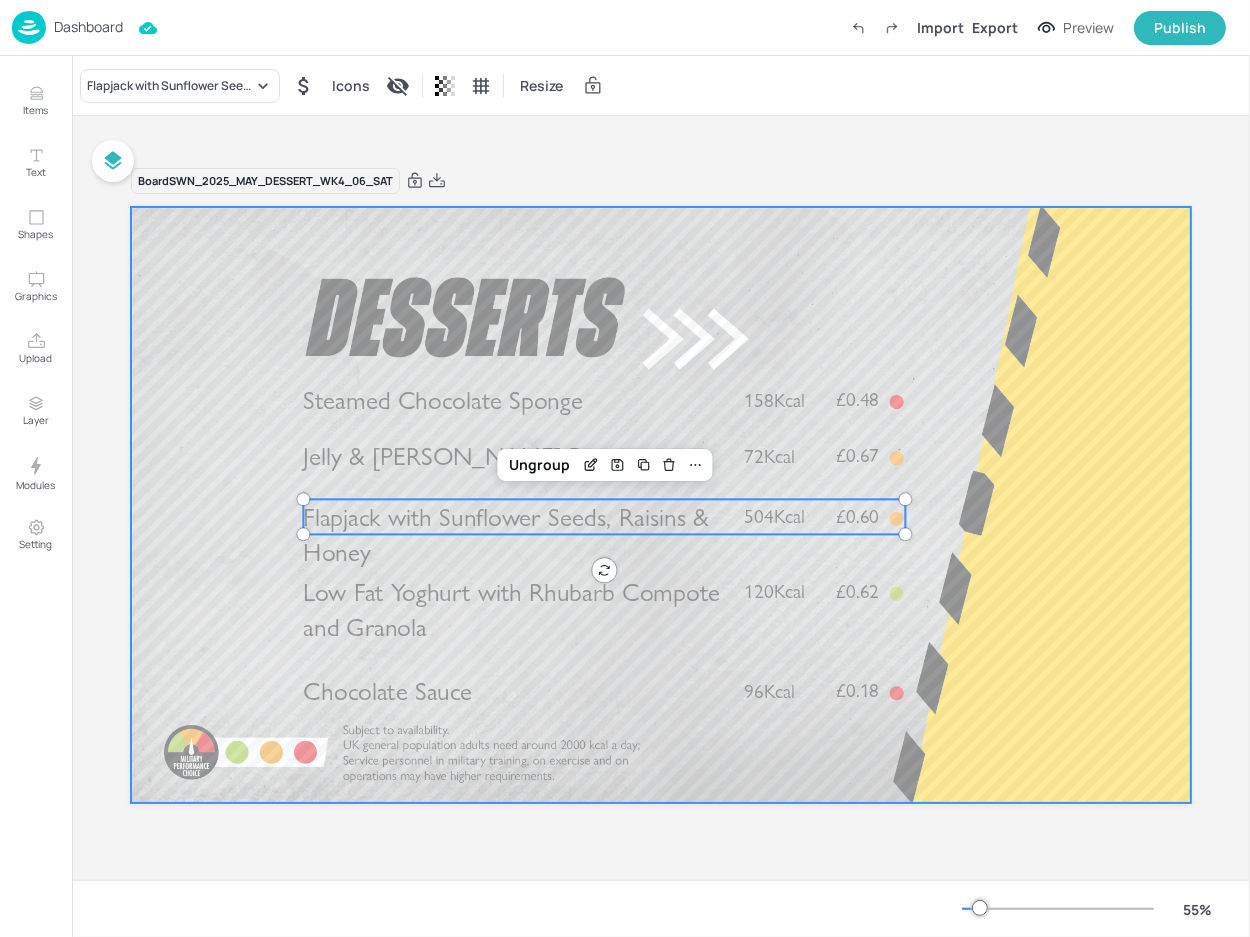 click on "Low Fat Yoghurt with Rhubarb Compote and Granola £0.62 120Kcal" at bounding box center [604, 591] 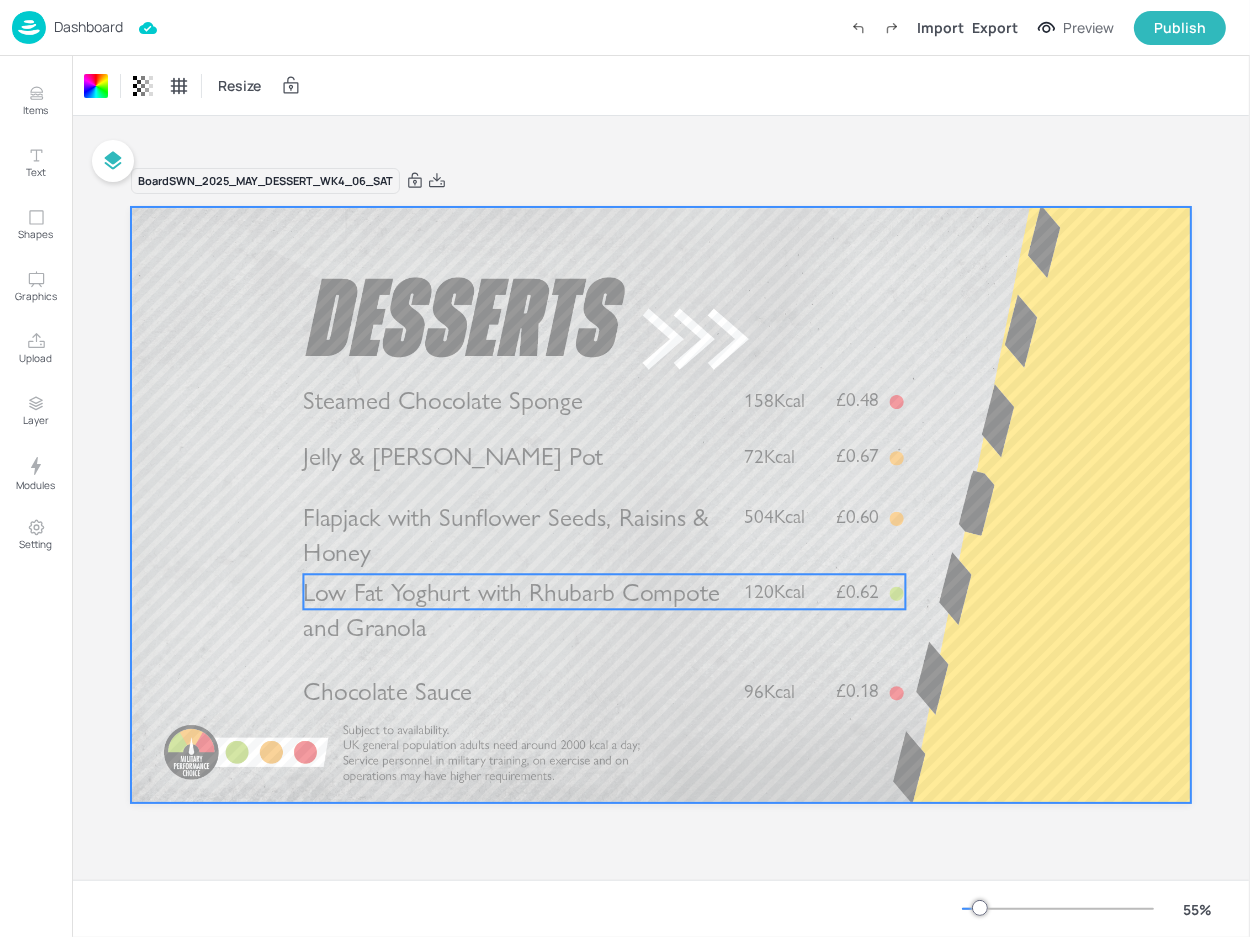 click on "Low Fat Yoghurt with Rhubarb Compote and Granola £0.62 120Kcal" at bounding box center [604, 591] 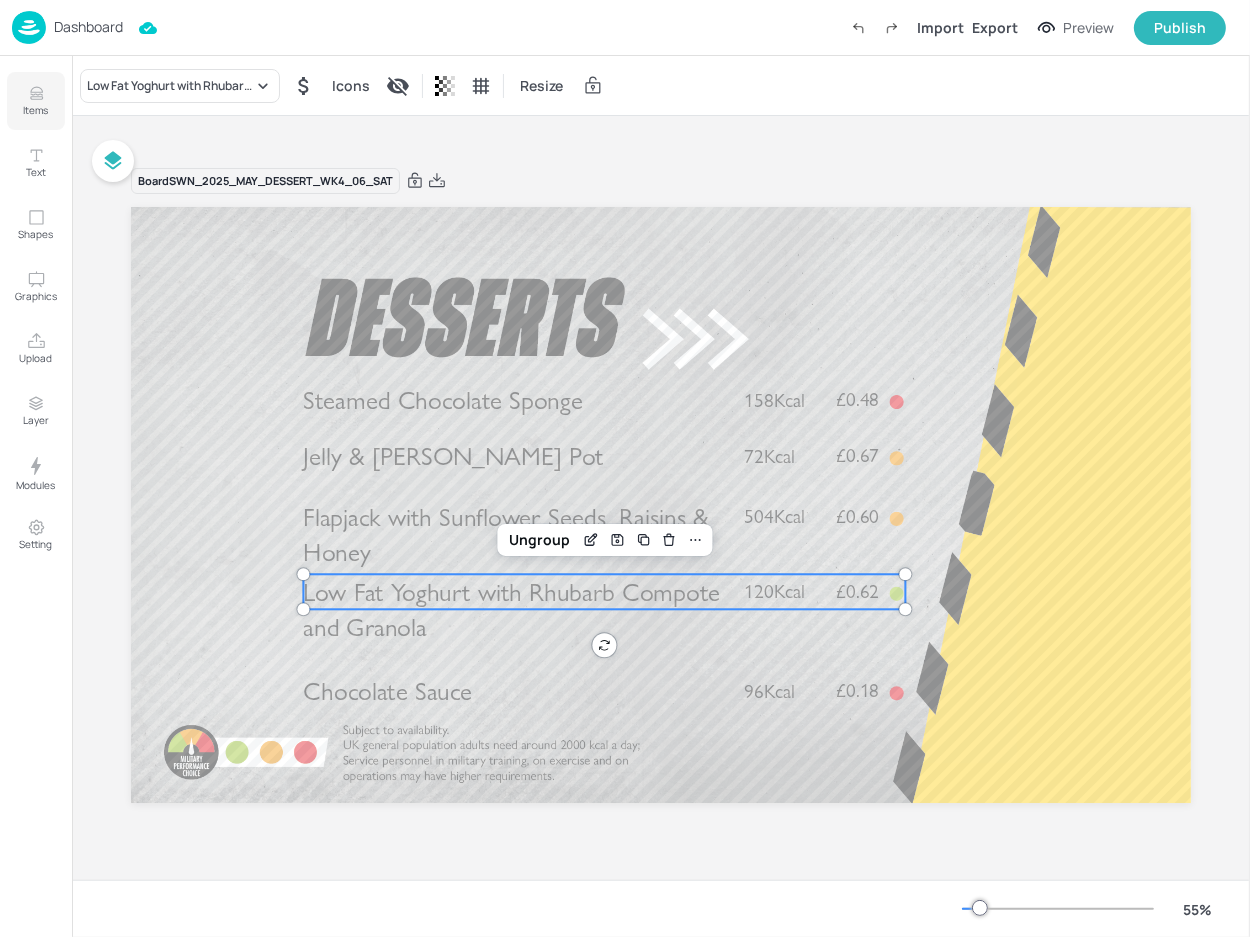 drag, startPoint x: 70, startPoint y: 102, endPoint x: 51, endPoint y: 100, distance: 19.104973 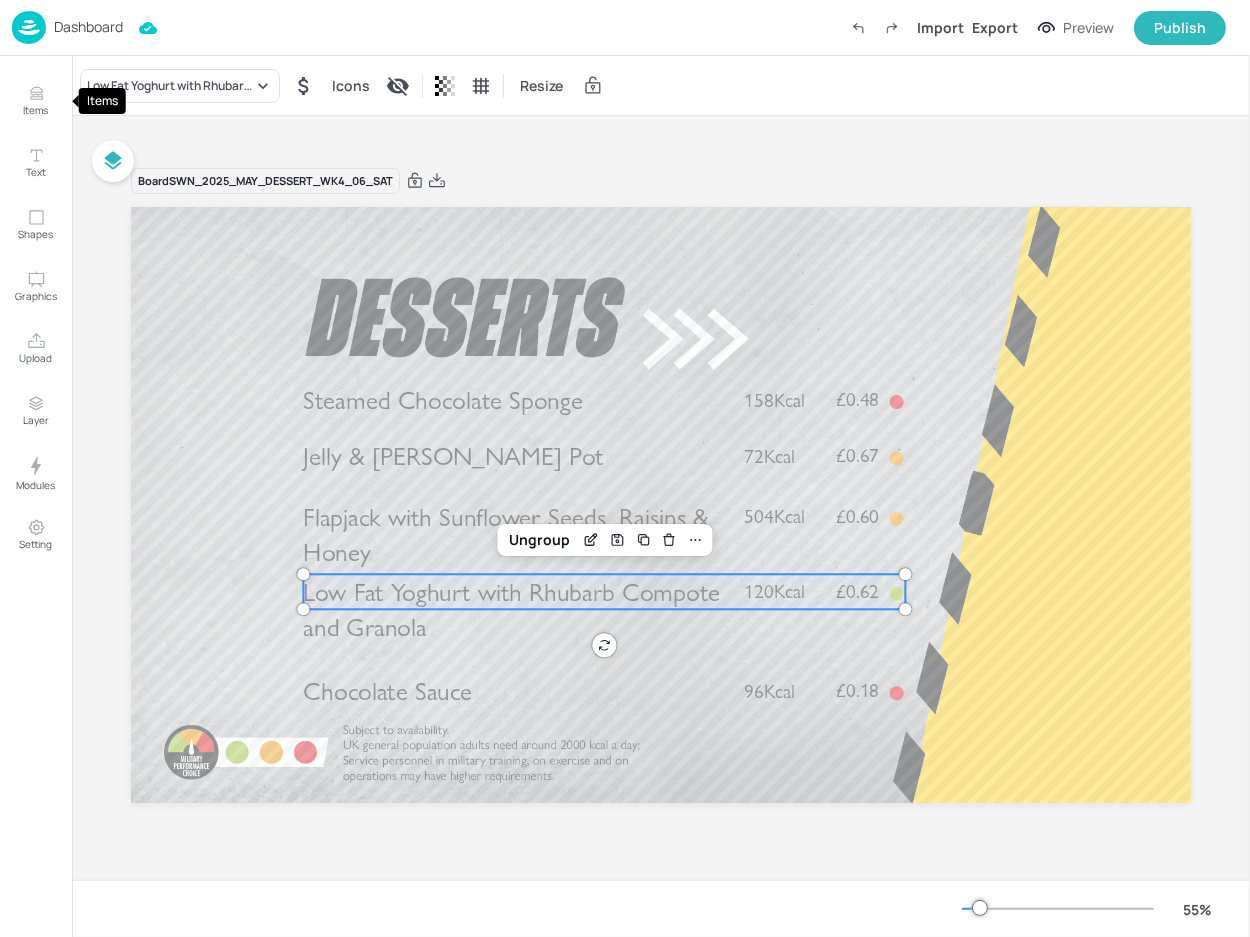 drag, startPoint x: 51, startPoint y: 100, endPoint x: 83, endPoint y: 116, distance: 35.77709 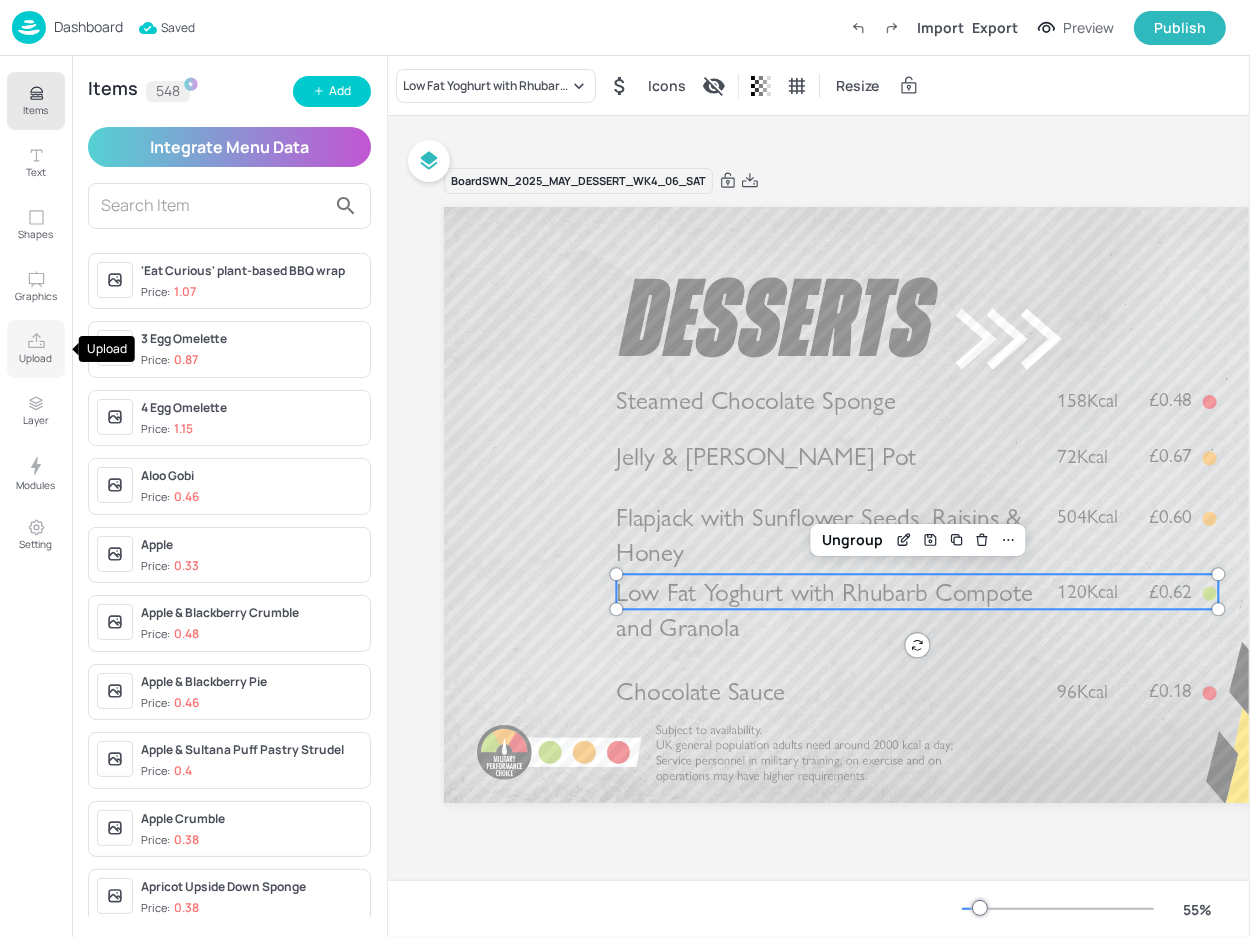 click on "Upload" at bounding box center (36, 358) 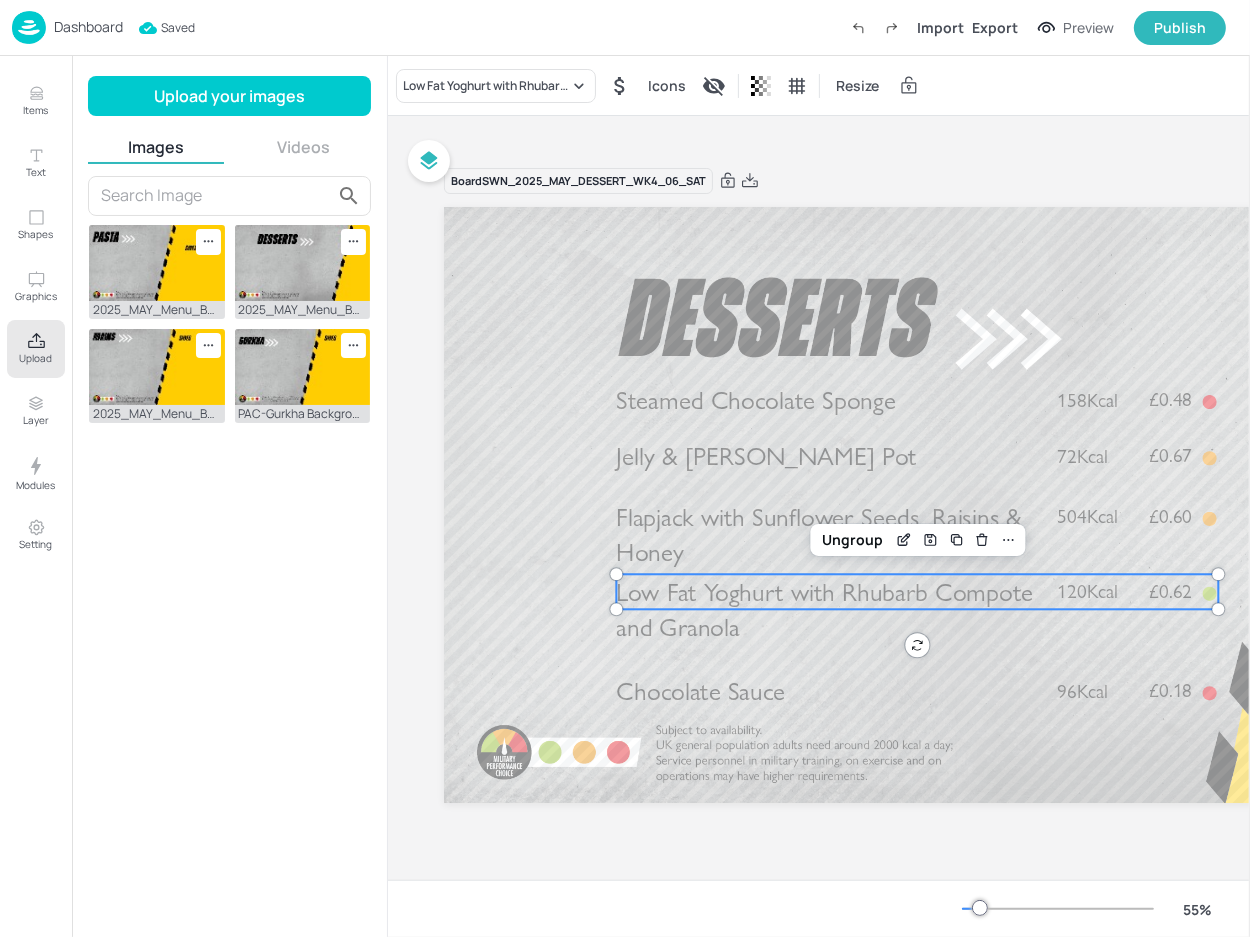 click on "Videos" at bounding box center [304, 147] 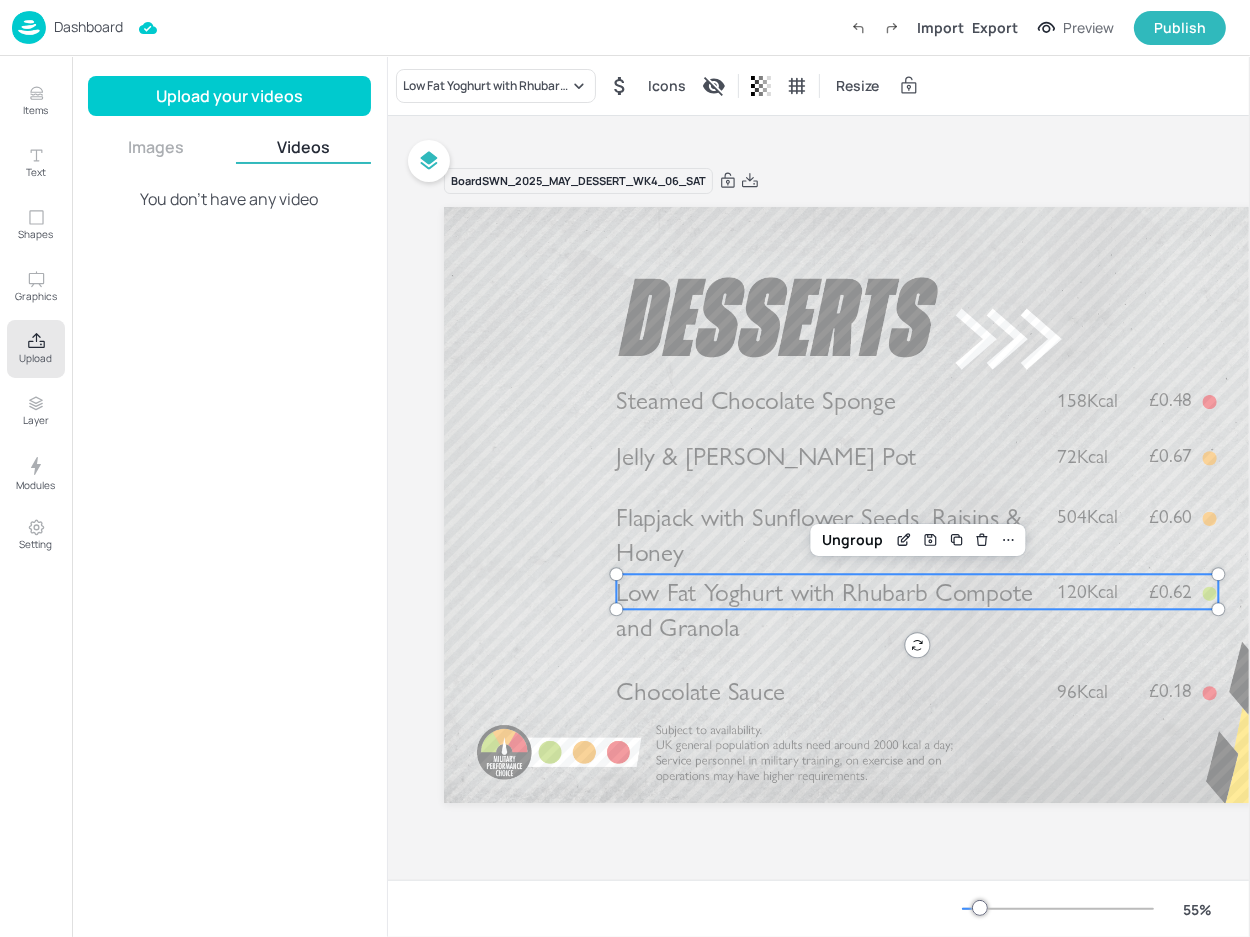 click on "Dashboard" at bounding box center [88, 27] 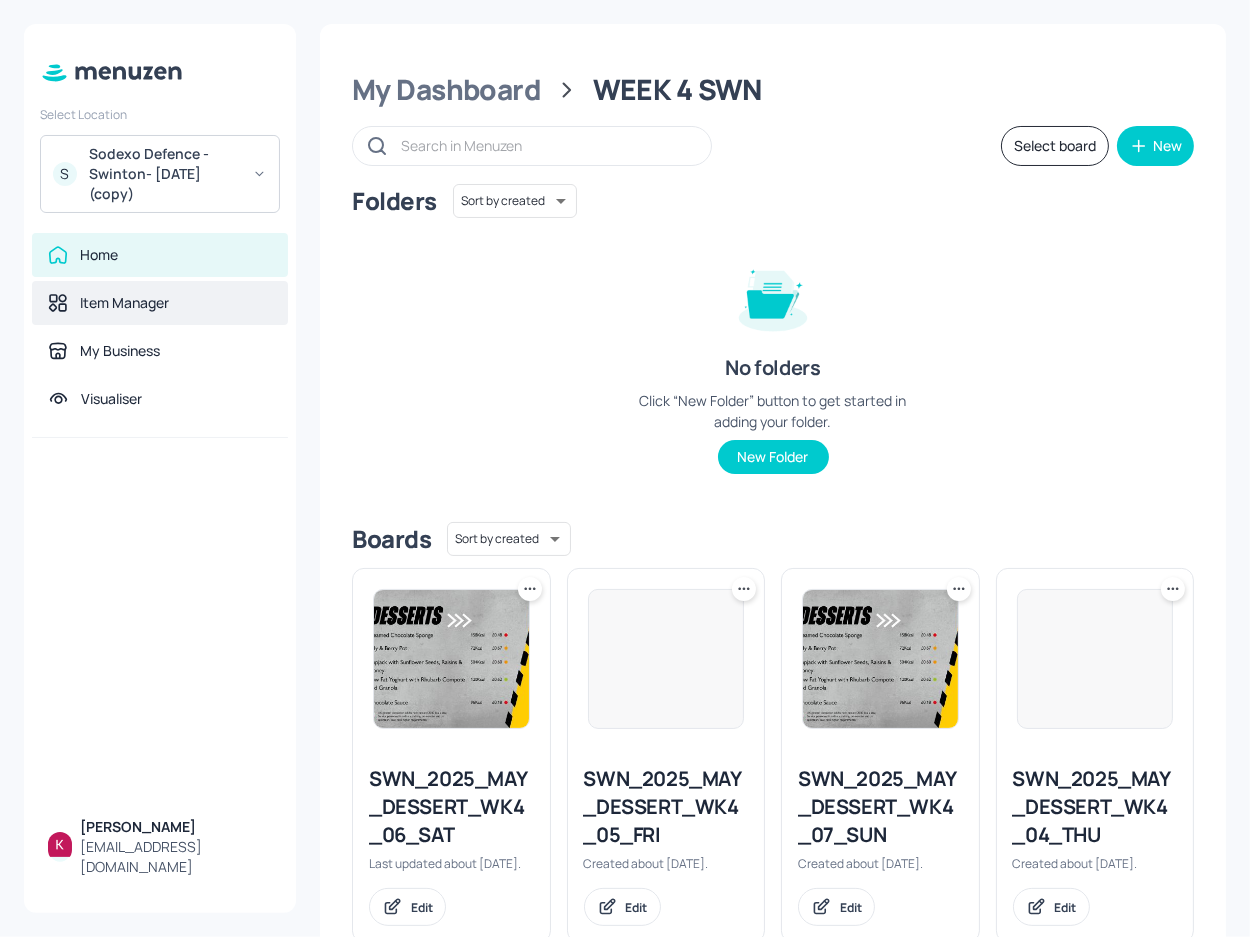 click on "Item Manager" at bounding box center [124, 303] 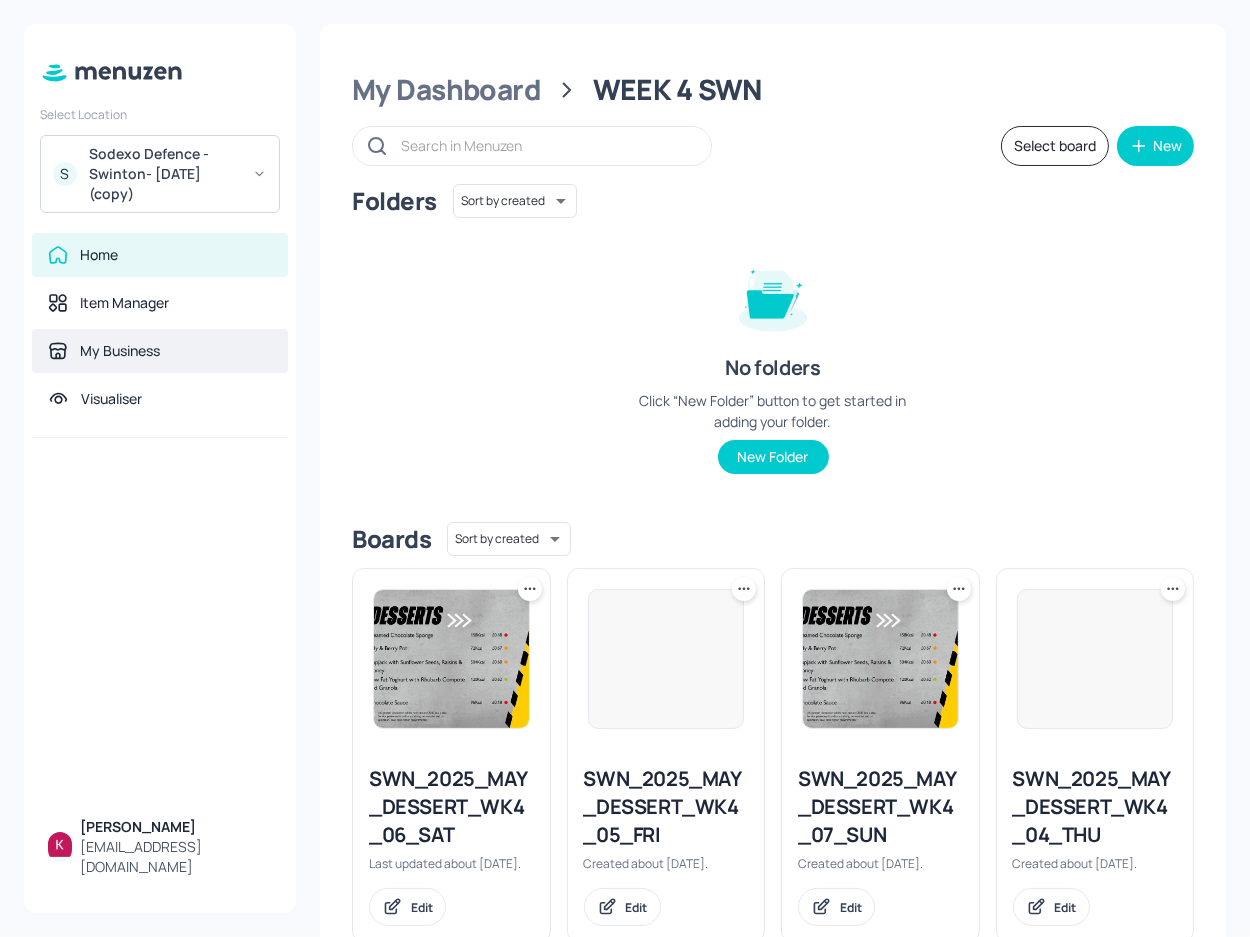 click on "My Business" at bounding box center (120, 351) 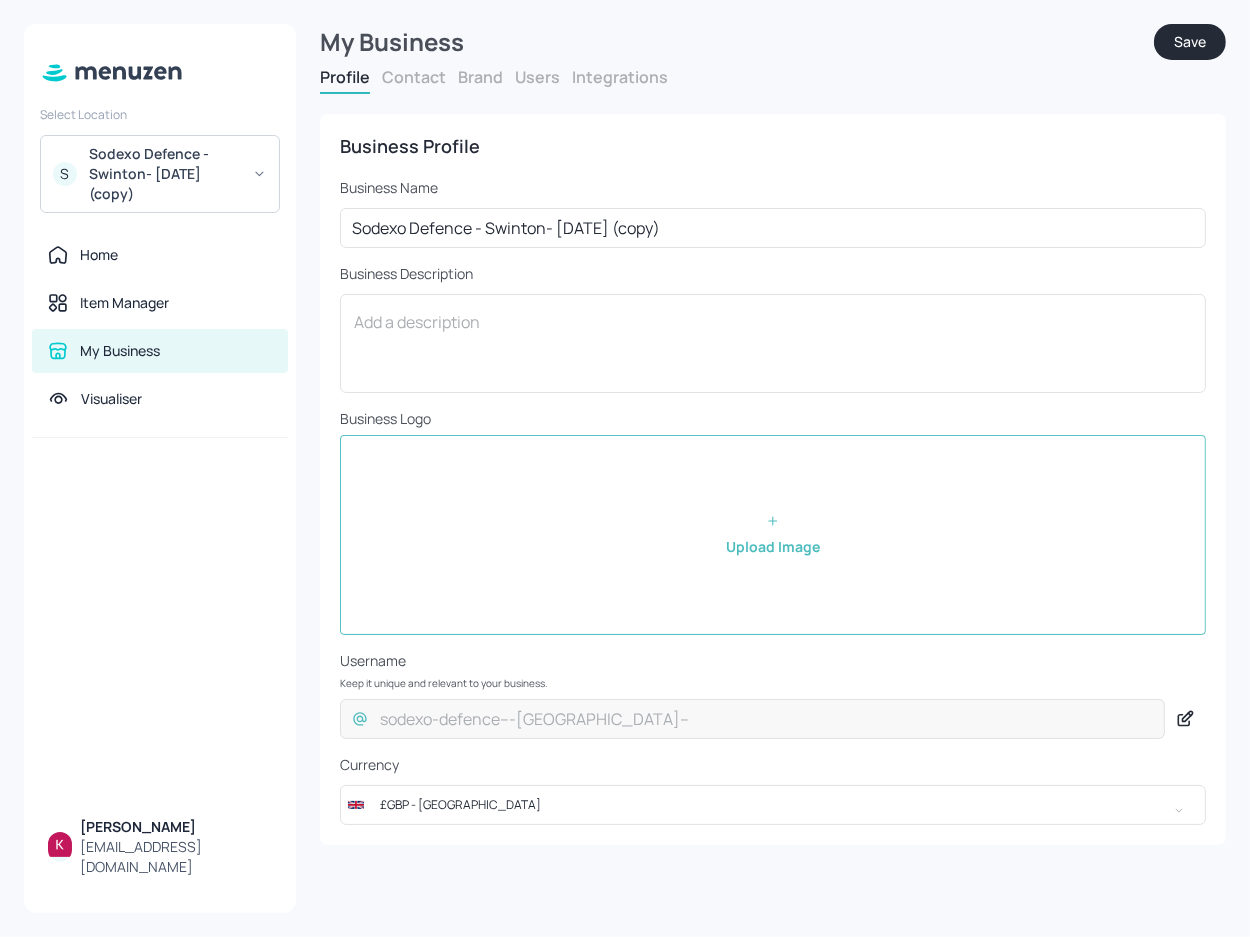 click on "Users" at bounding box center [537, 77] 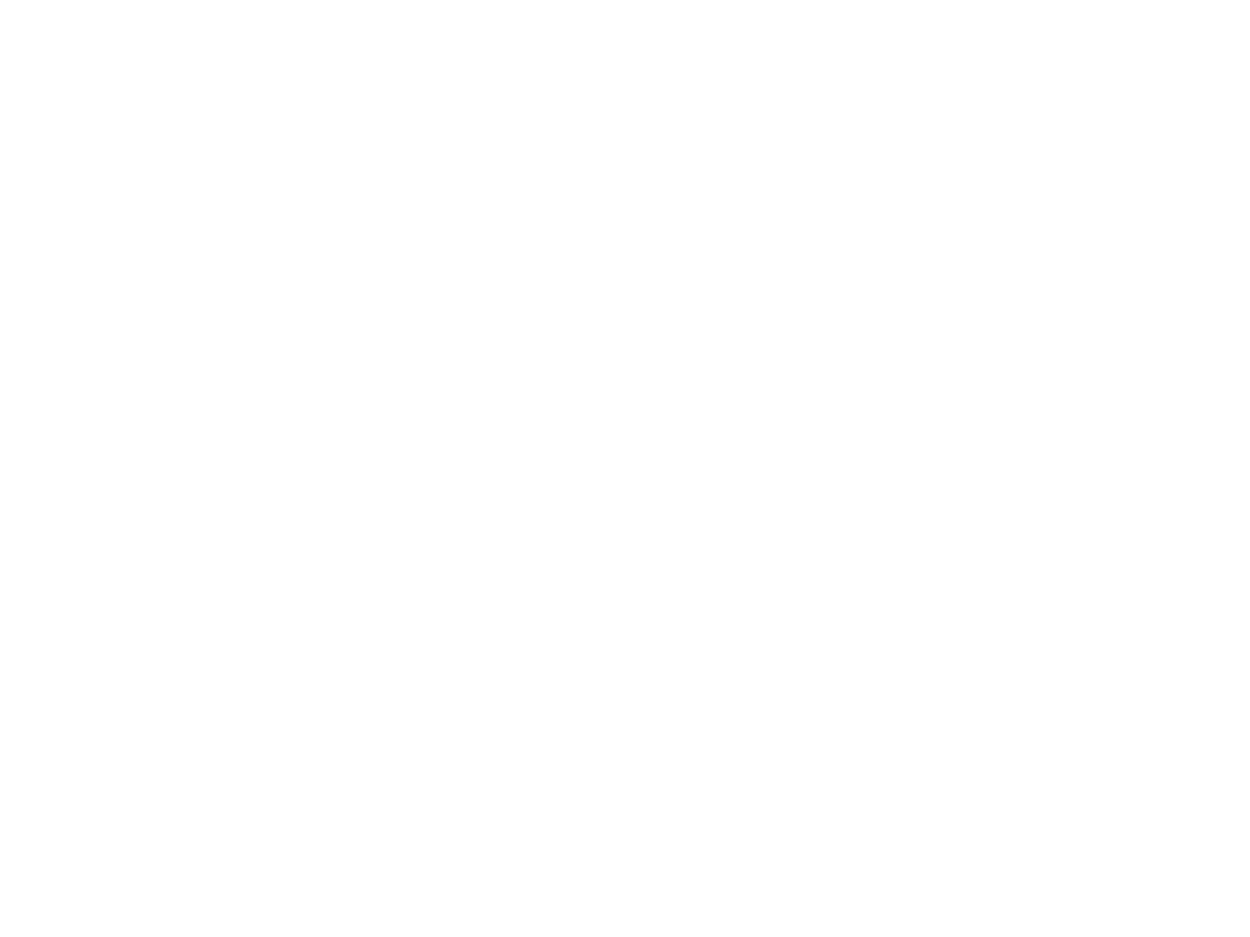 scroll, scrollTop: 0, scrollLeft: 0, axis: both 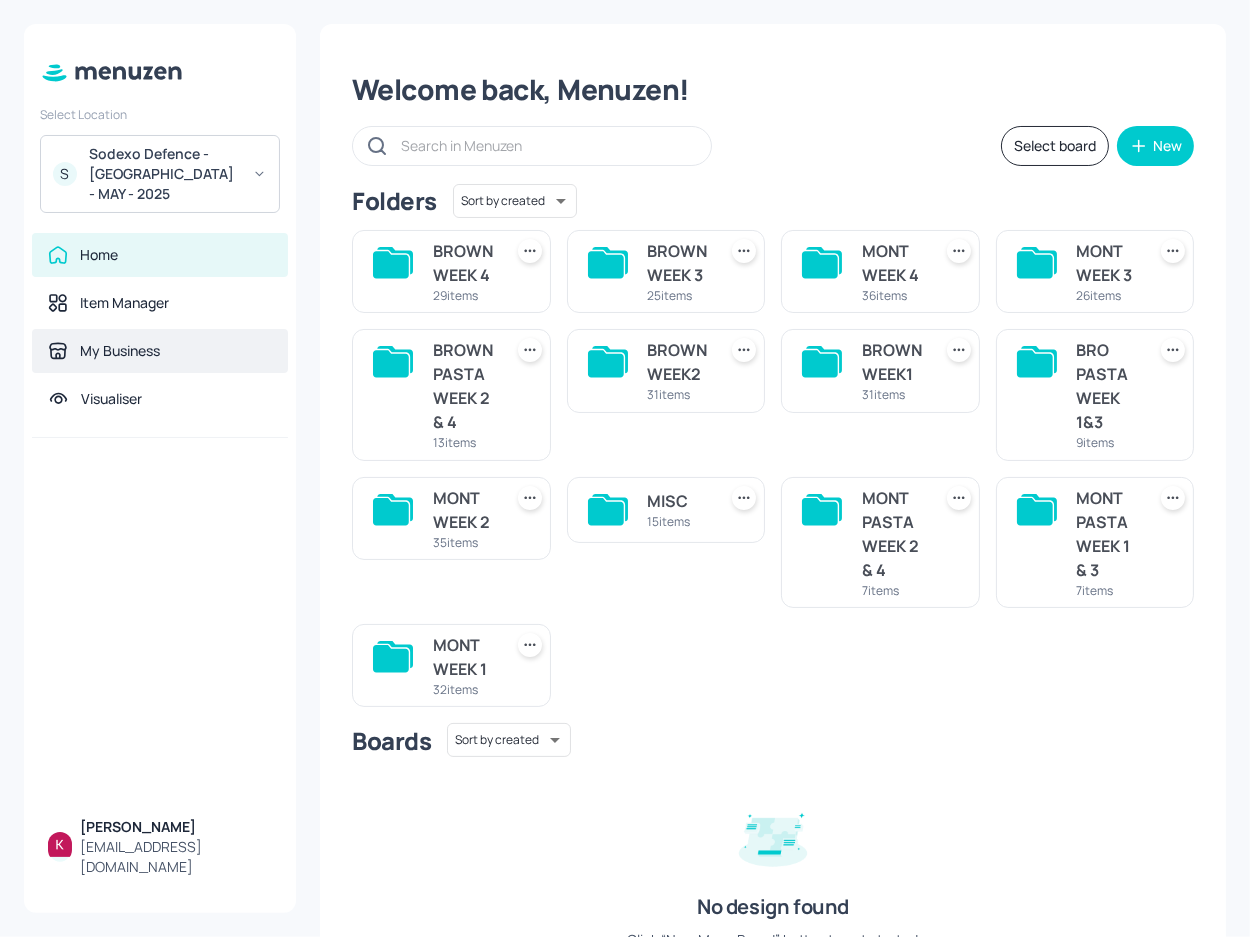 click on "My Business" at bounding box center [120, 351] 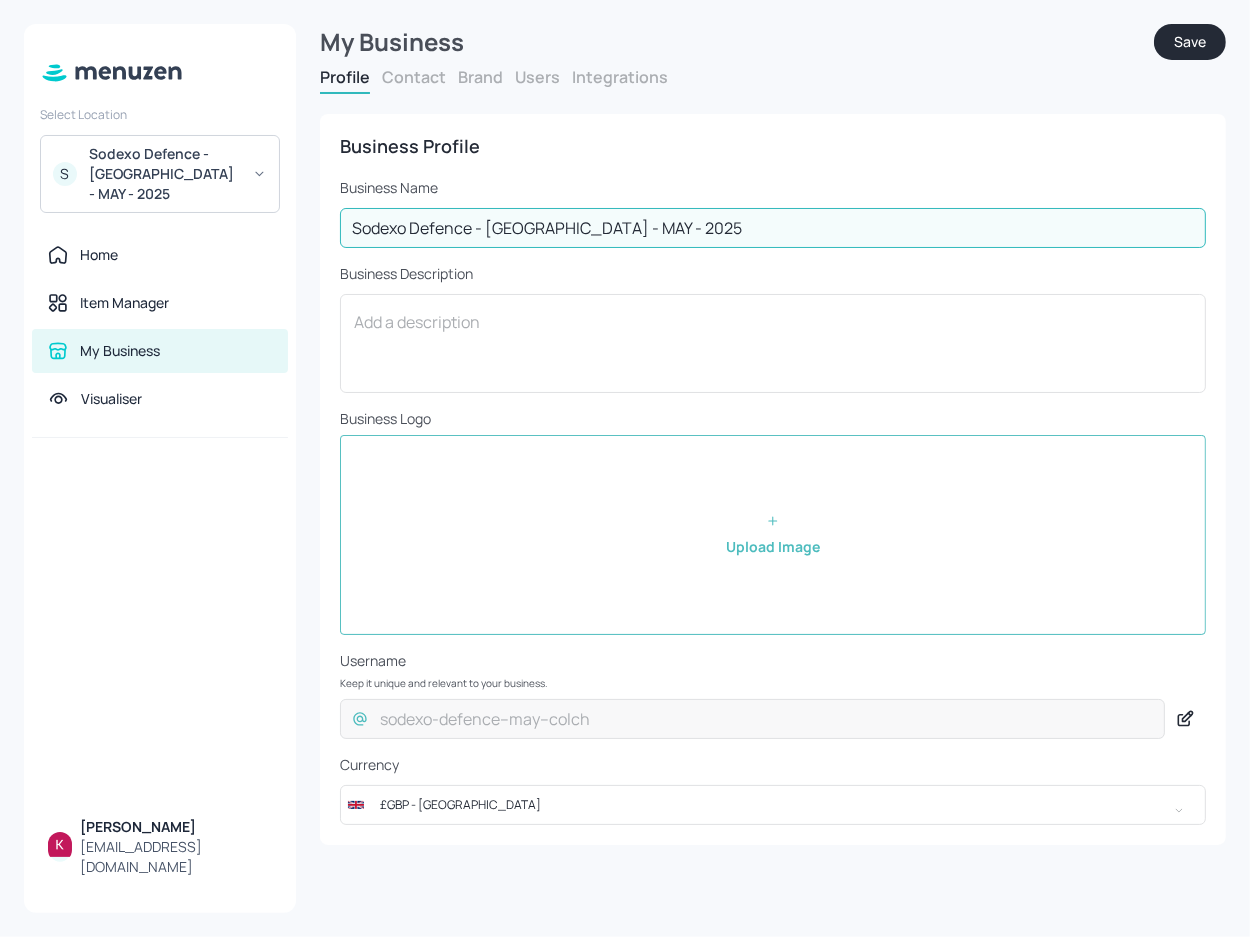 drag, startPoint x: 706, startPoint y: 233, endPoint x: 352, endPoint y: 234, distance: 354.0014 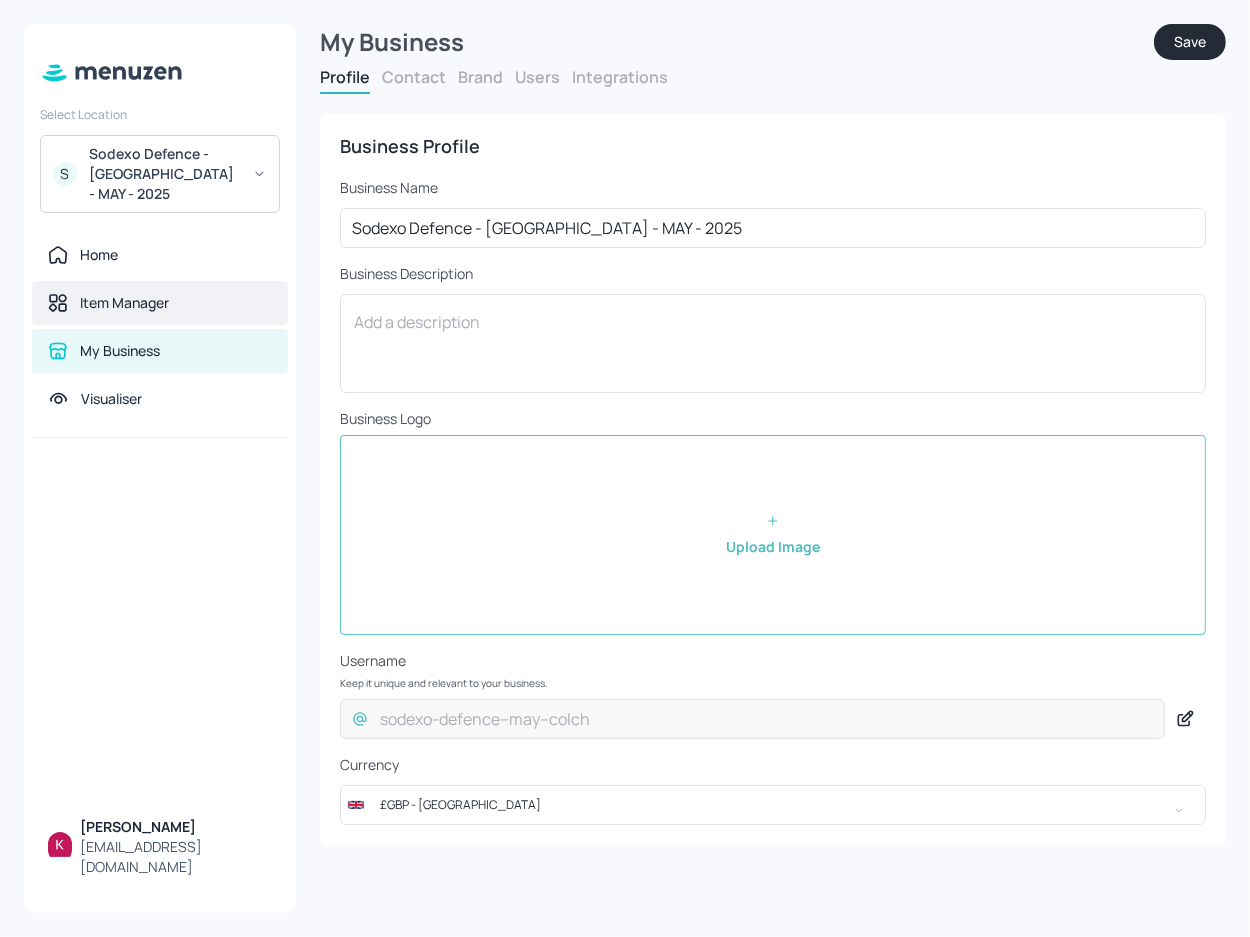 click on "Item Manager" at bounding box center [160, 303] 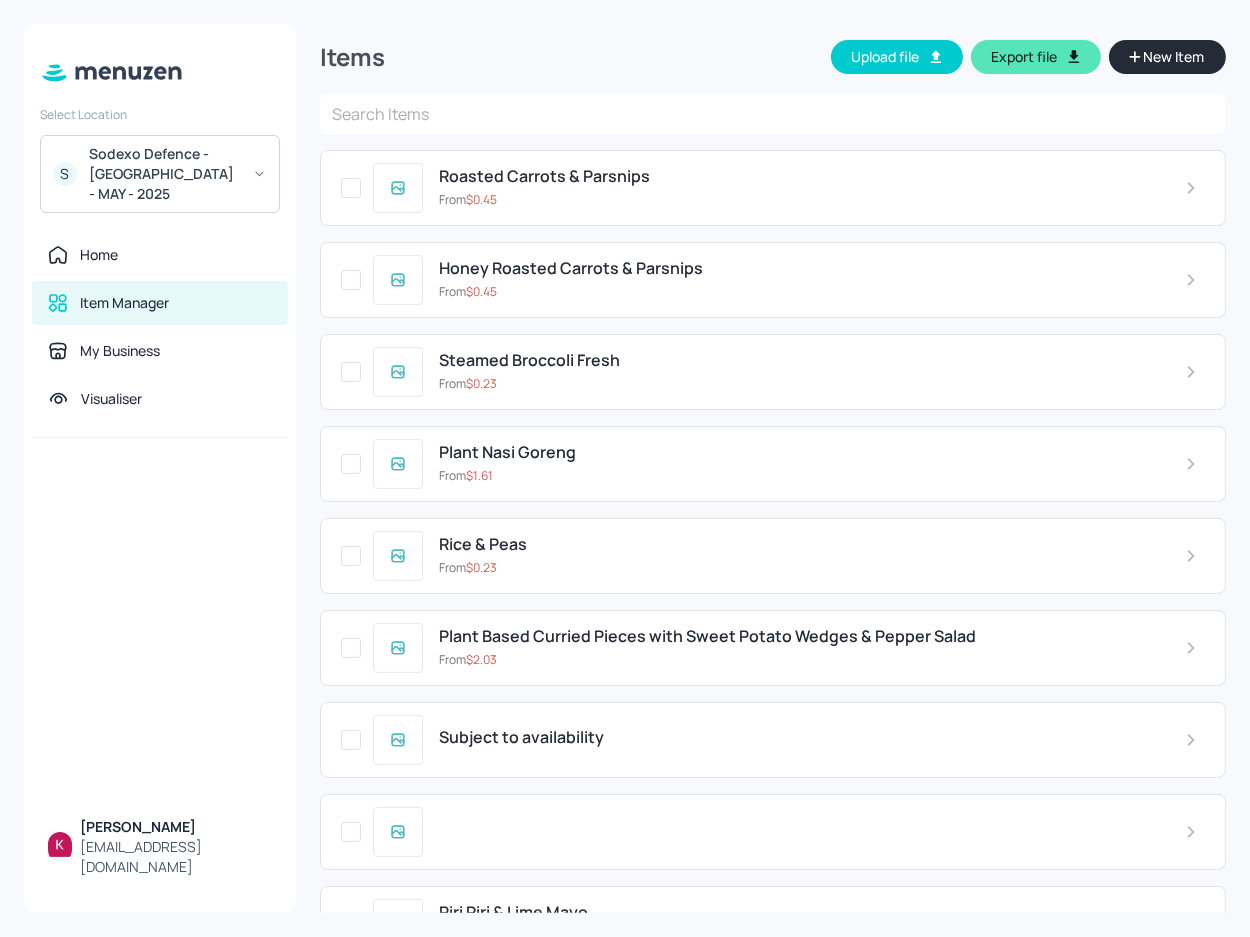 click on "Export file" at bounding box center (1036, 57) 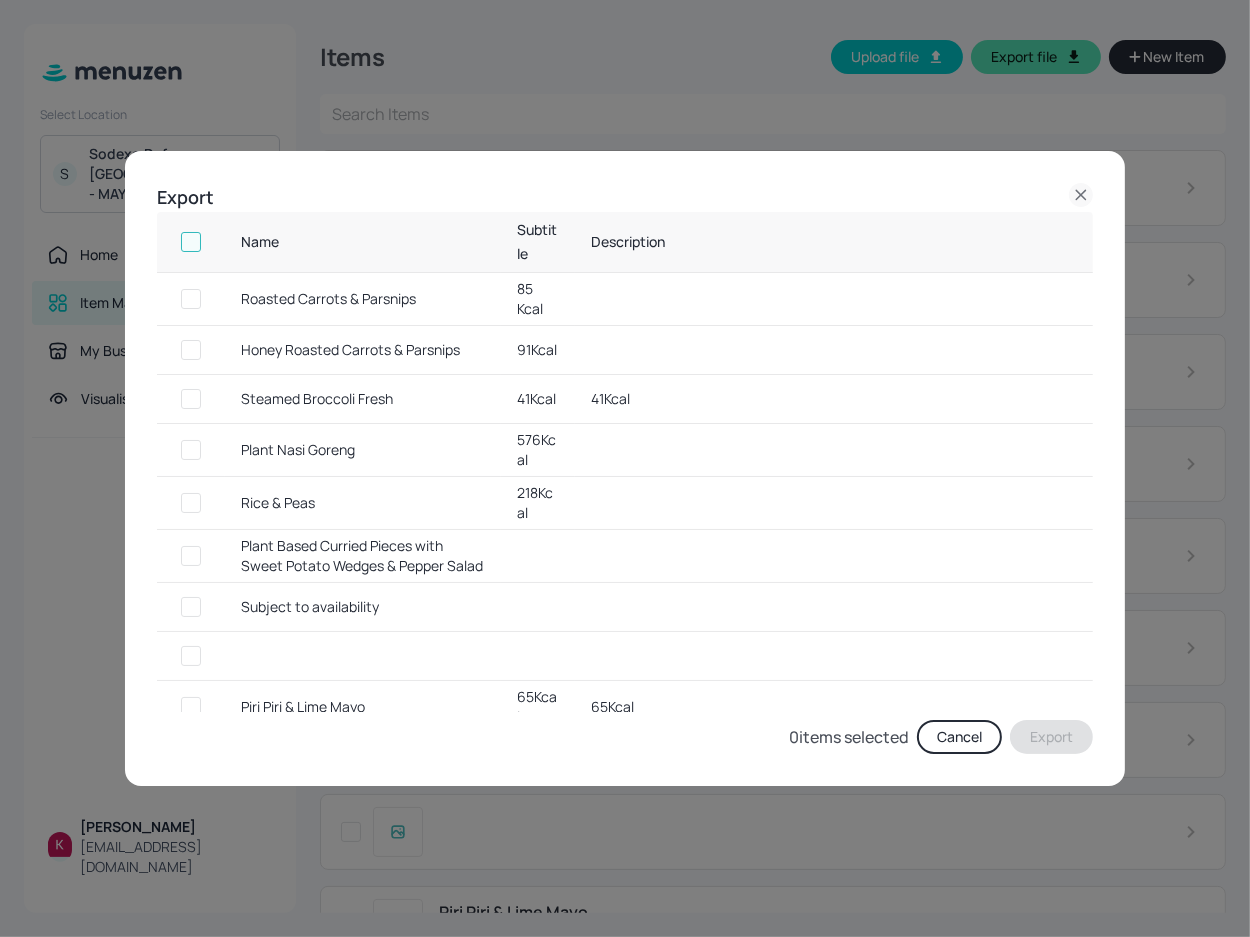 click at bounding box center (191, 242) 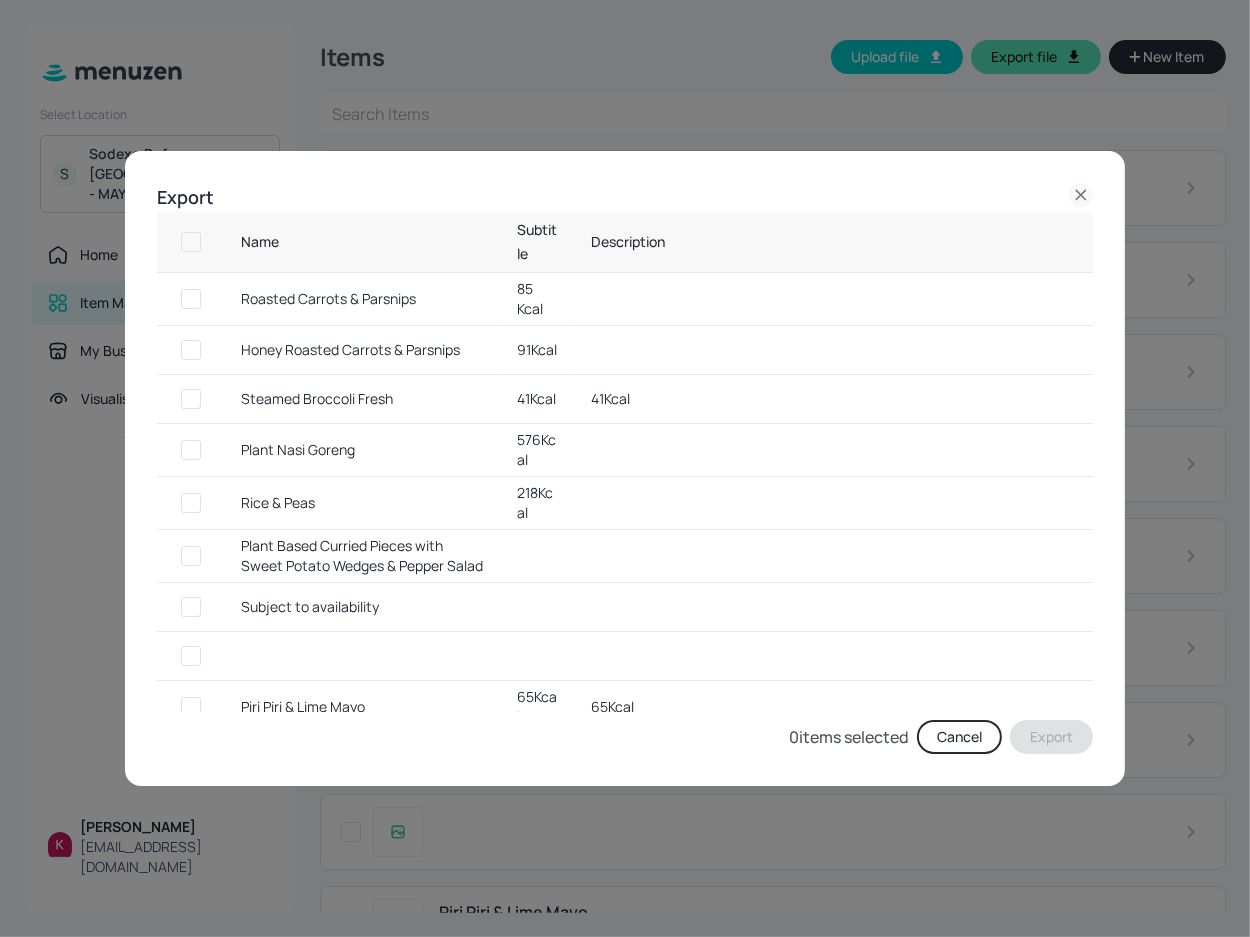 checkbox on "true" 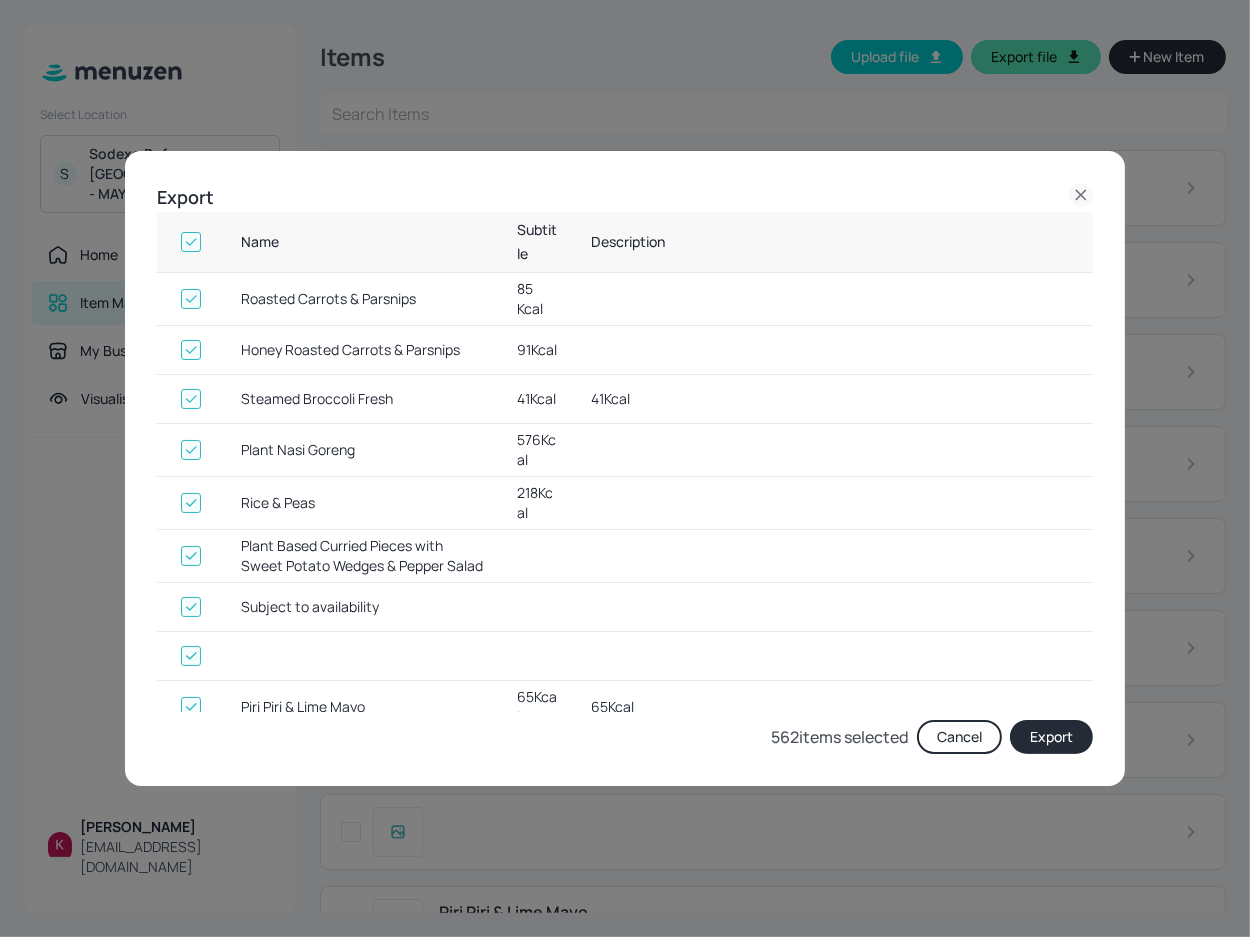 click on "Export" at bounding box center [1051, 737] 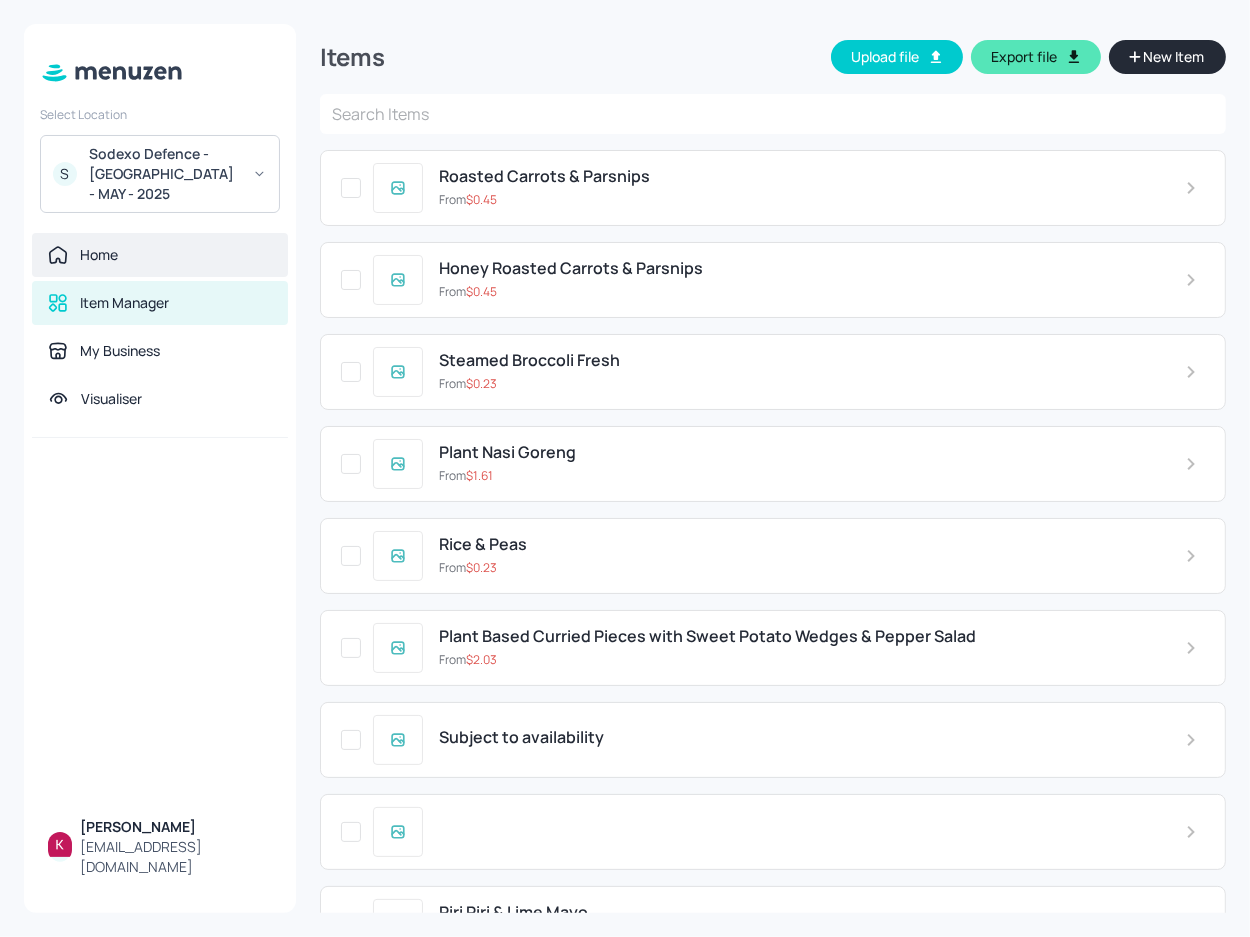 click on "Home" at bounding box center [160, 255] 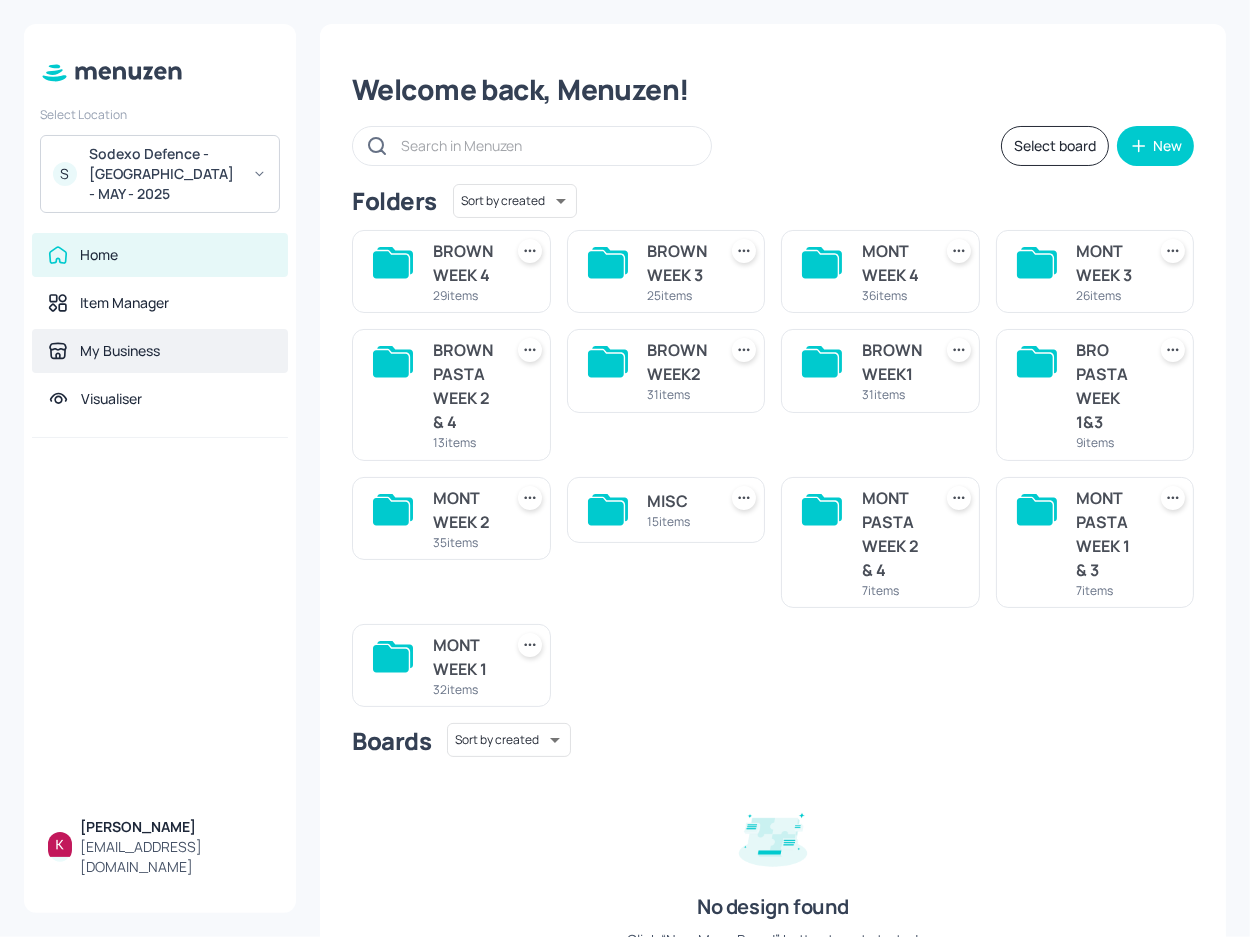 drag, startPoint x: 113, startPoint y: 362, endPoint x: 160, endPoint y: 334, distance: 54.708317 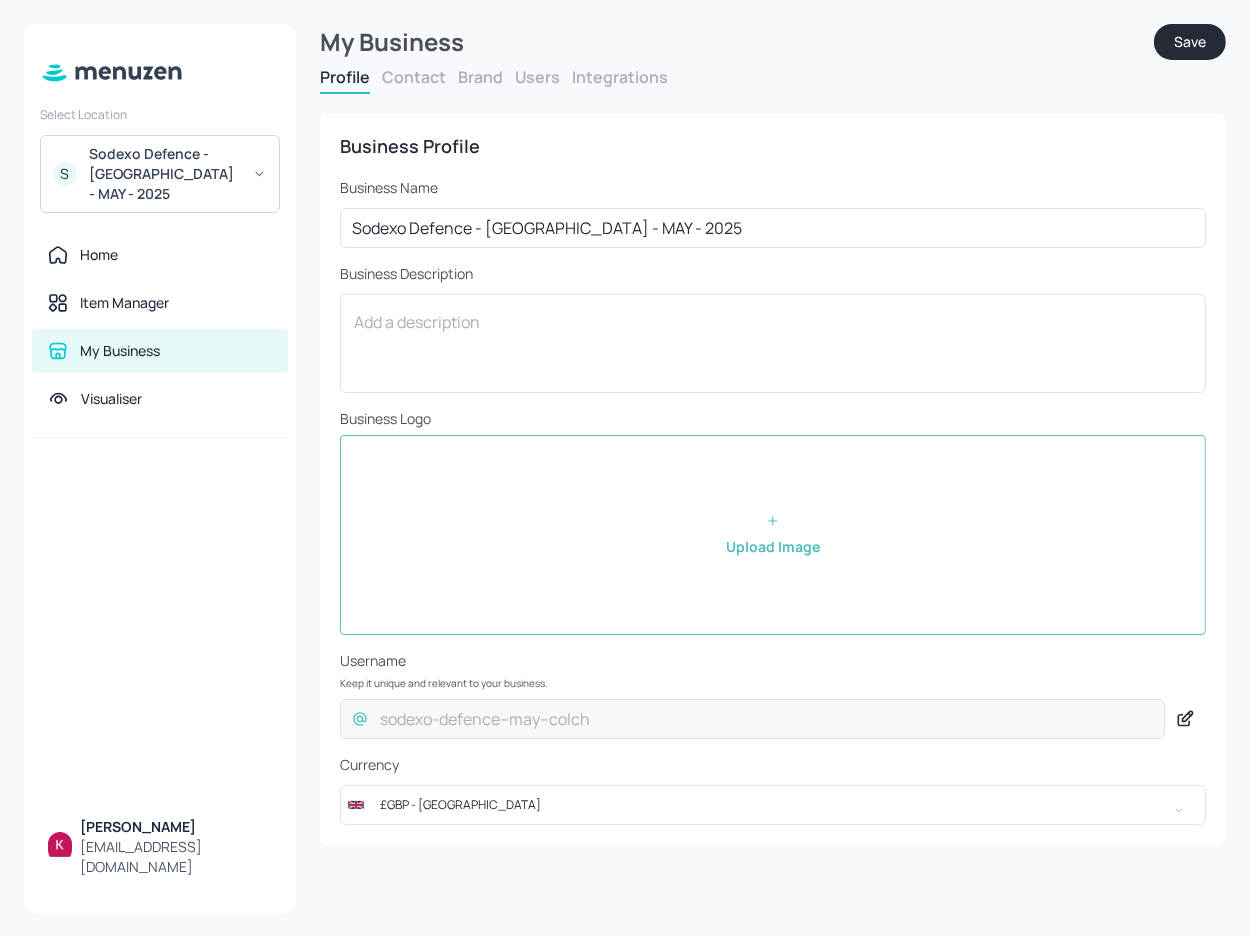 click on "Users" at bounding box center (537, 77) 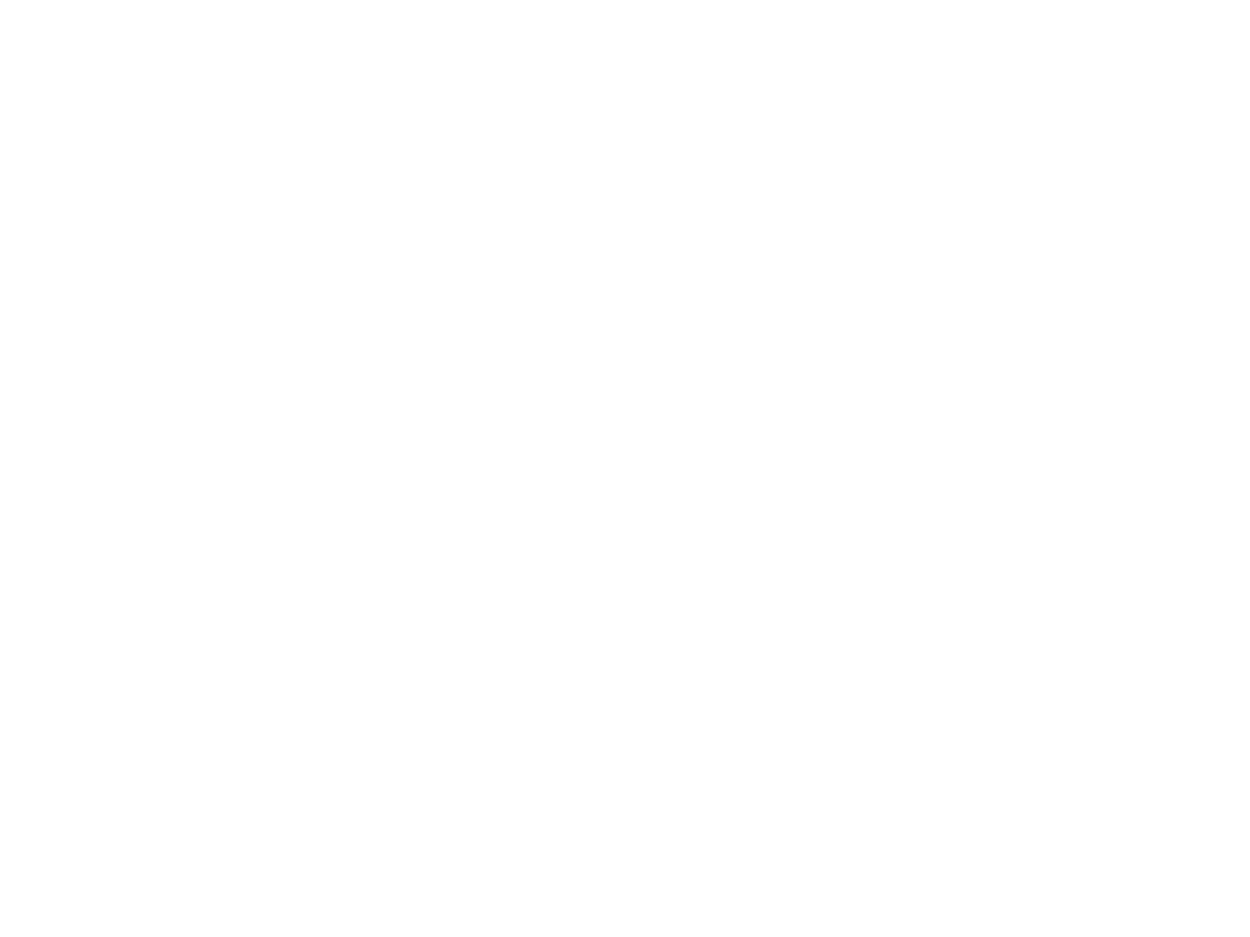 scroll, scrollTop: 0, scrollLeft: 0, axis: both 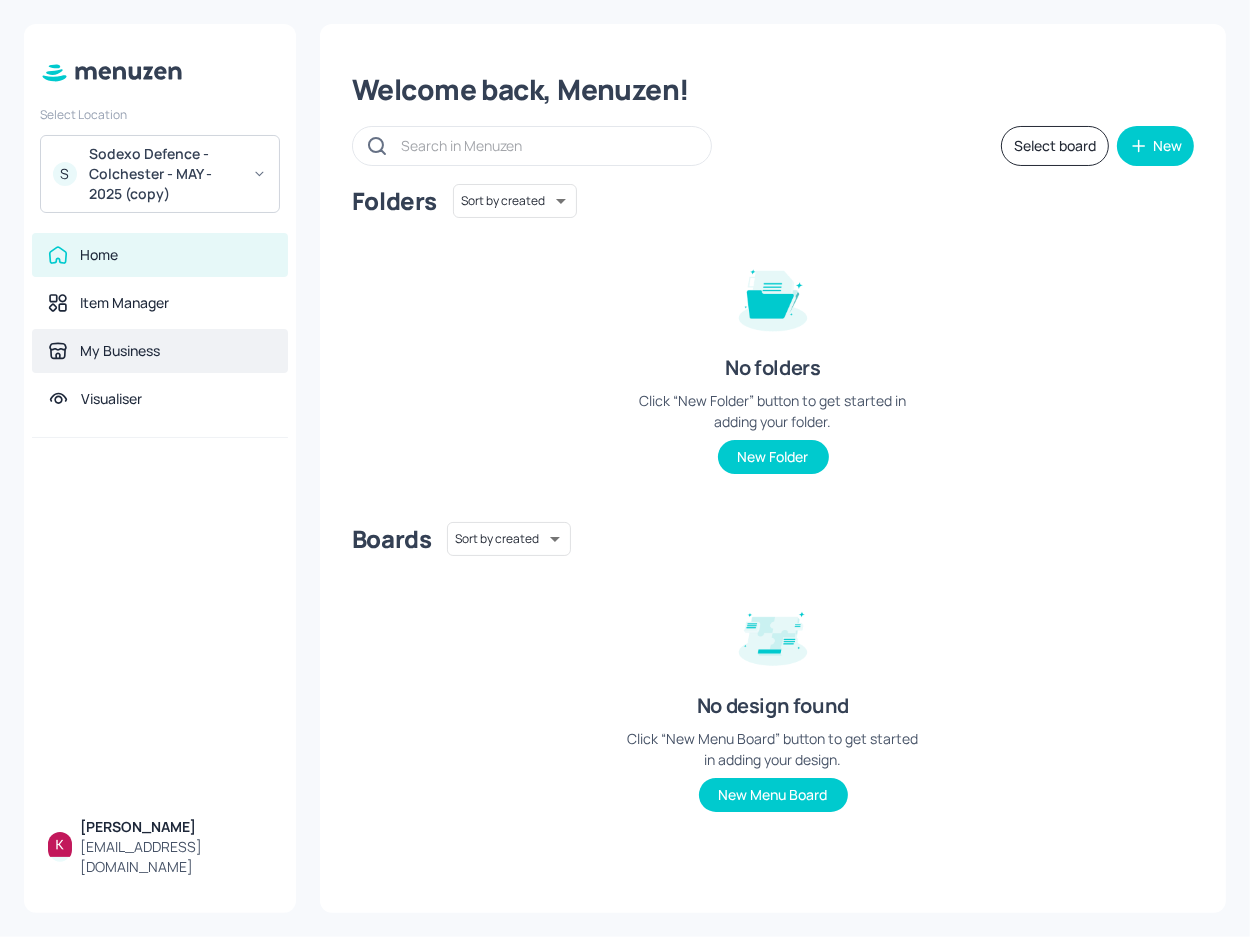 click on "My Business" at bounding box center (120, 351) 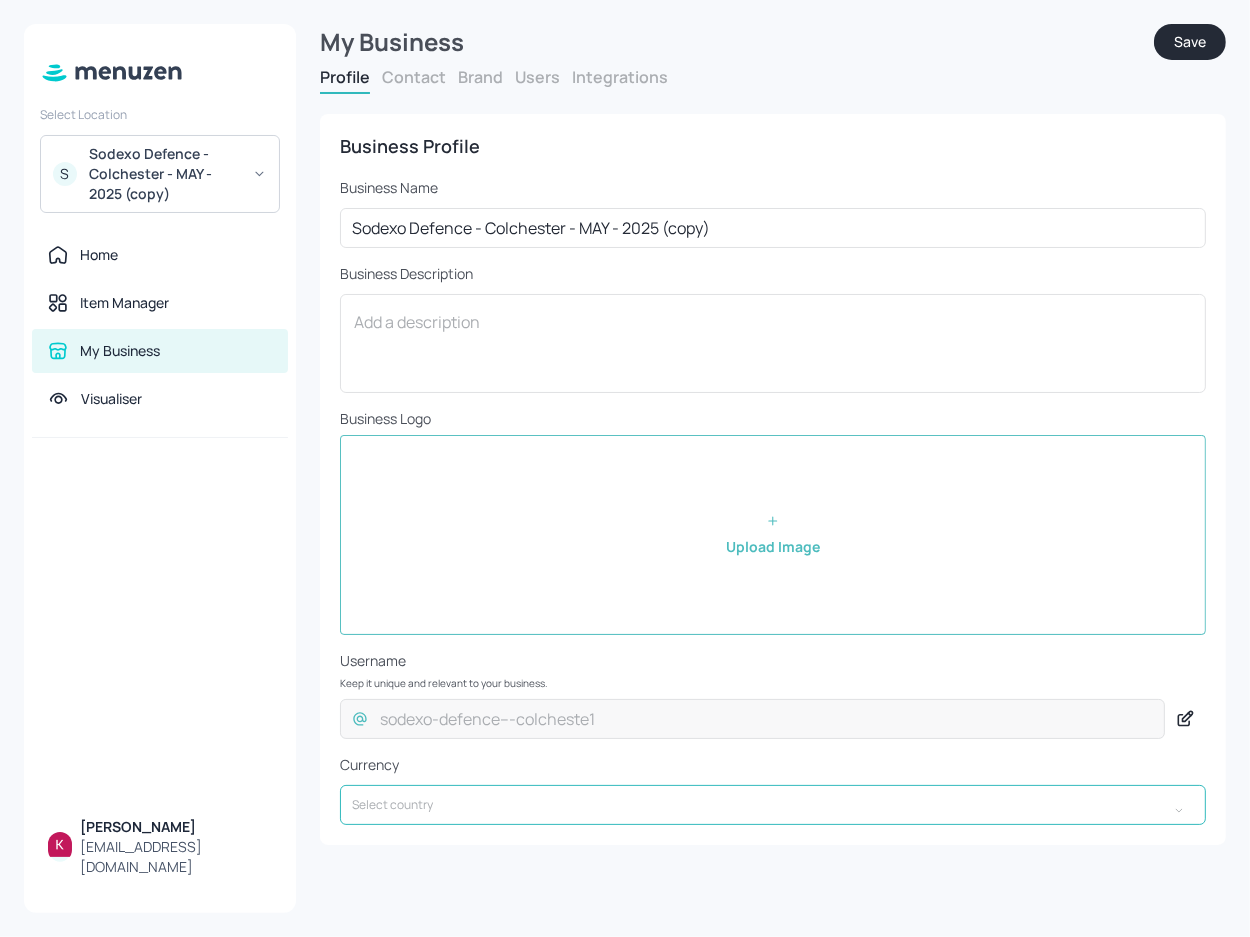click at bounding box center [753, 805] 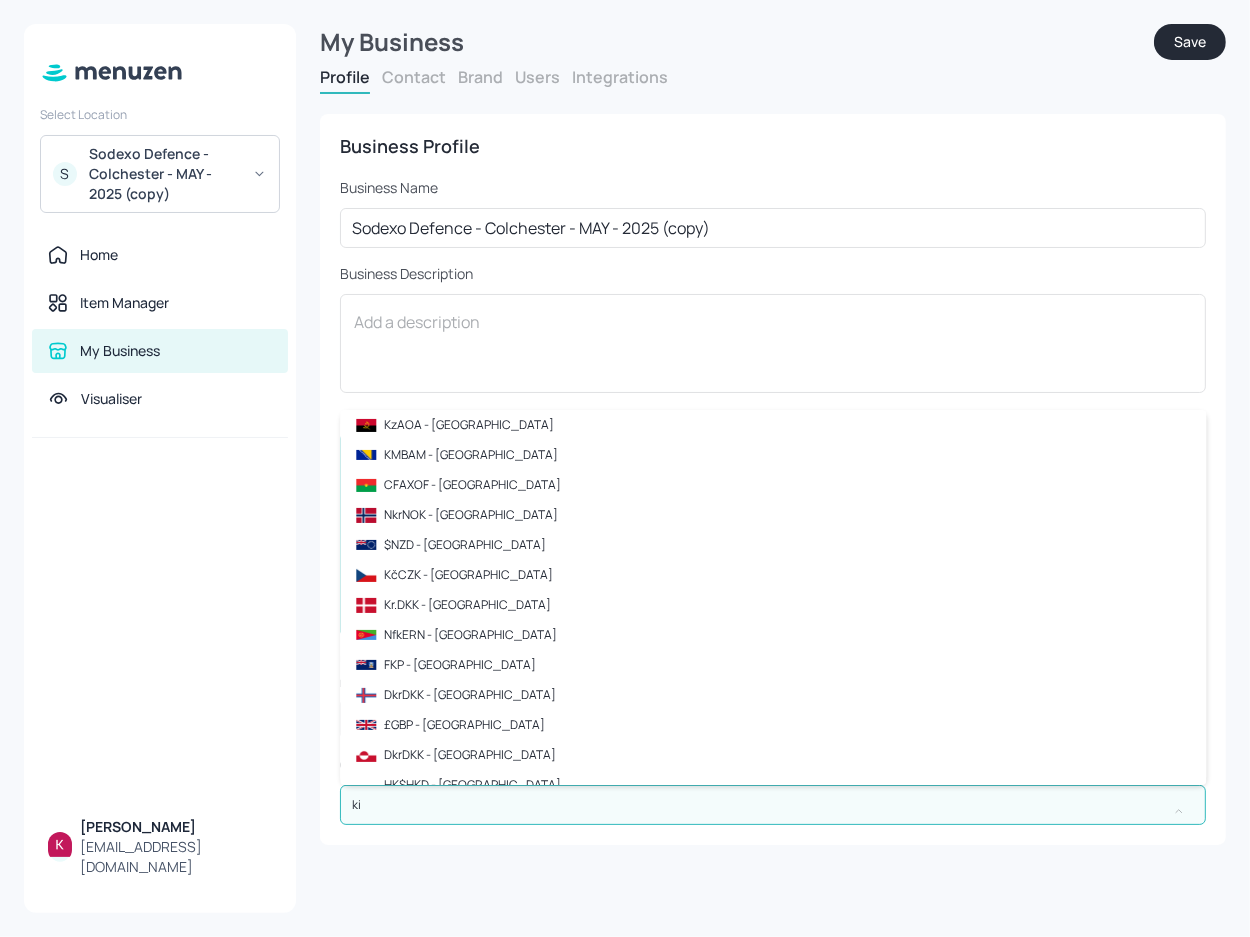 scroll, scrollTop: 0, scrollLeft: 0, axis: both 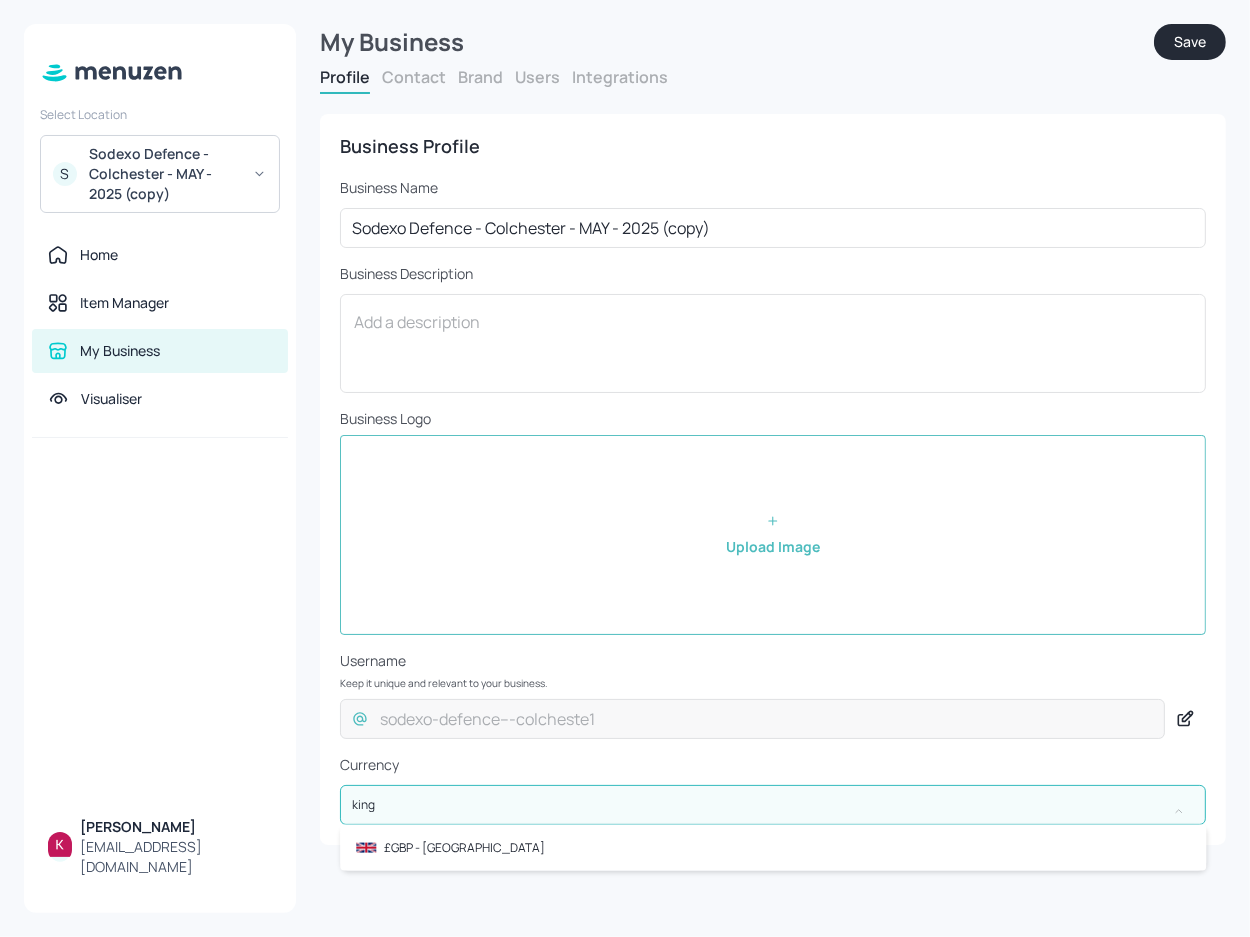click on "£GBP - United Kingdom" at bounding box center (464, 848) 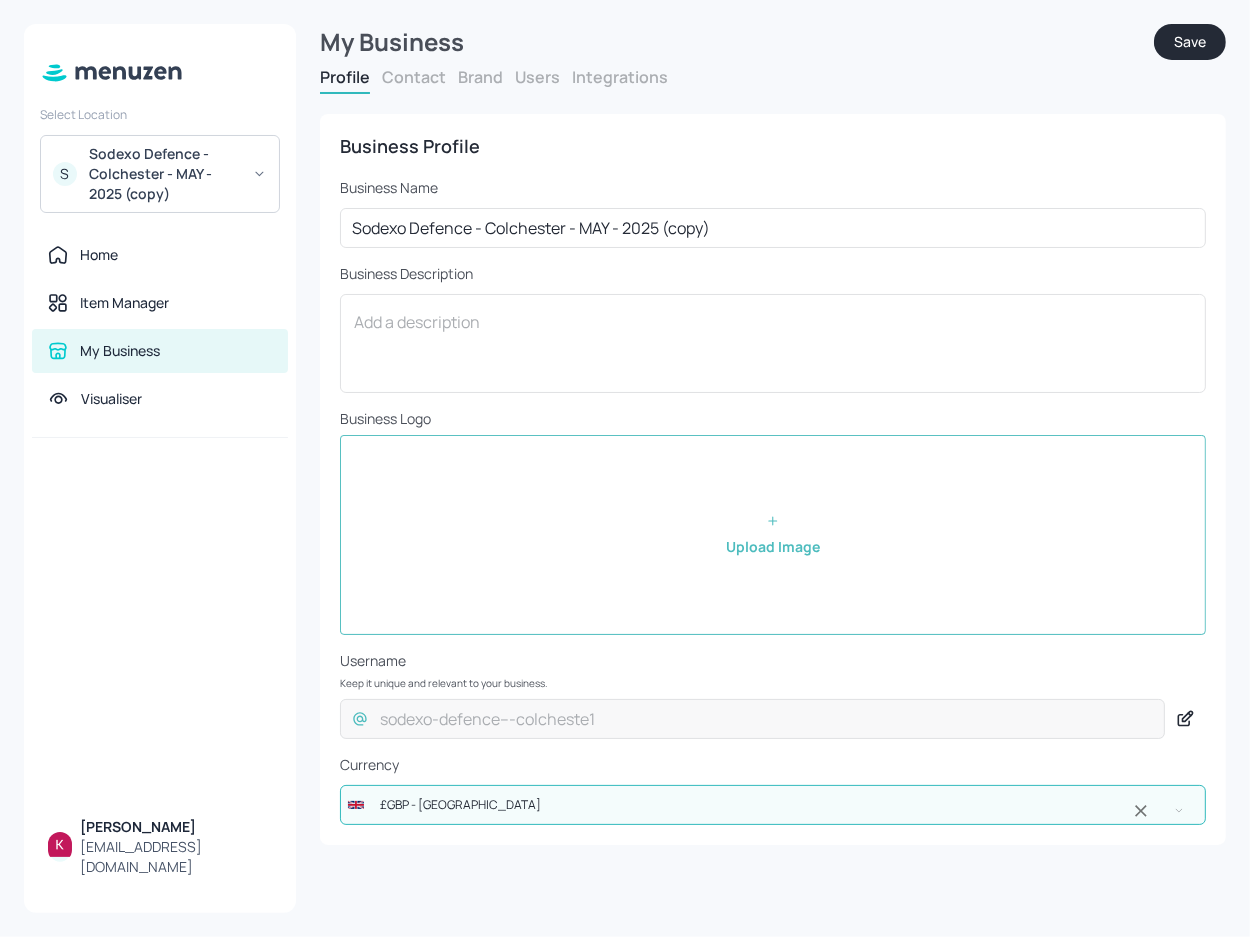type on "£GBP - United Kingdom" 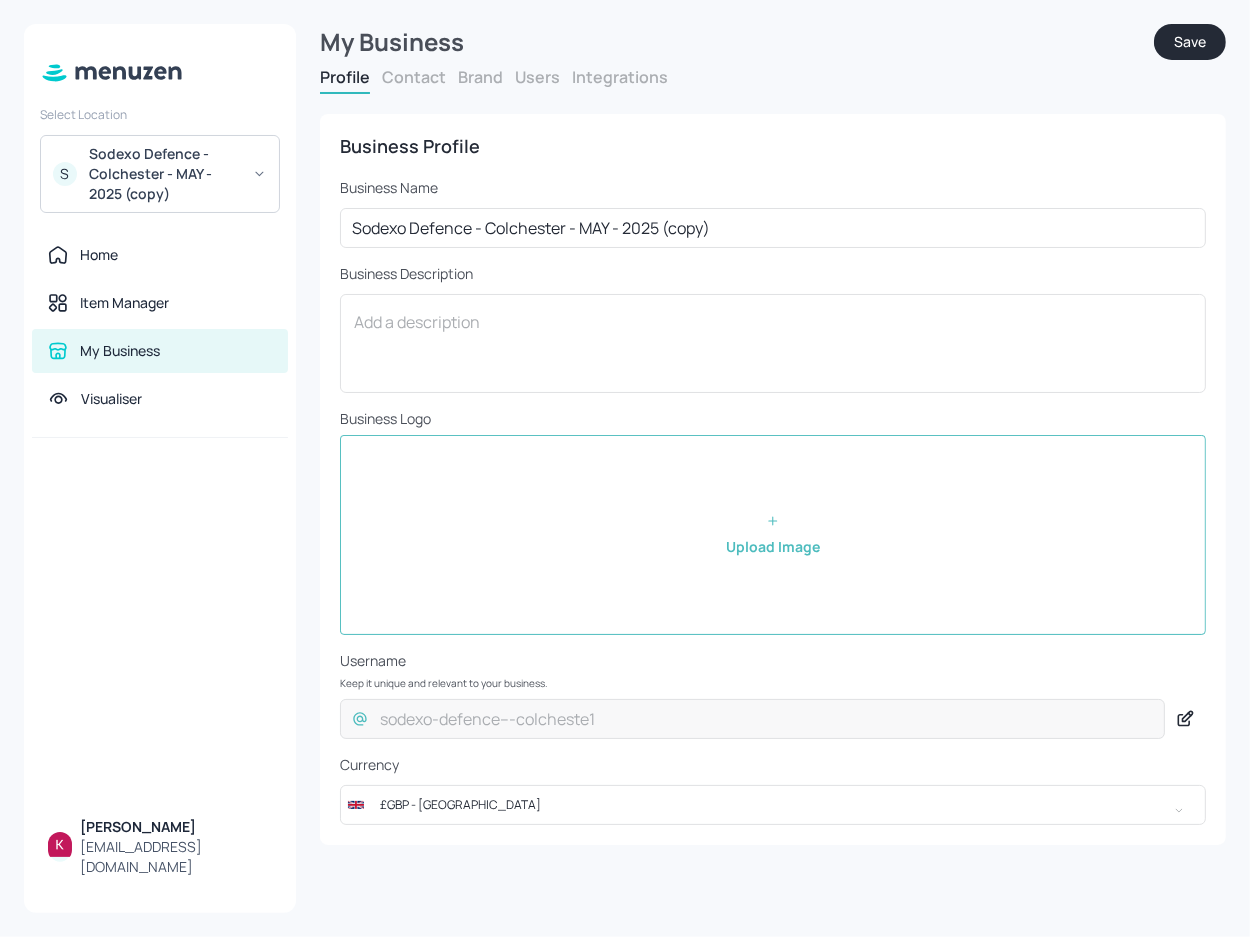 click on "Save" at bounding box center (1190, 42) 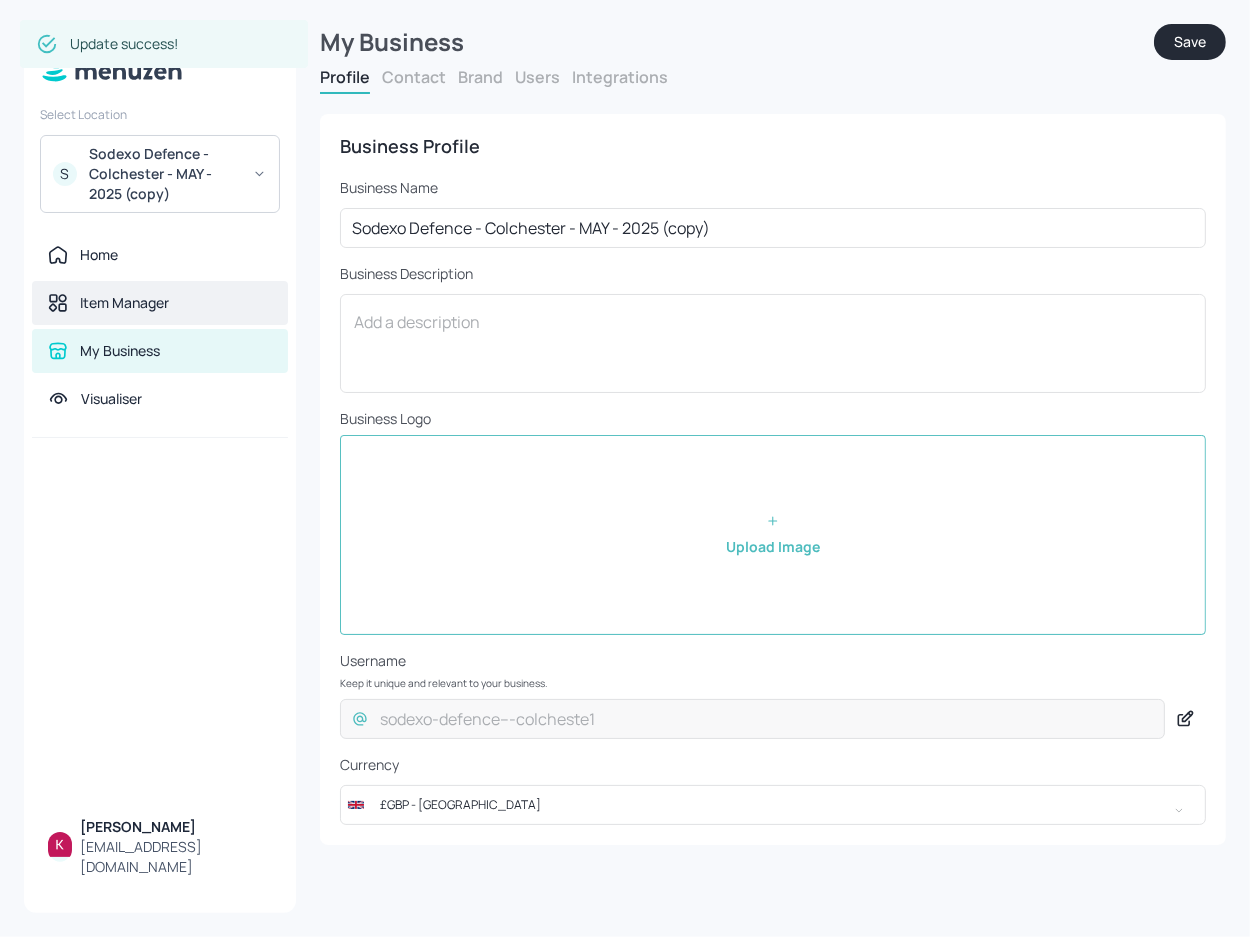 click on "Item Manager" at bounding box center (124, 303) 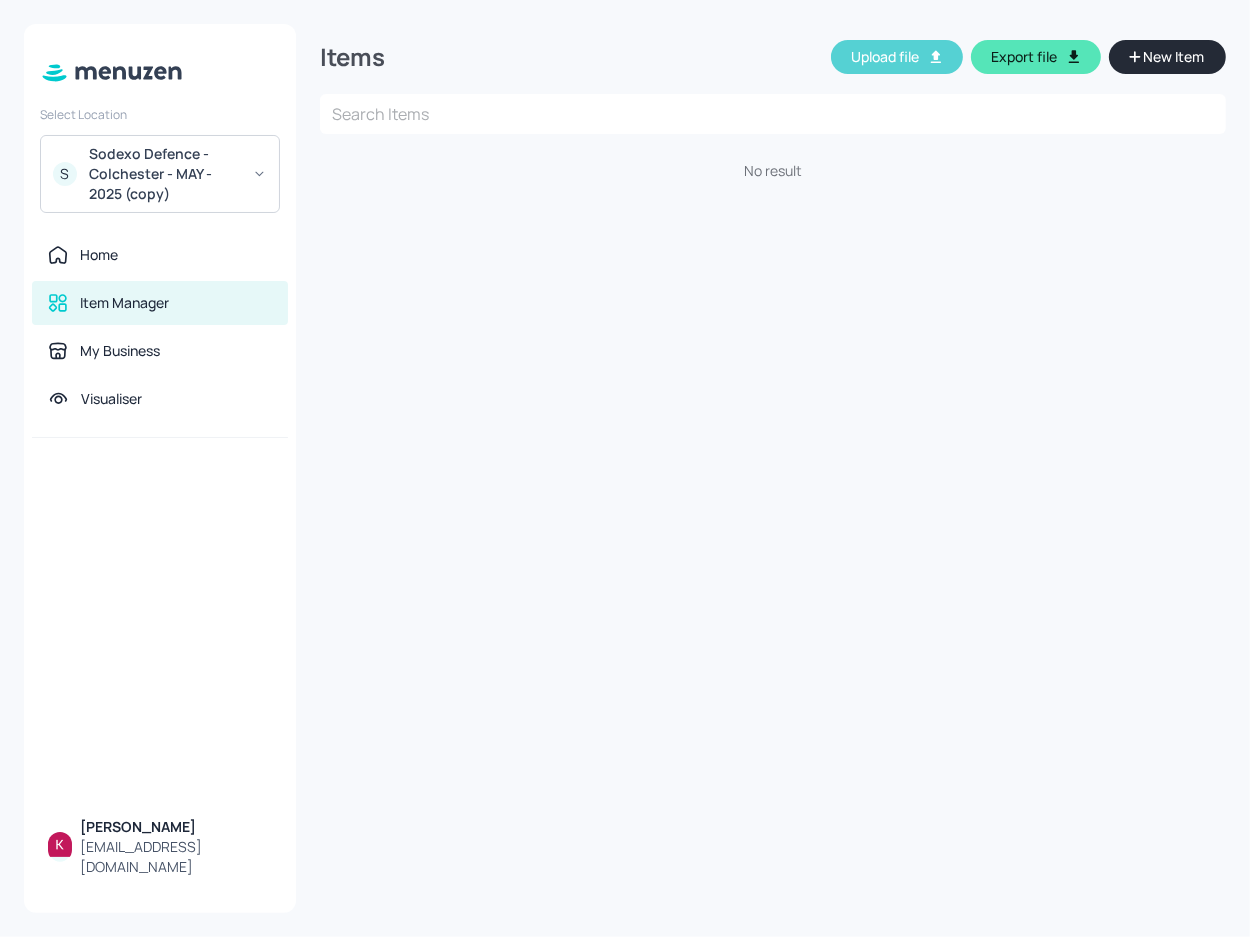 click 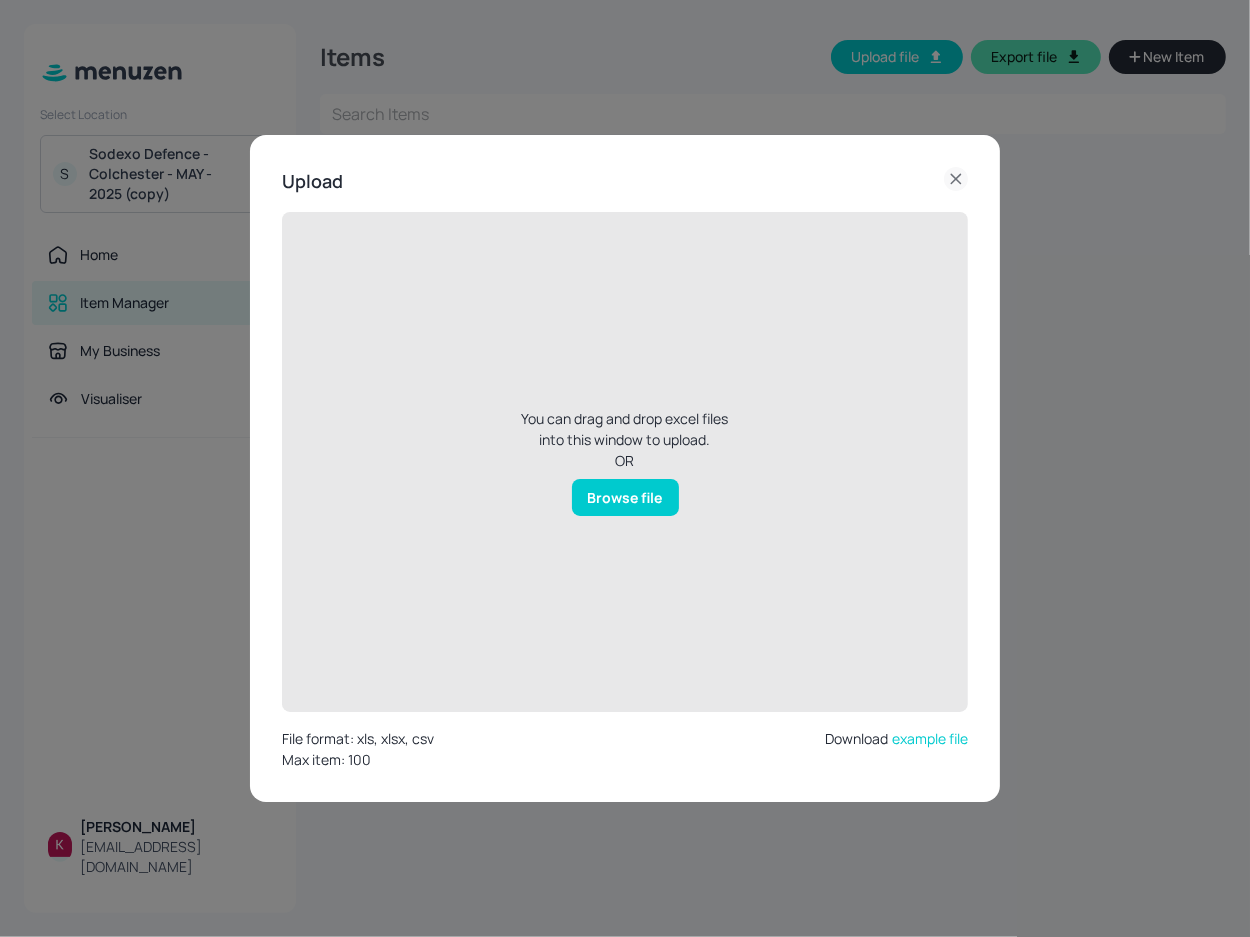 click on "Browse file" at bounding box center [625, 497] 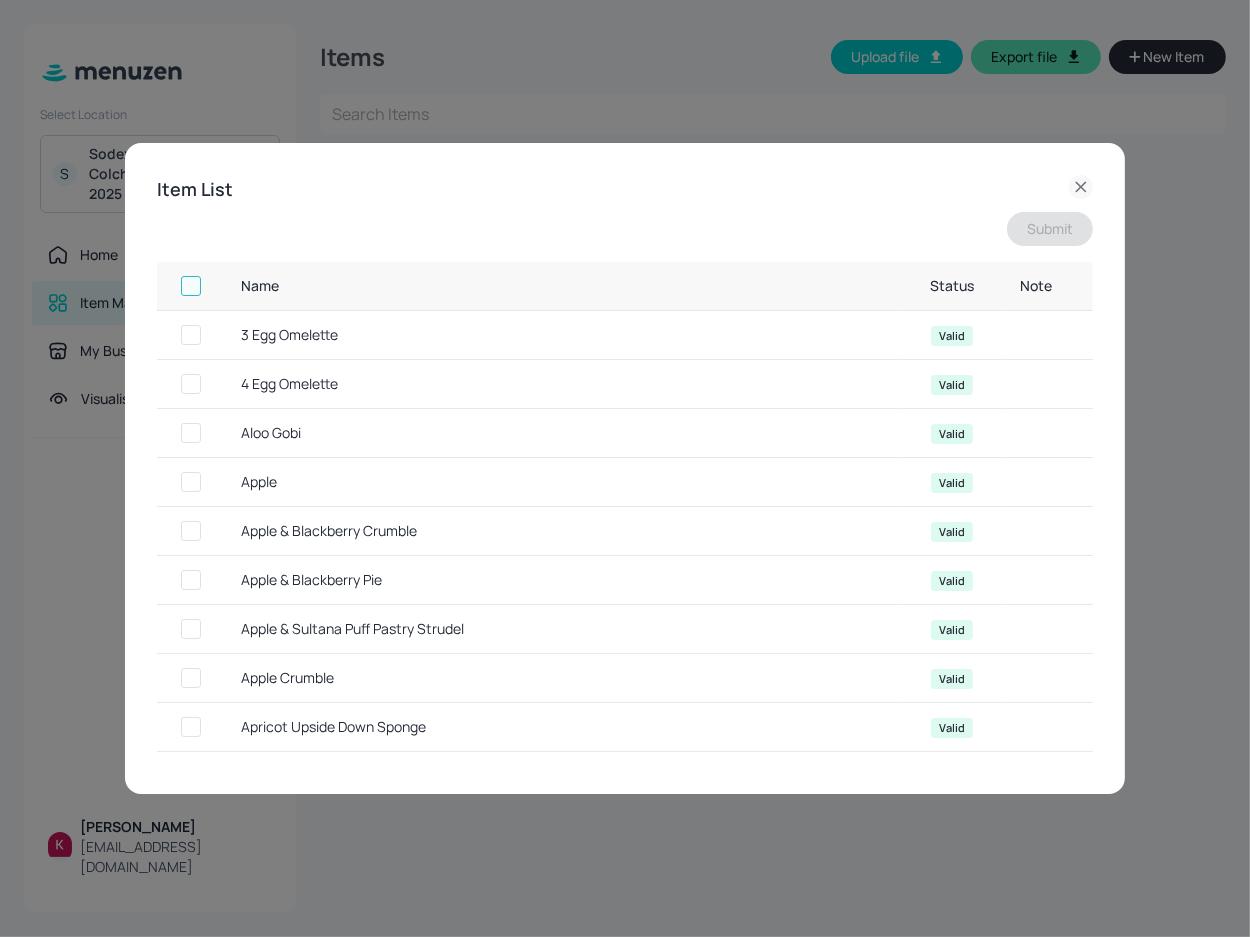 click at bounding box center [191, 286] 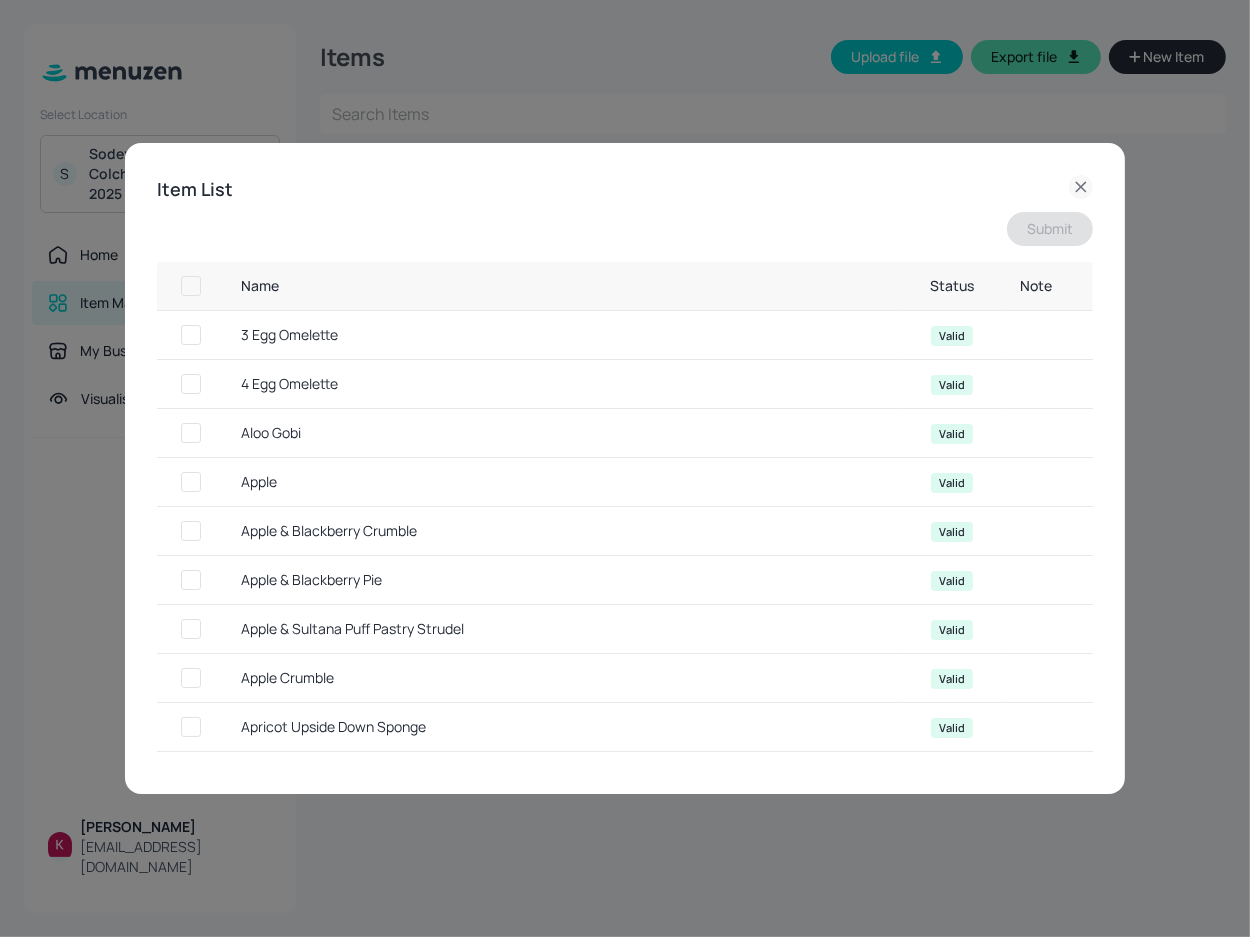 checkbox on "true" 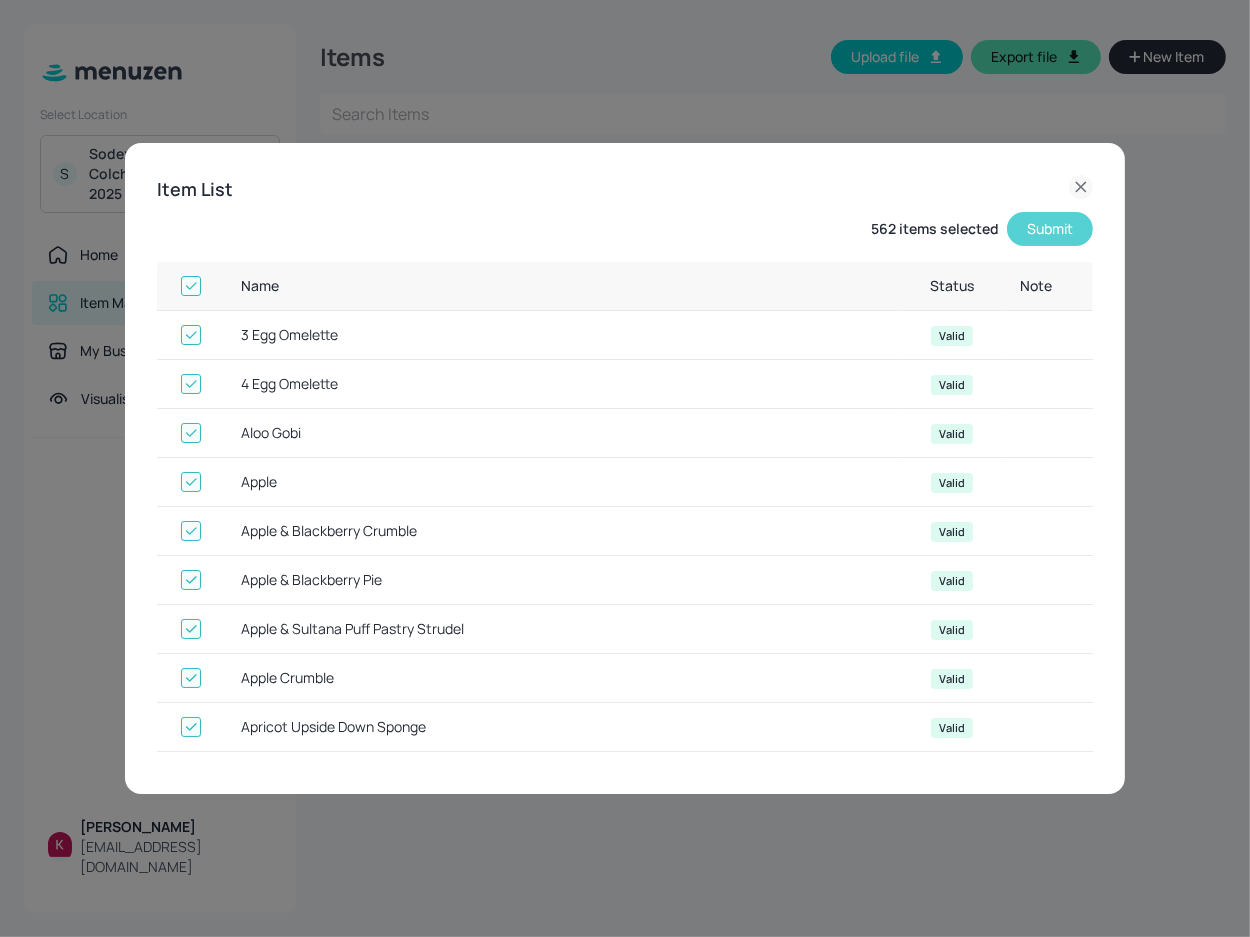 click on "Submit" at bounding box center (1050, 229) 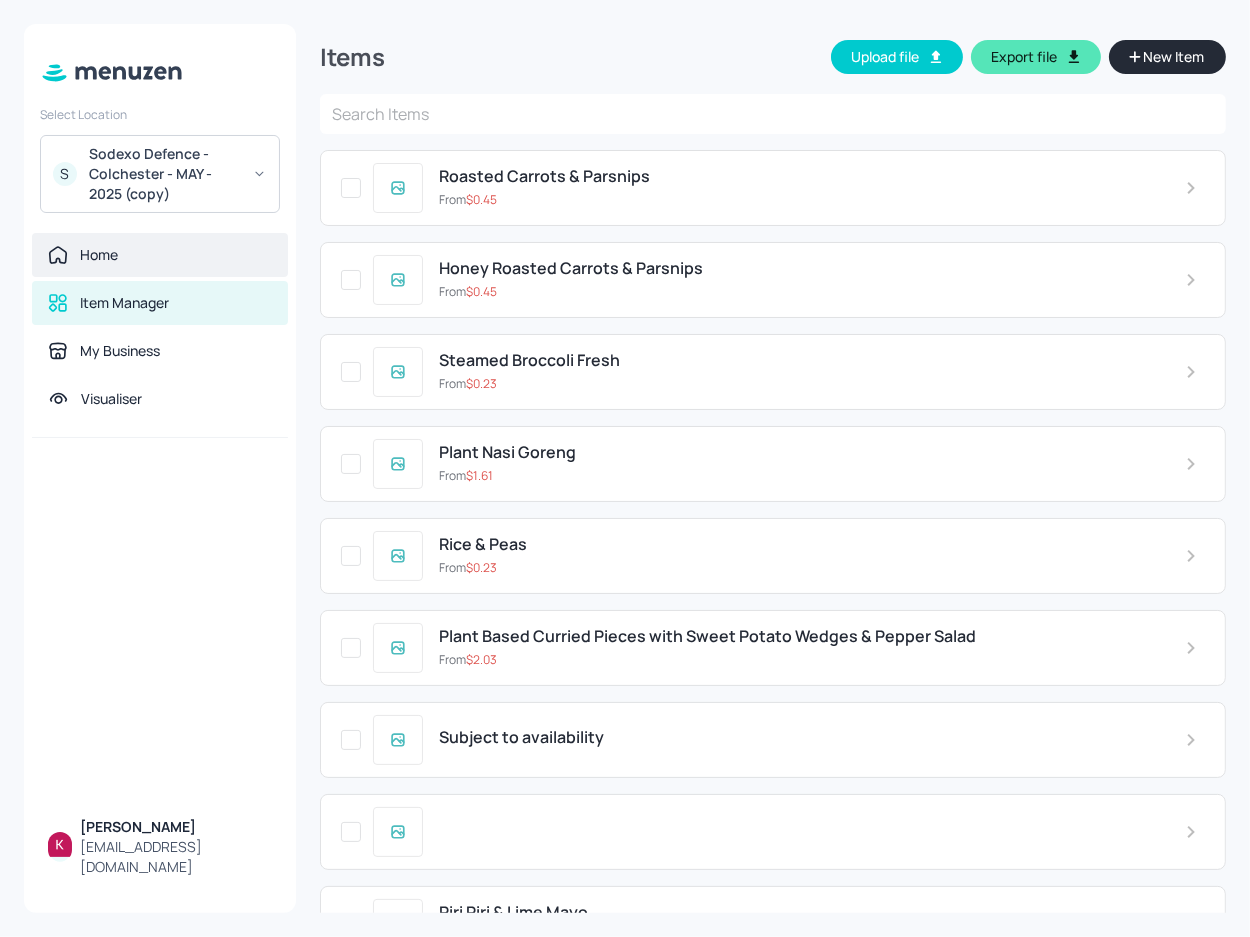 click on "Home" at bounding box center [160, 255] 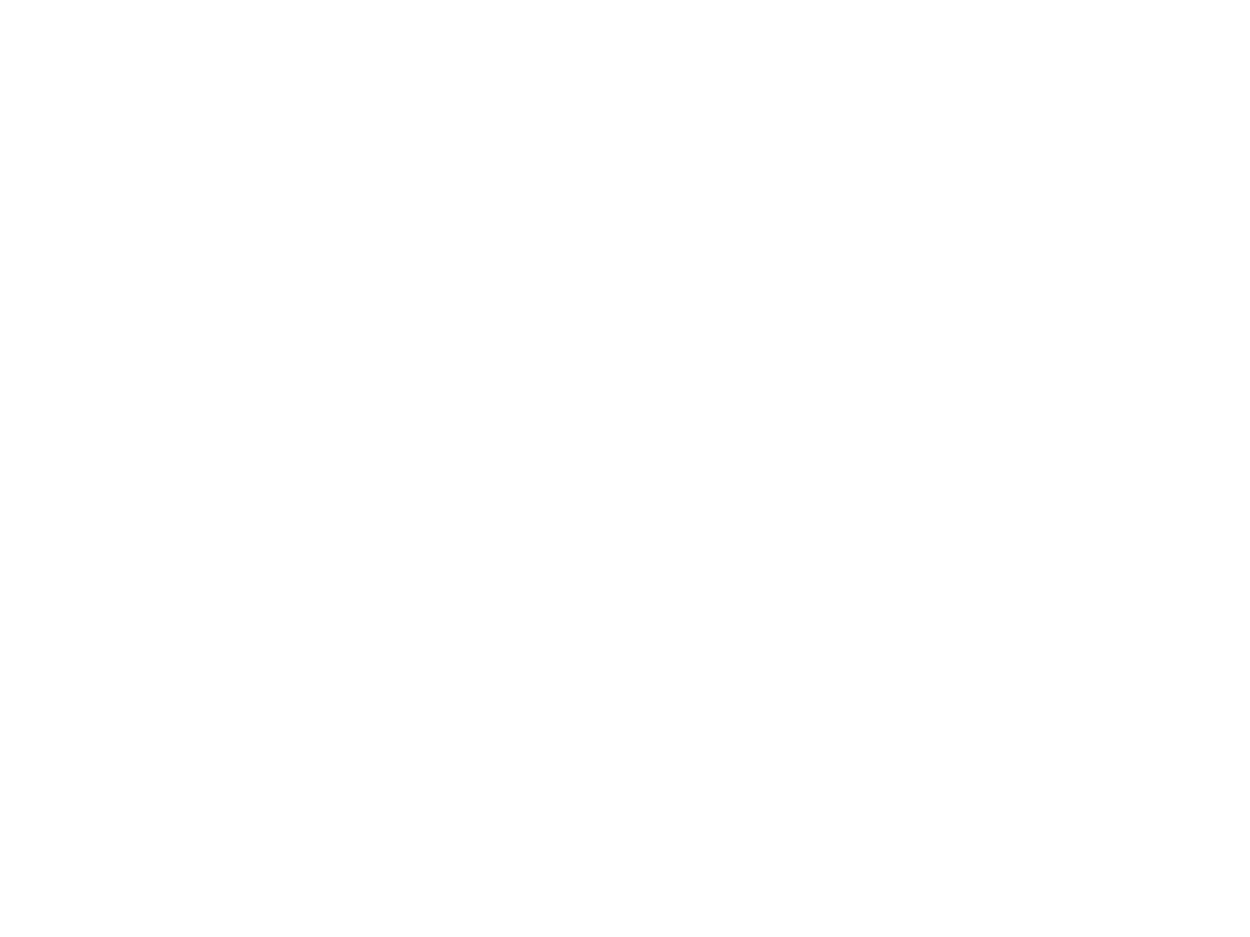 scroll, scrollTop: 0, scrollLeft: 0, axis: both 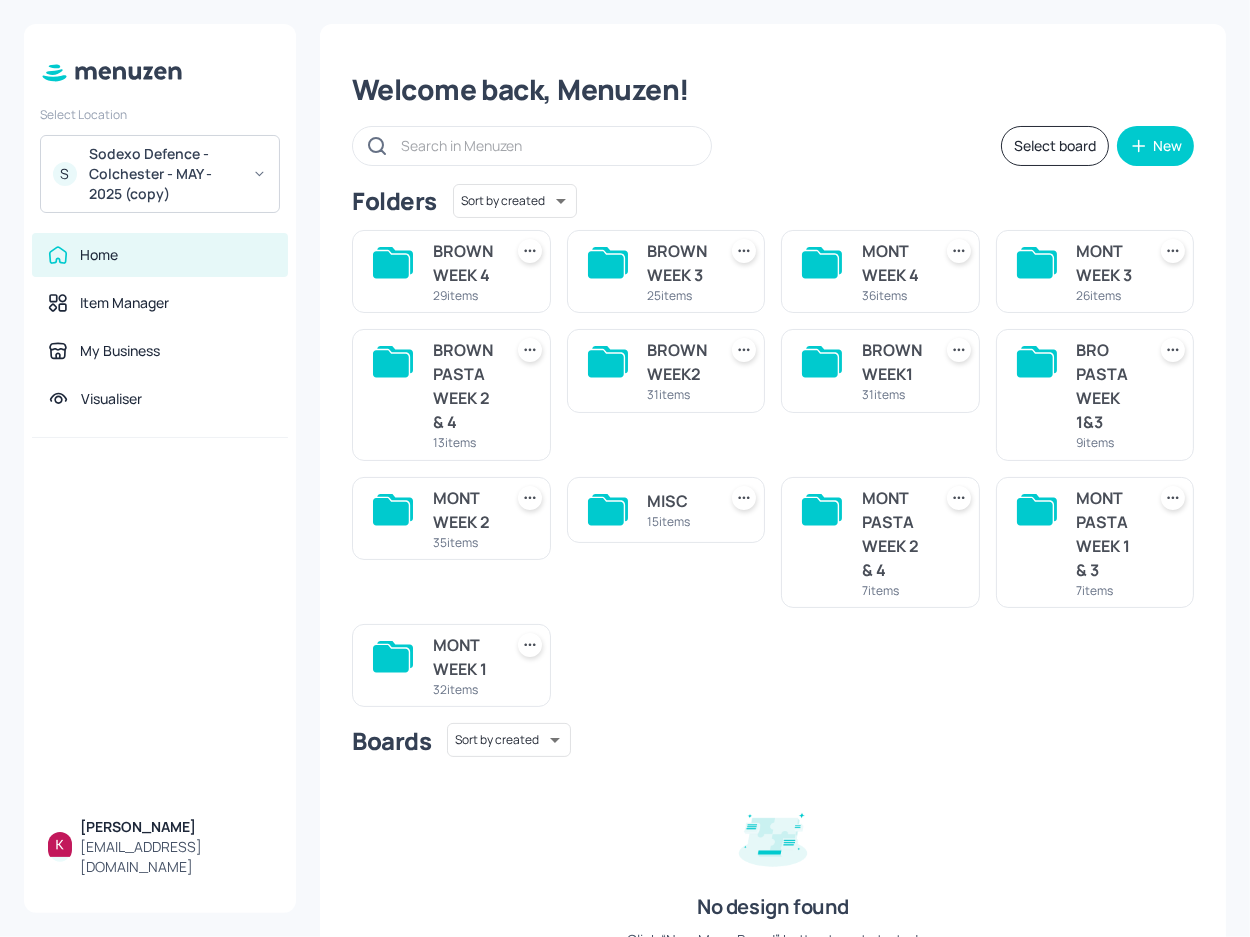 click on "BROWN WEEK 4" at bounding box center [463, 263] 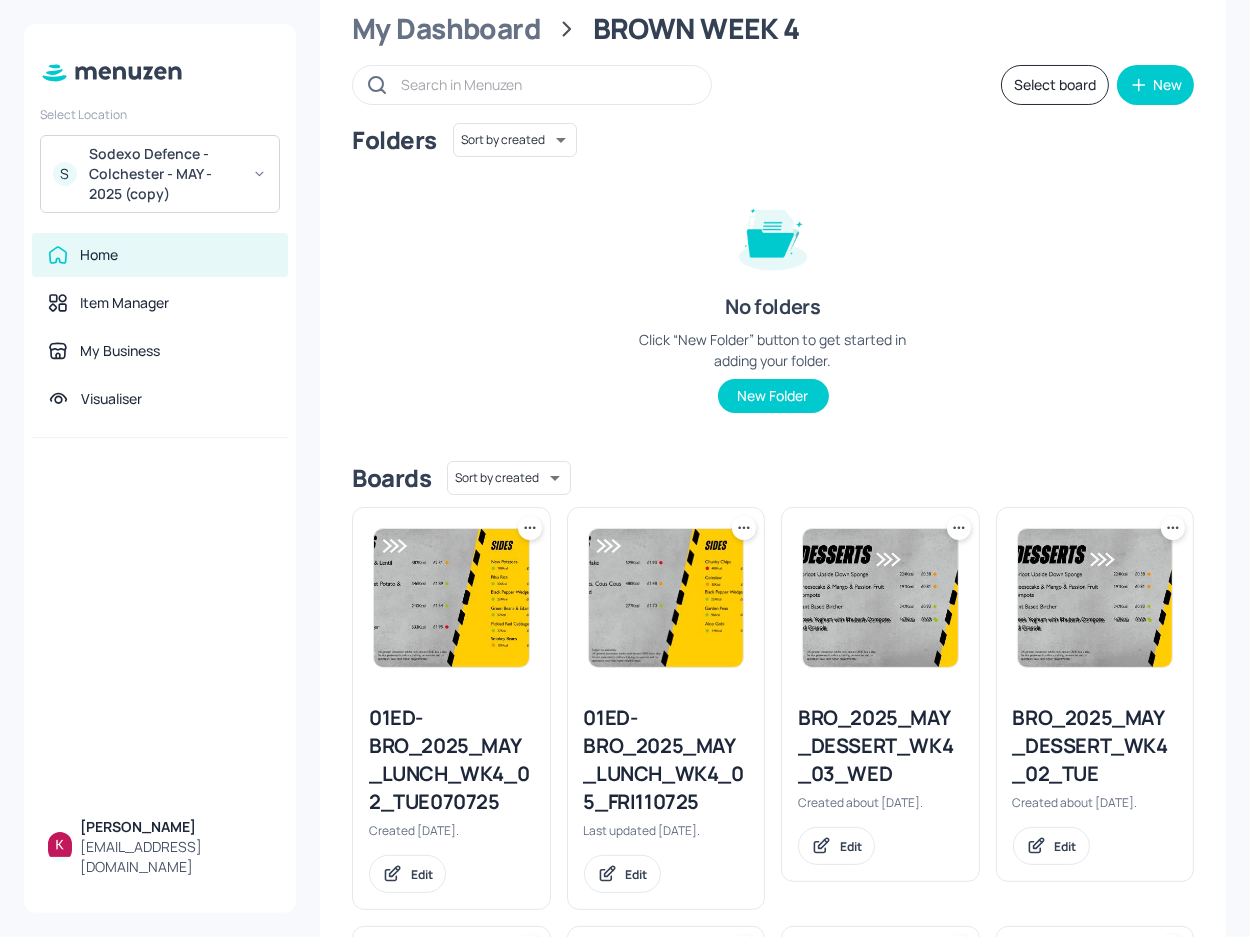 scroll, scrollTop: 0, scrollLeft: 0, axis: both 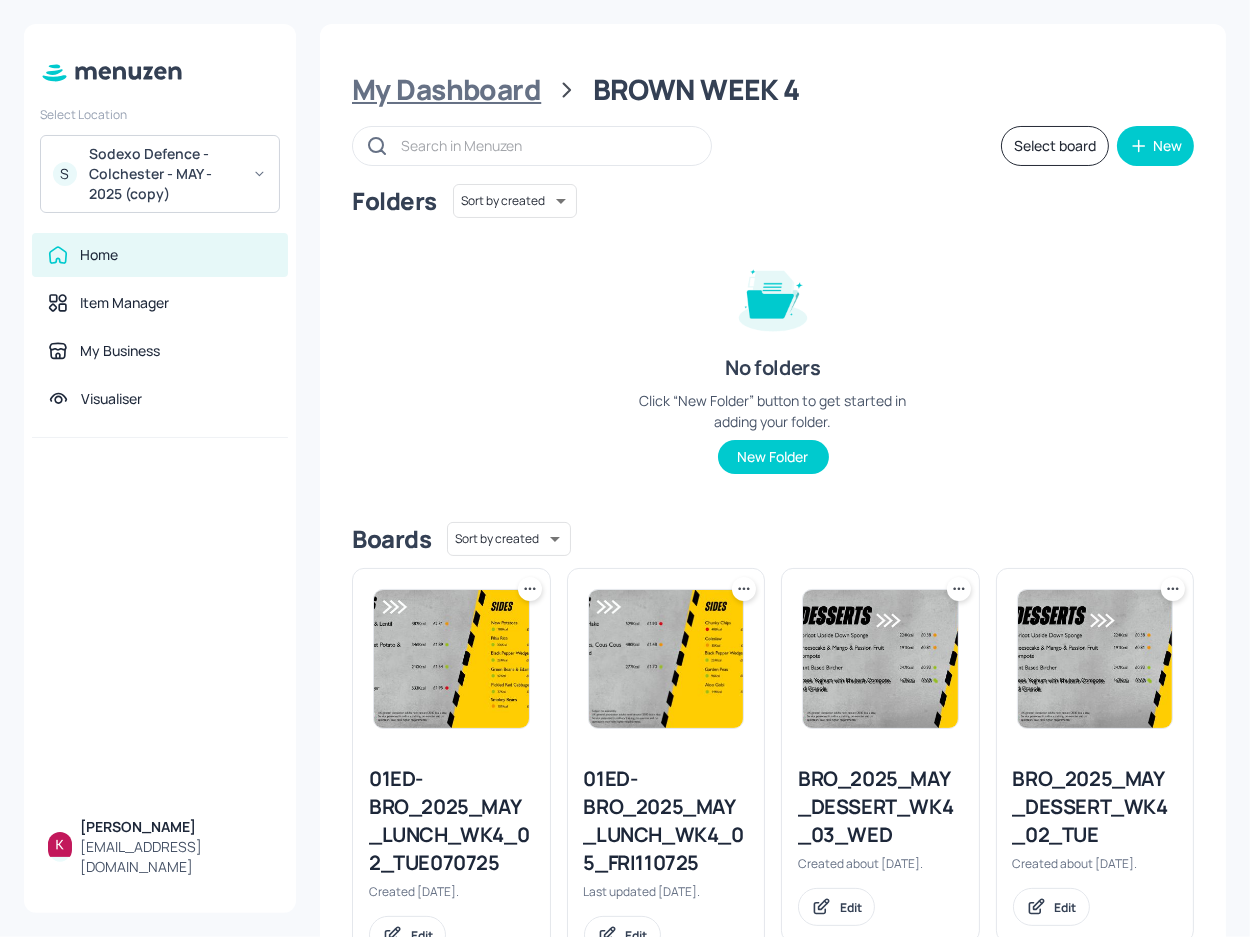 click on "My Dashboard" at bounding box center [446, 90] 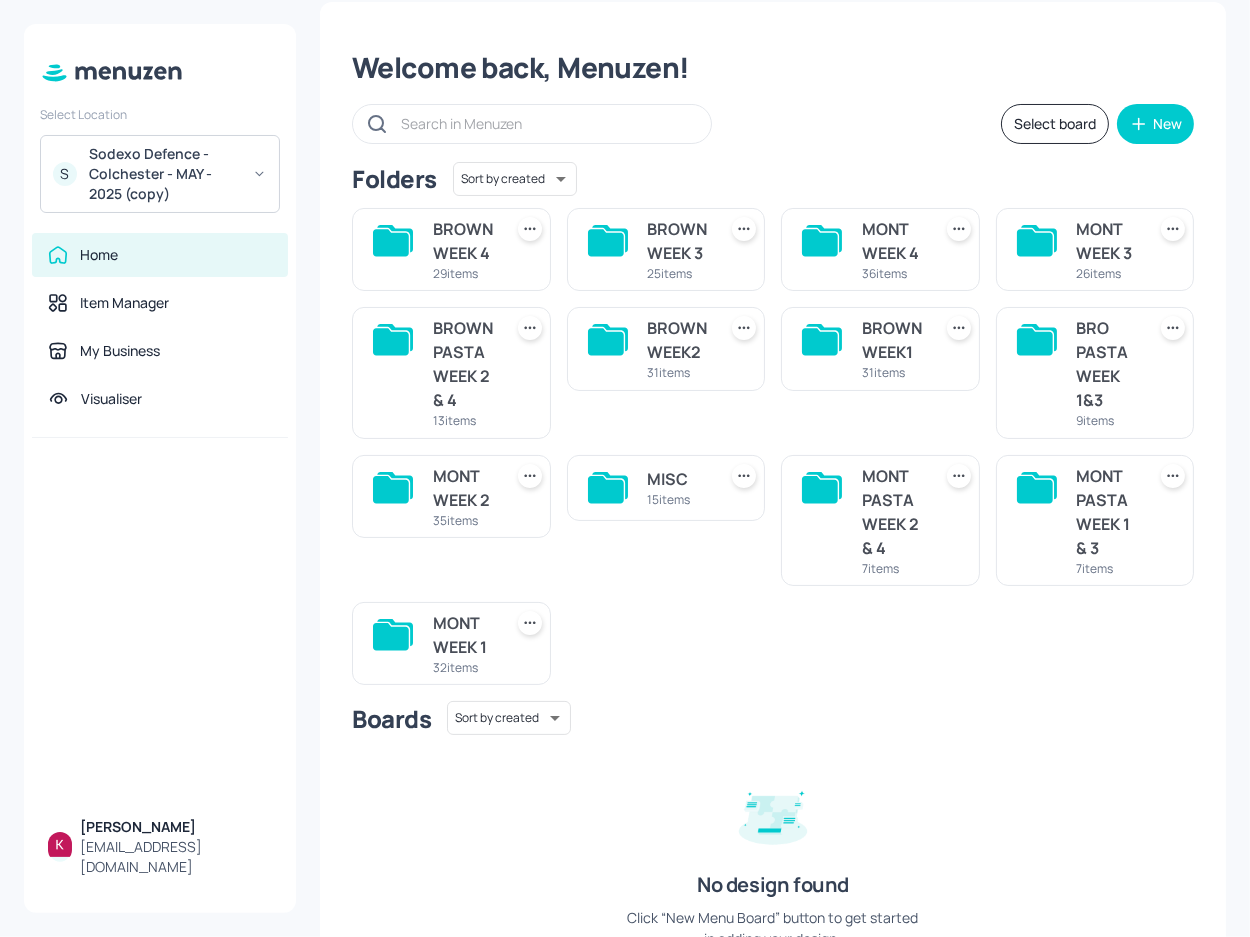 scroll, scrollTop: 0, scrollLeft: 0, axis: both 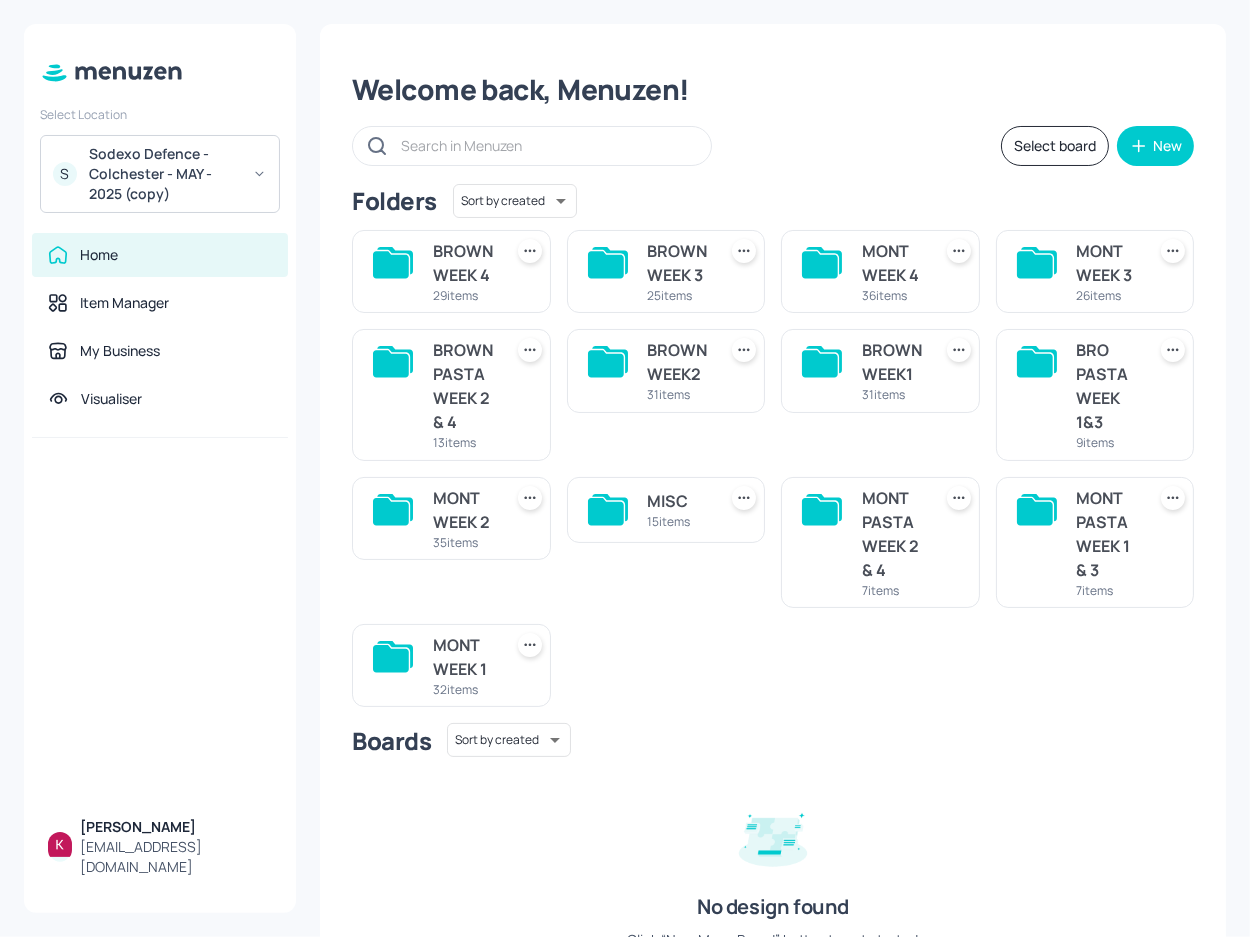 click on "BROWN WEEK 4" at bounding box center [463, 263] 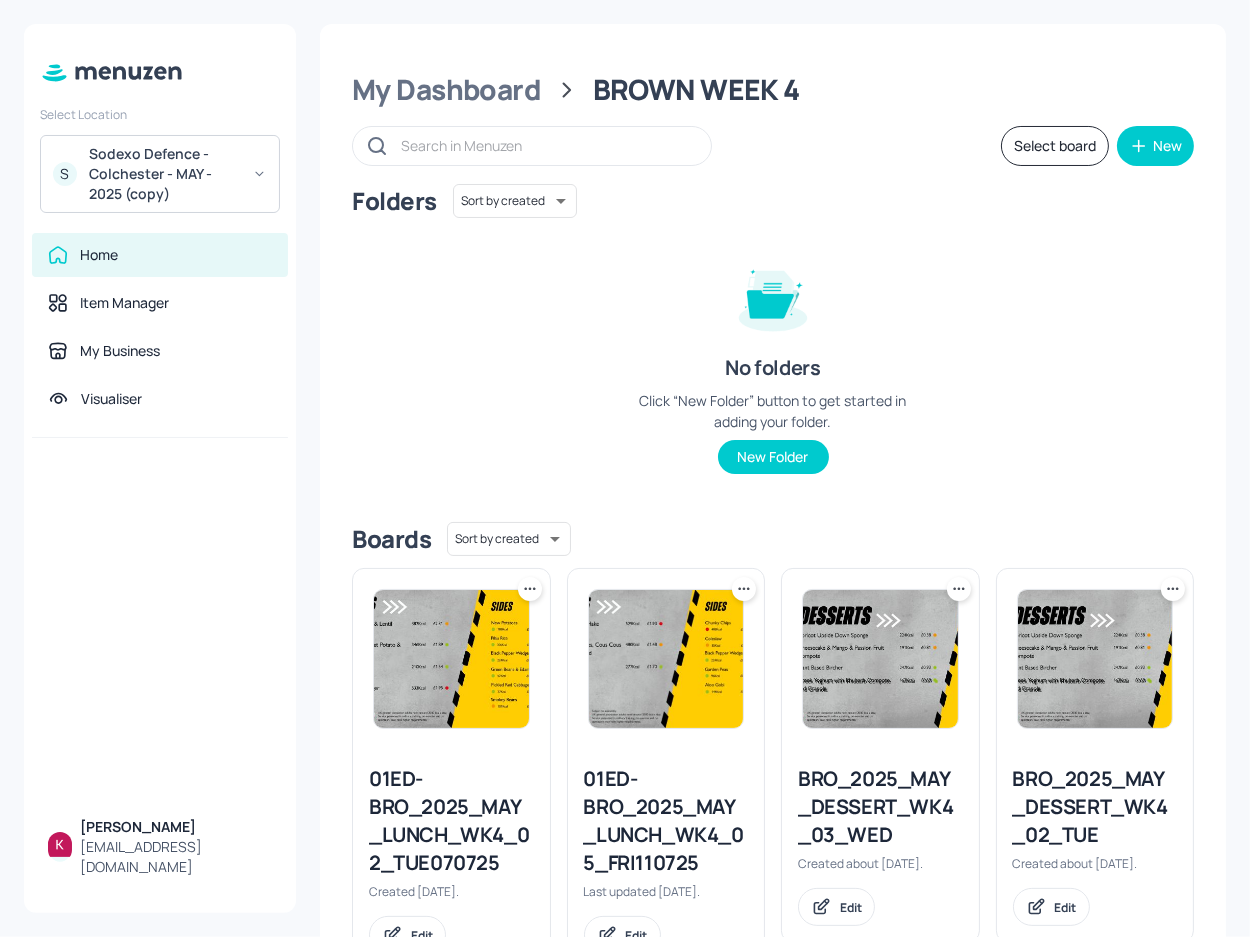 click at bounding box center (451, 659) 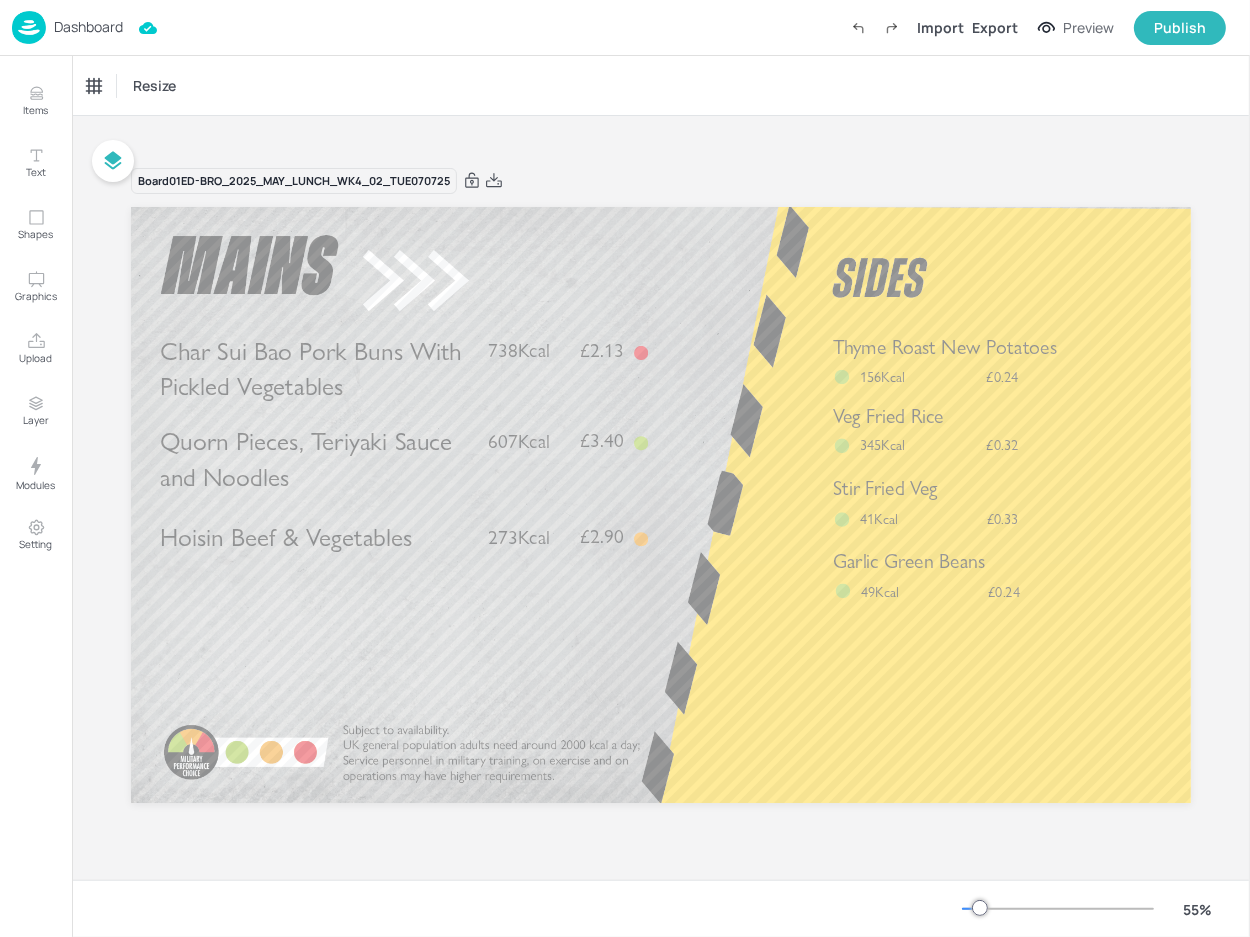 click on "Dashboard" at bounding box center [88, 27] 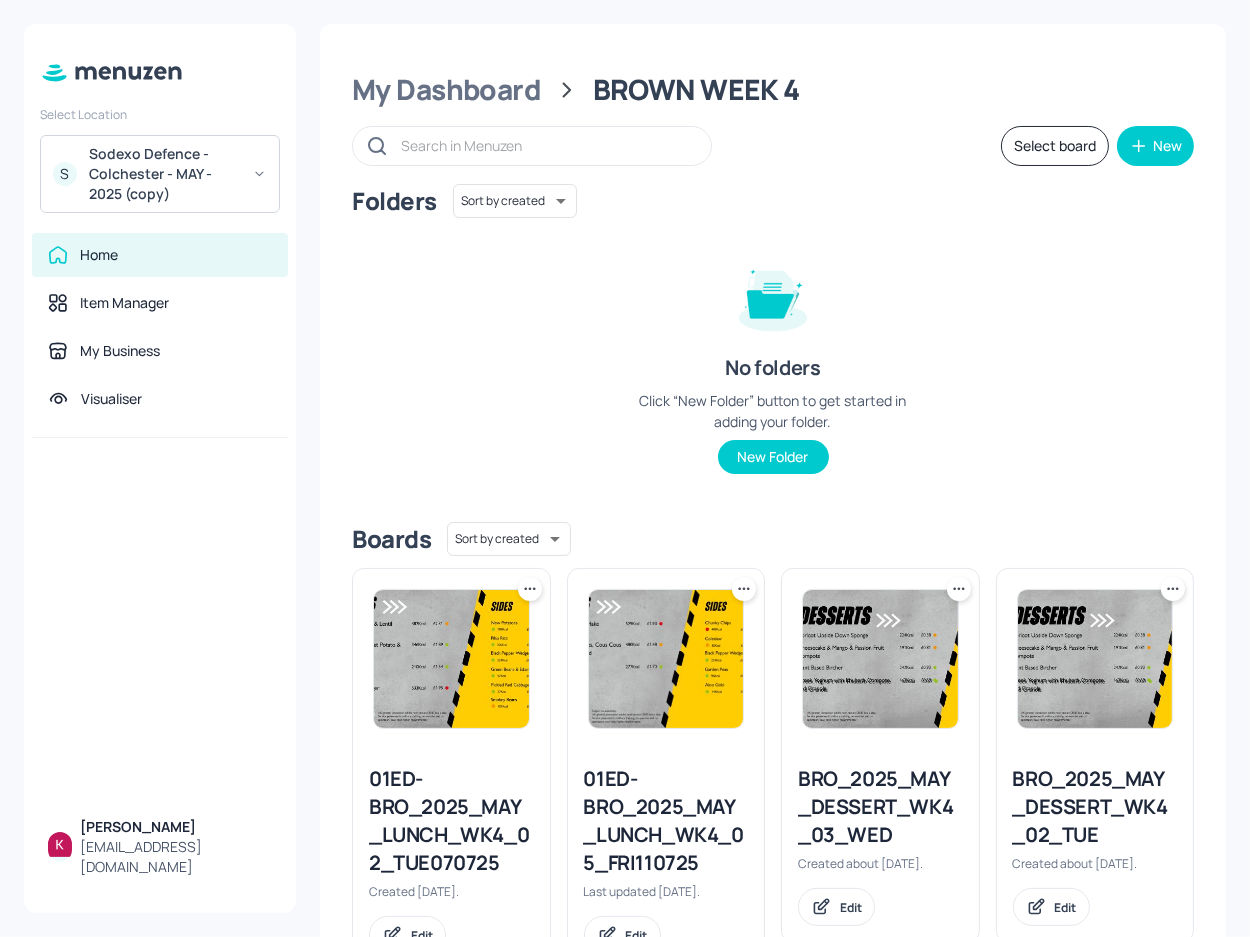 click on "Home Item Manager My Business Visualiser" at bounding box center [160, 335] 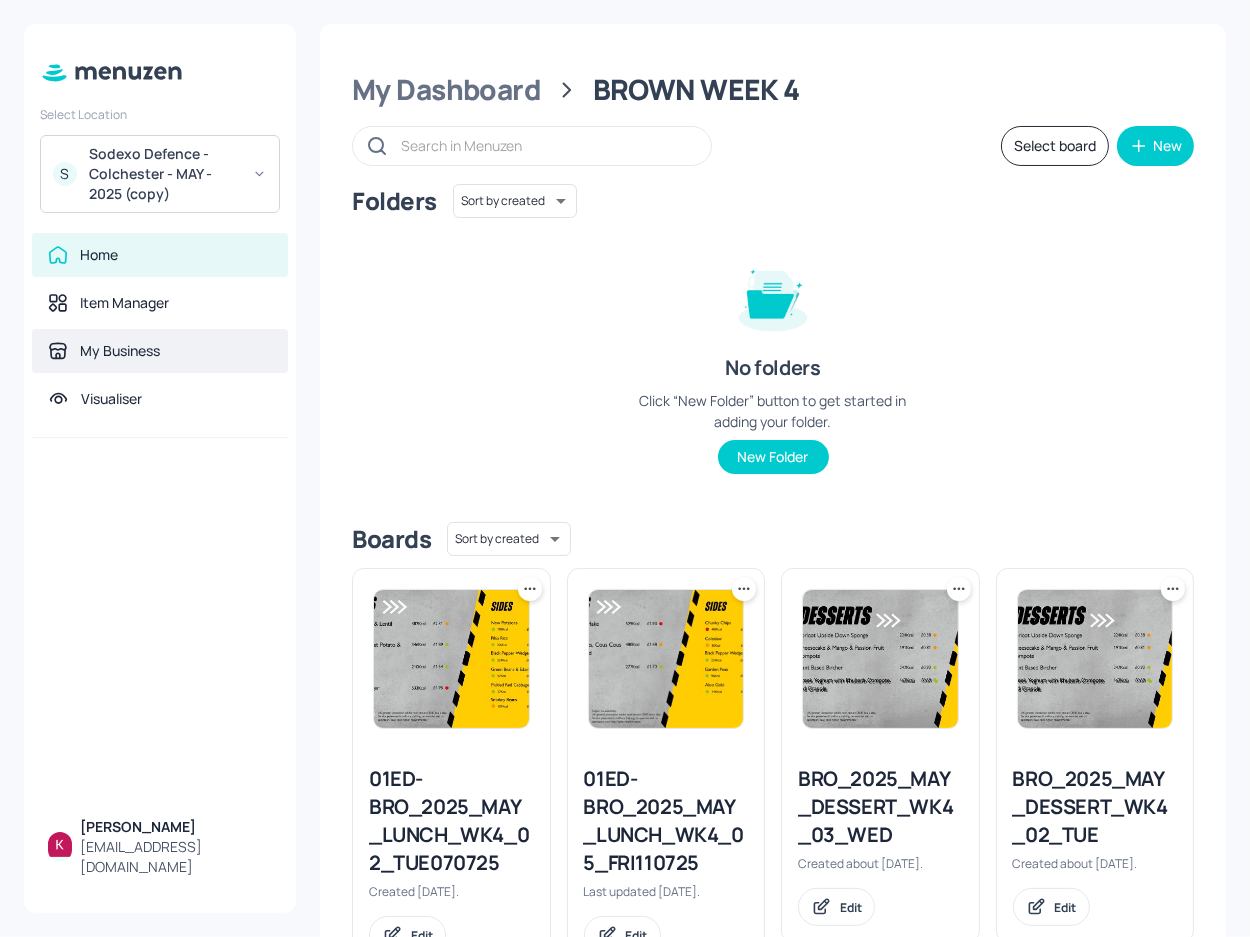 click on "My Business" at bounding box center (120, 351) 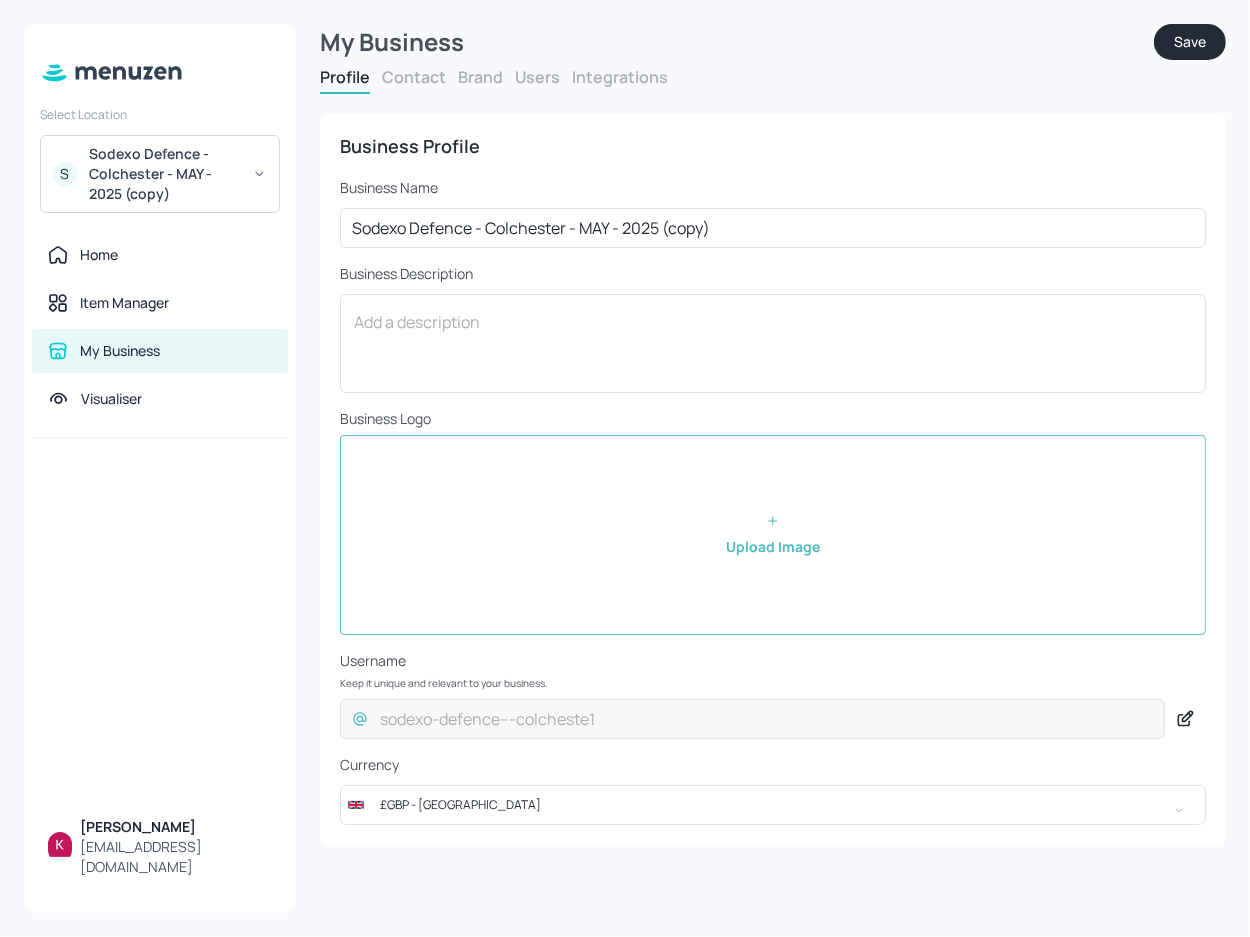 click on "Users" at bounding box center [537, 77] 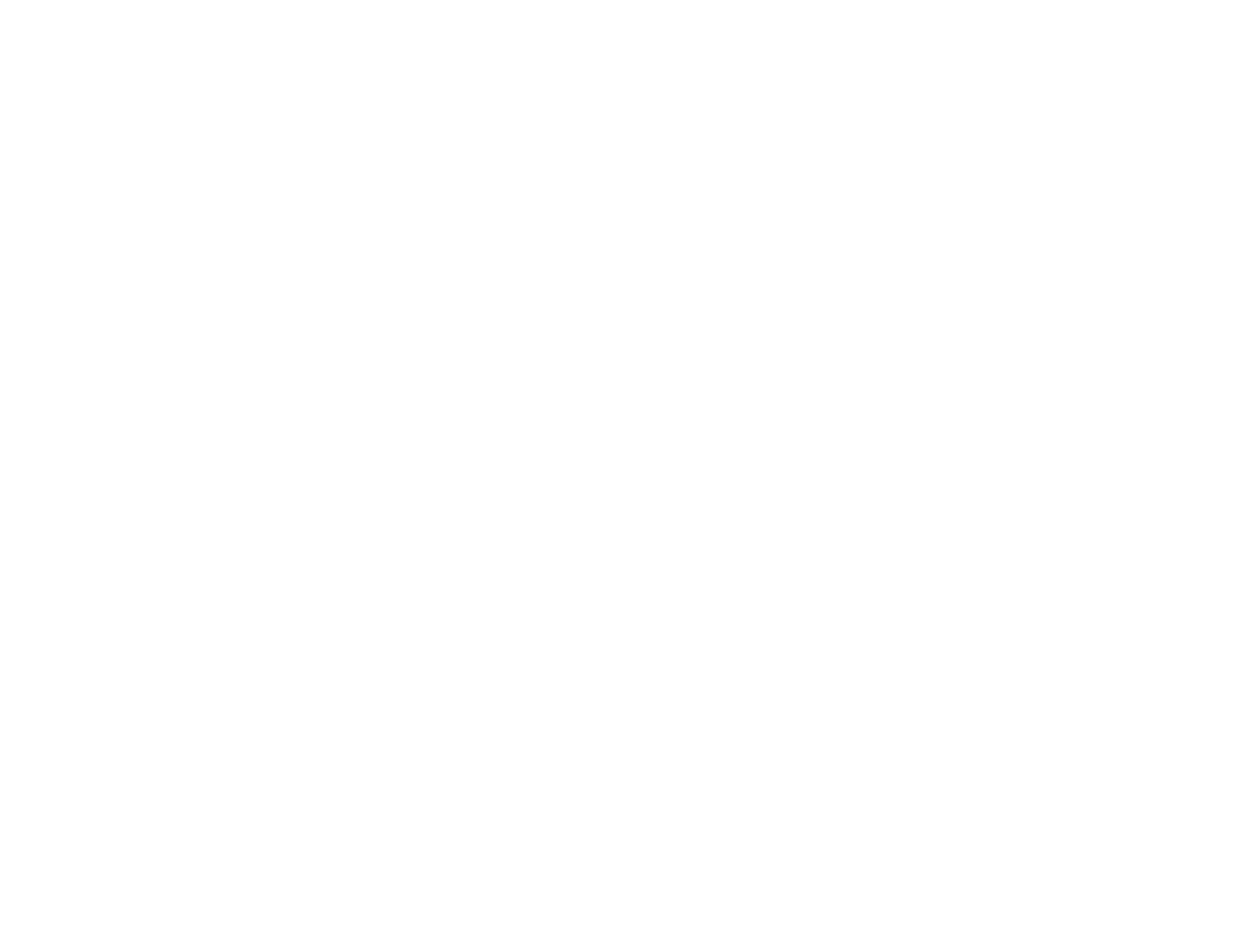 scroll, scrollTop: 0, scrollLeft: 0, axis: both 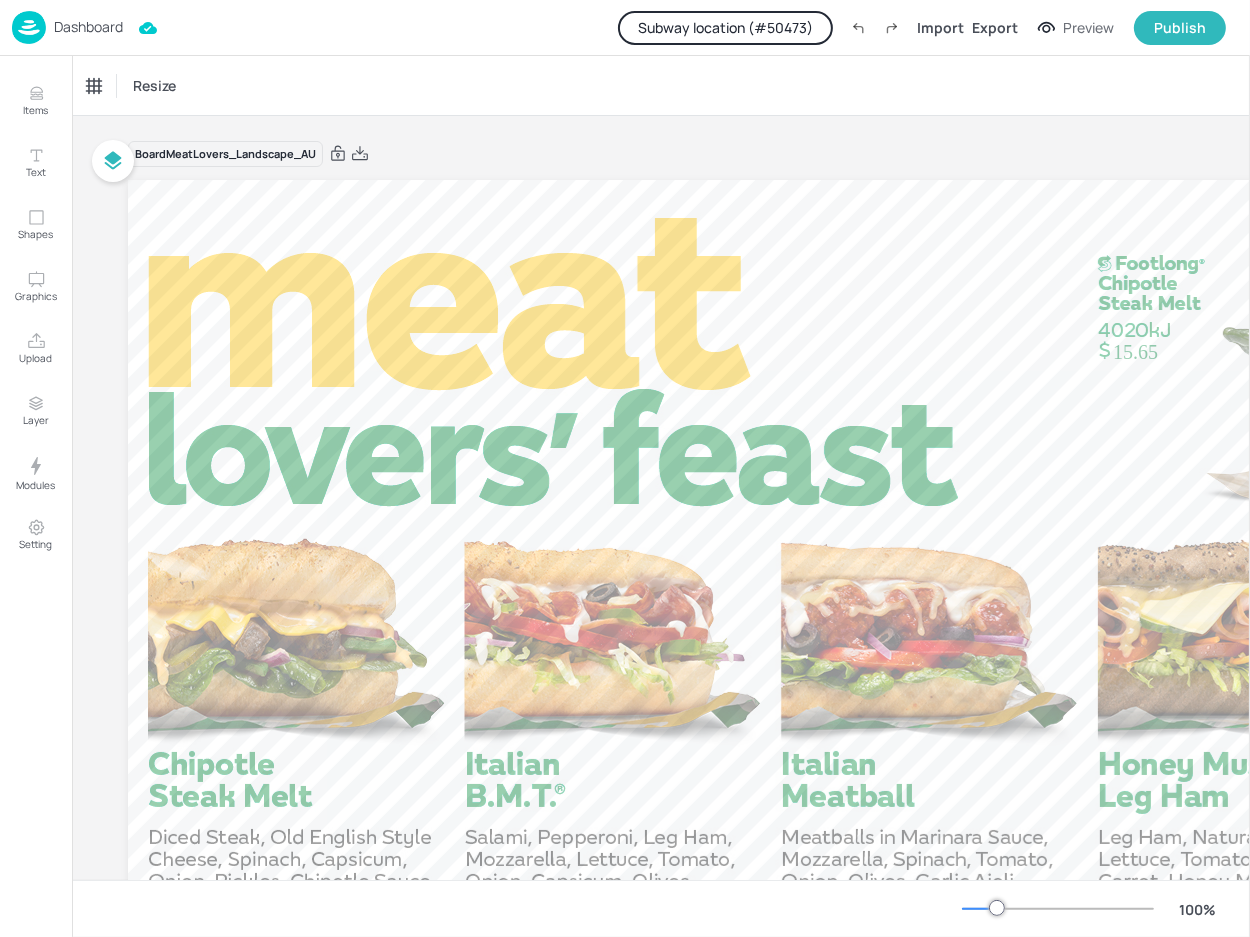 type on "$NZD - [GEOGRAPHIC_DATA]" 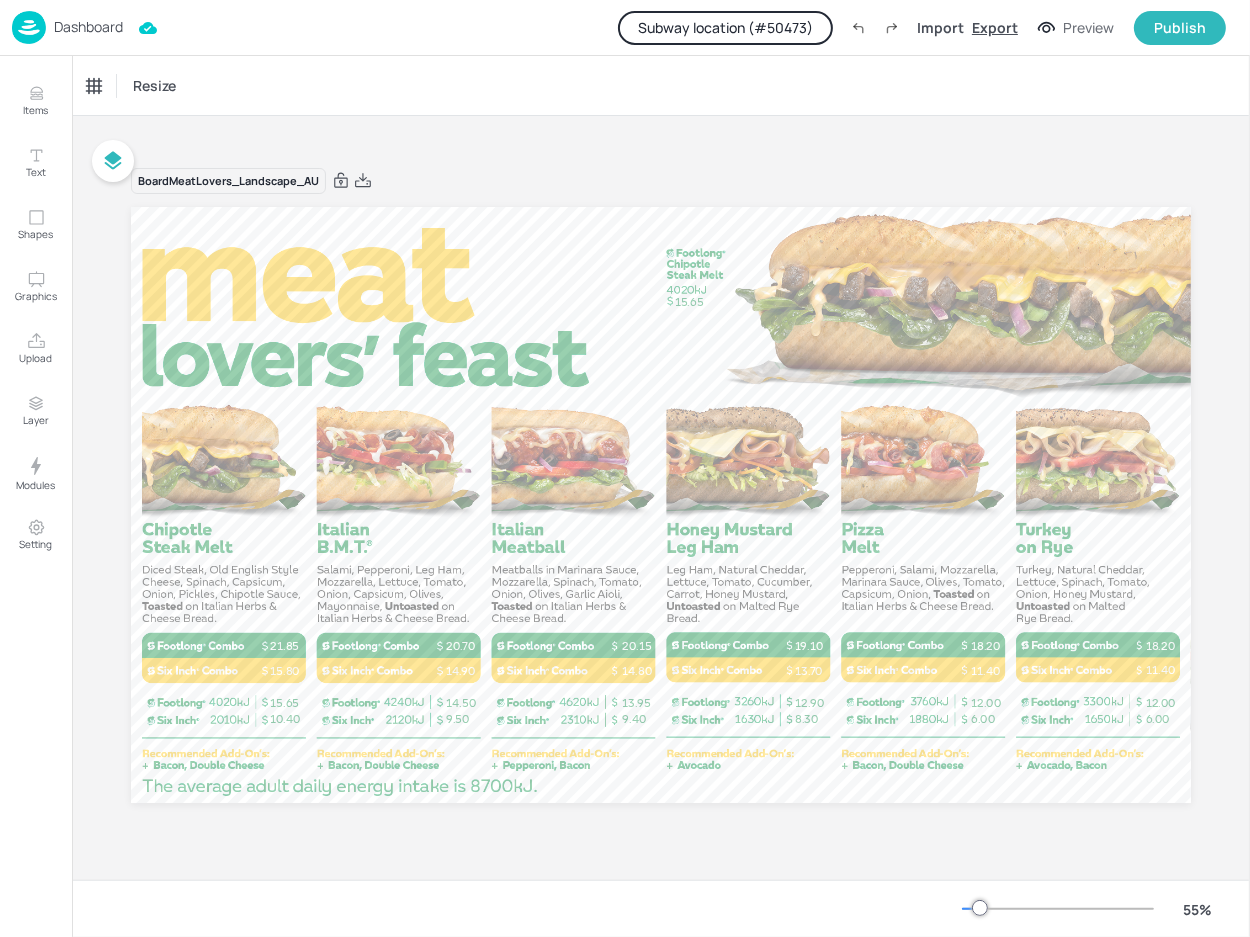 click on "Export" at bounding box center (995, 27) 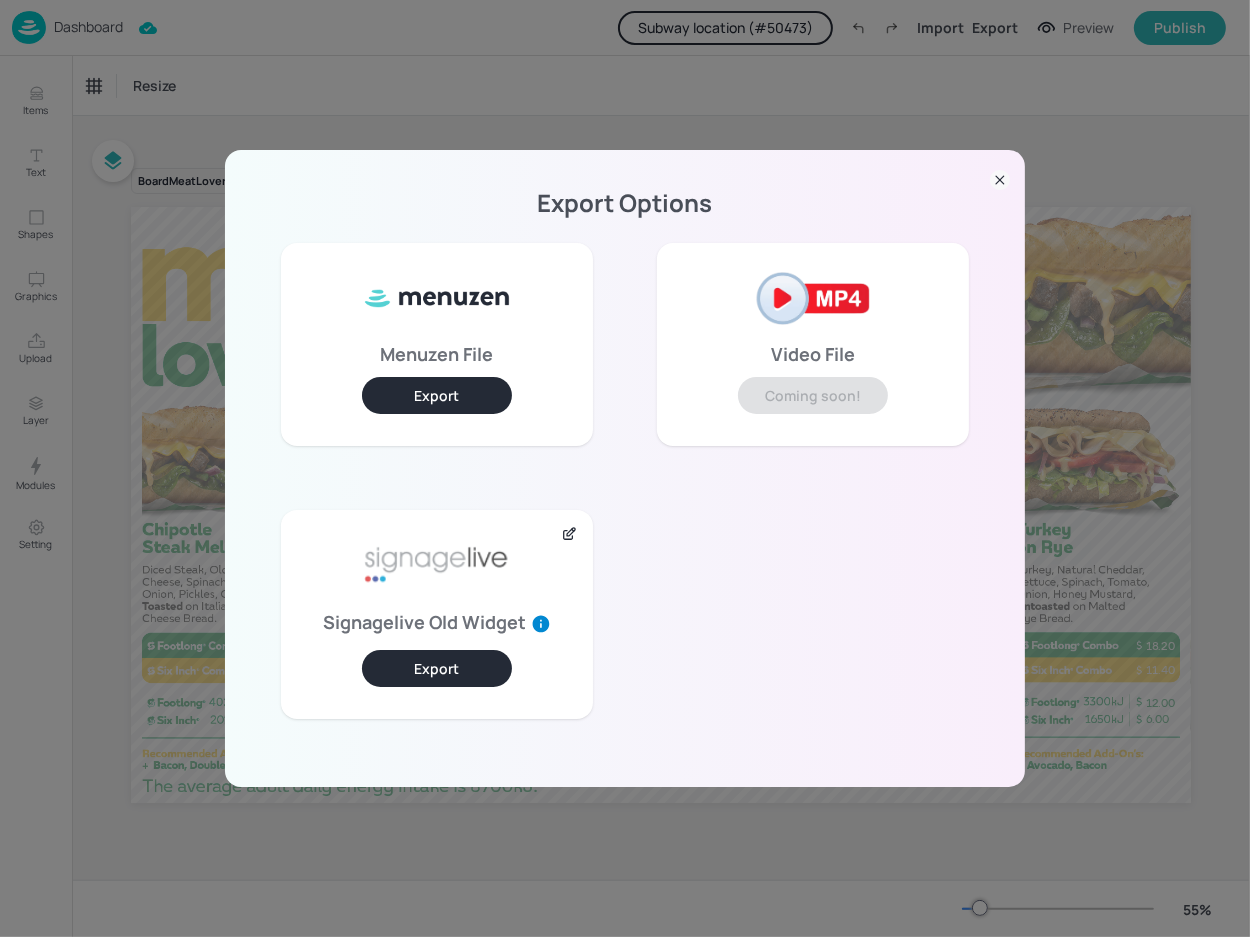 click on "Export" at bounding box center [437, 668] 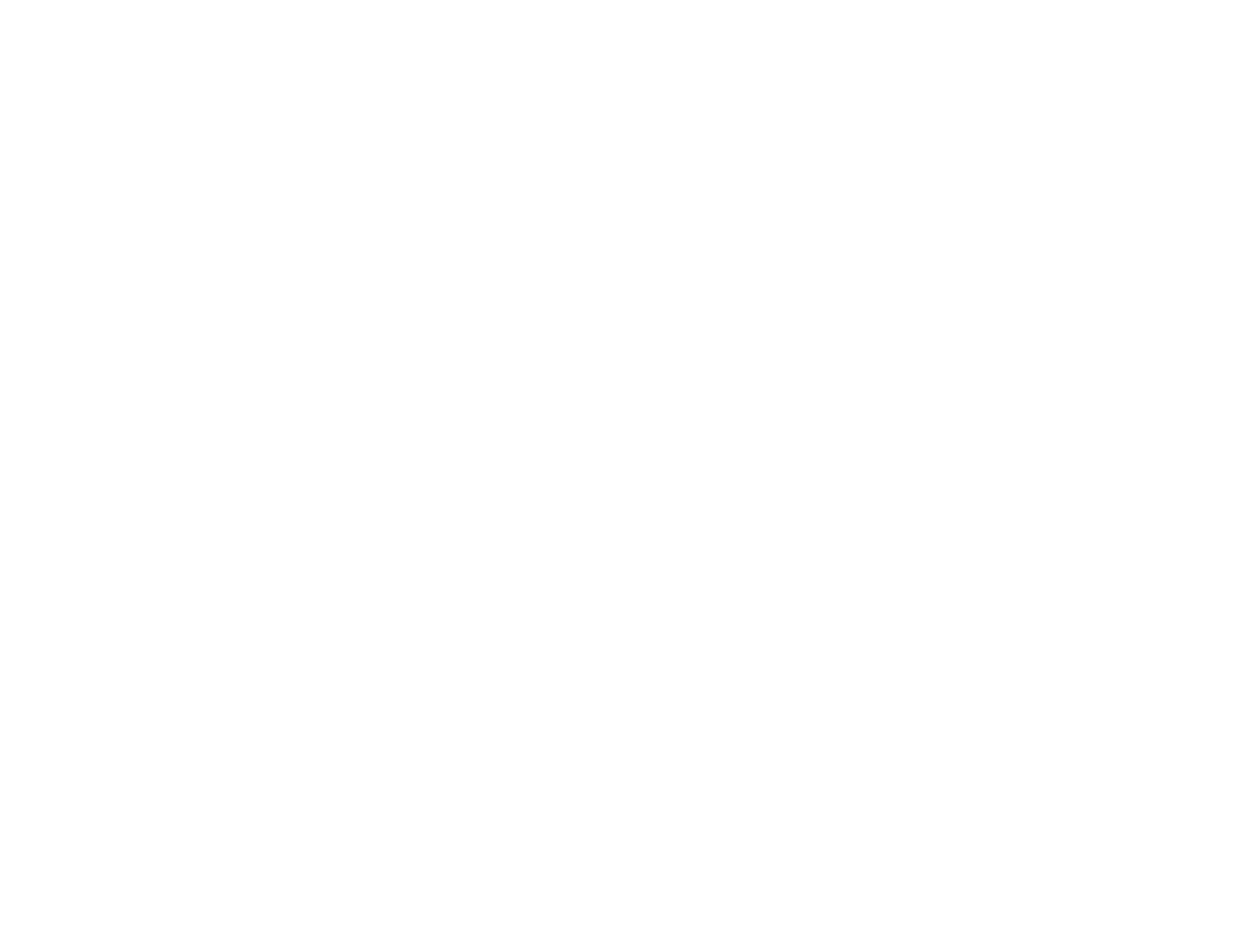 scroll, scrollTop: 0, scrollLeft: 0, axis: both 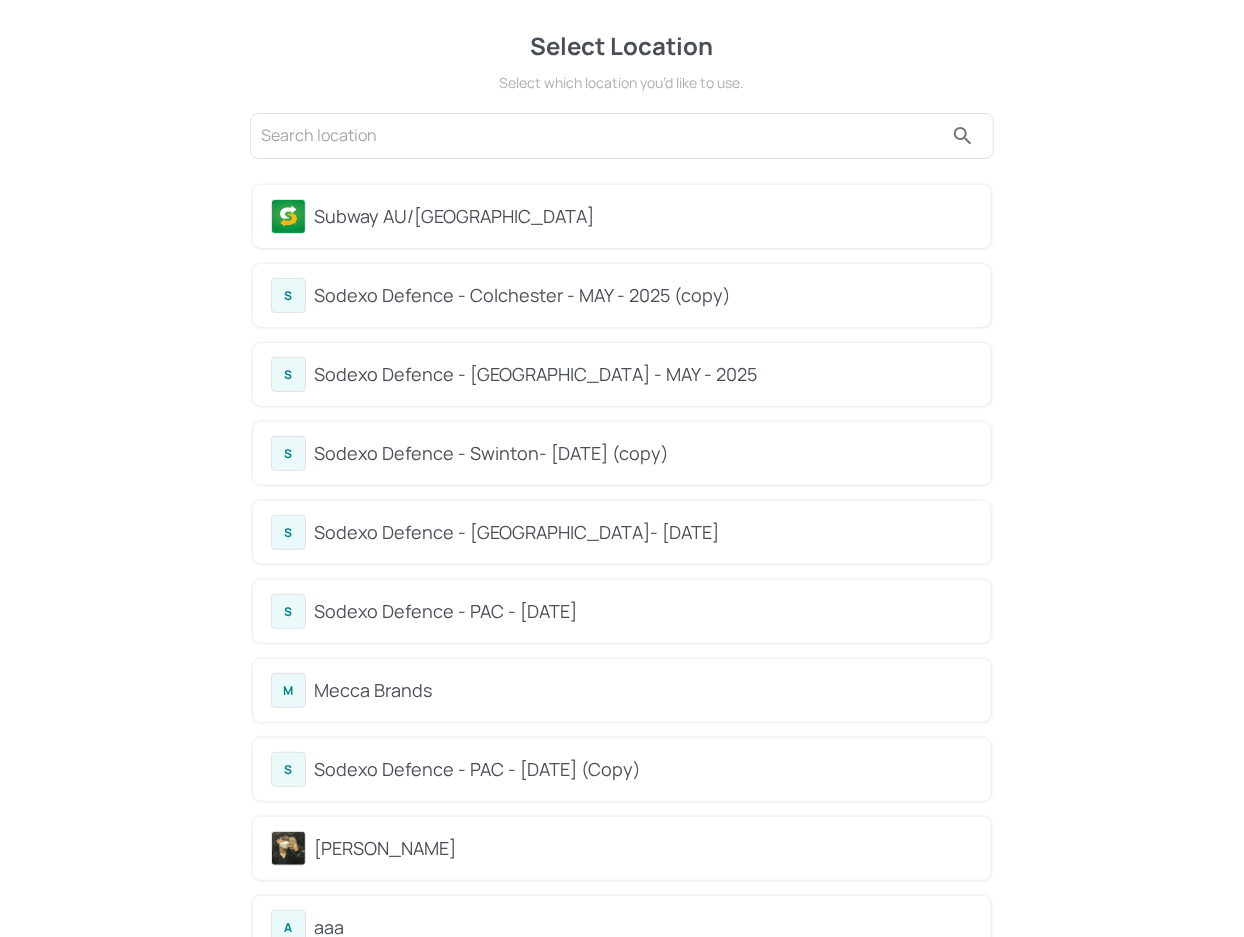 click on "Sodexo Defence - [GEOGRAPHIC_DATA] - MAY - 2025" at bounding box center [643, 374] 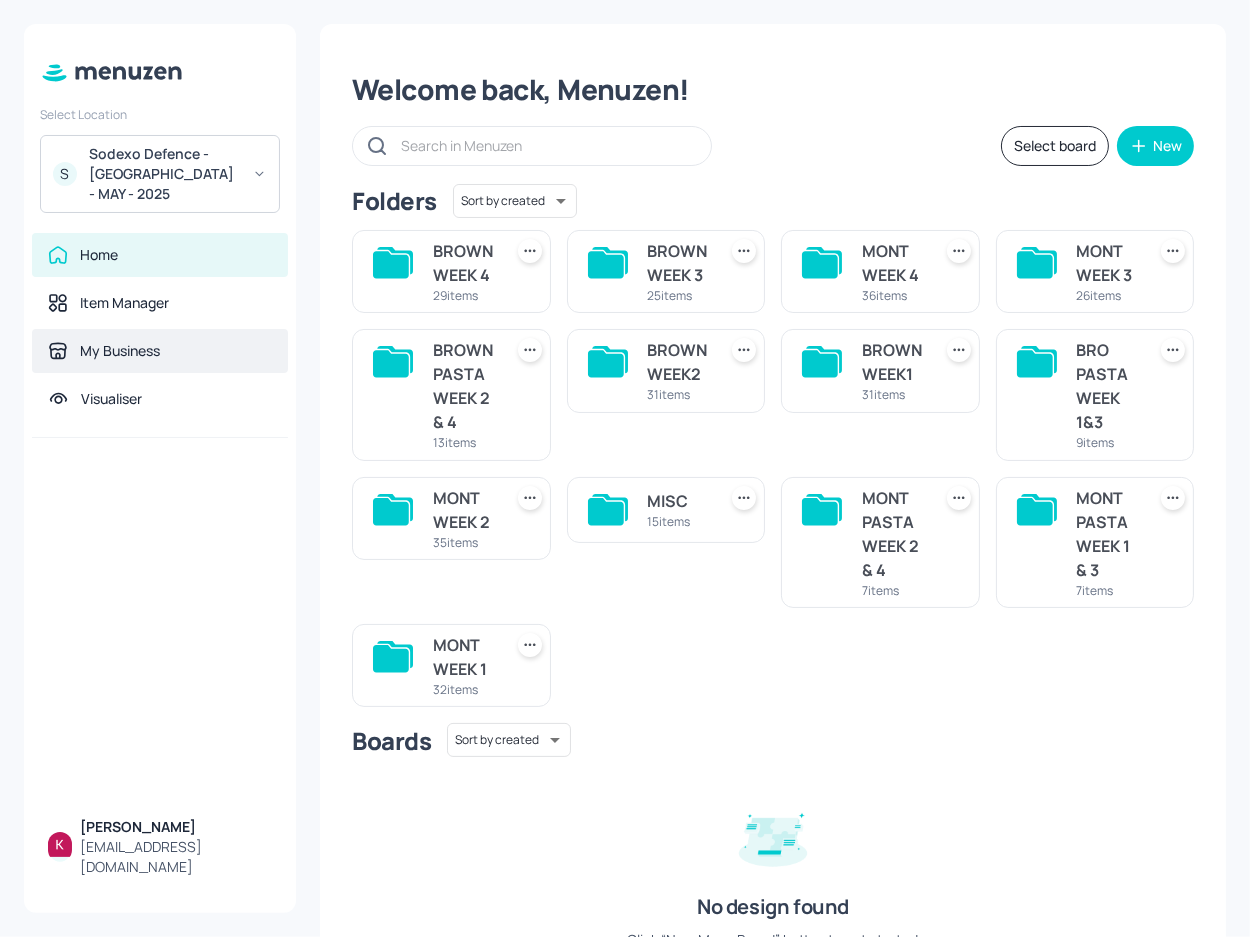 click on "My Business" at bounding box center [120, 351] 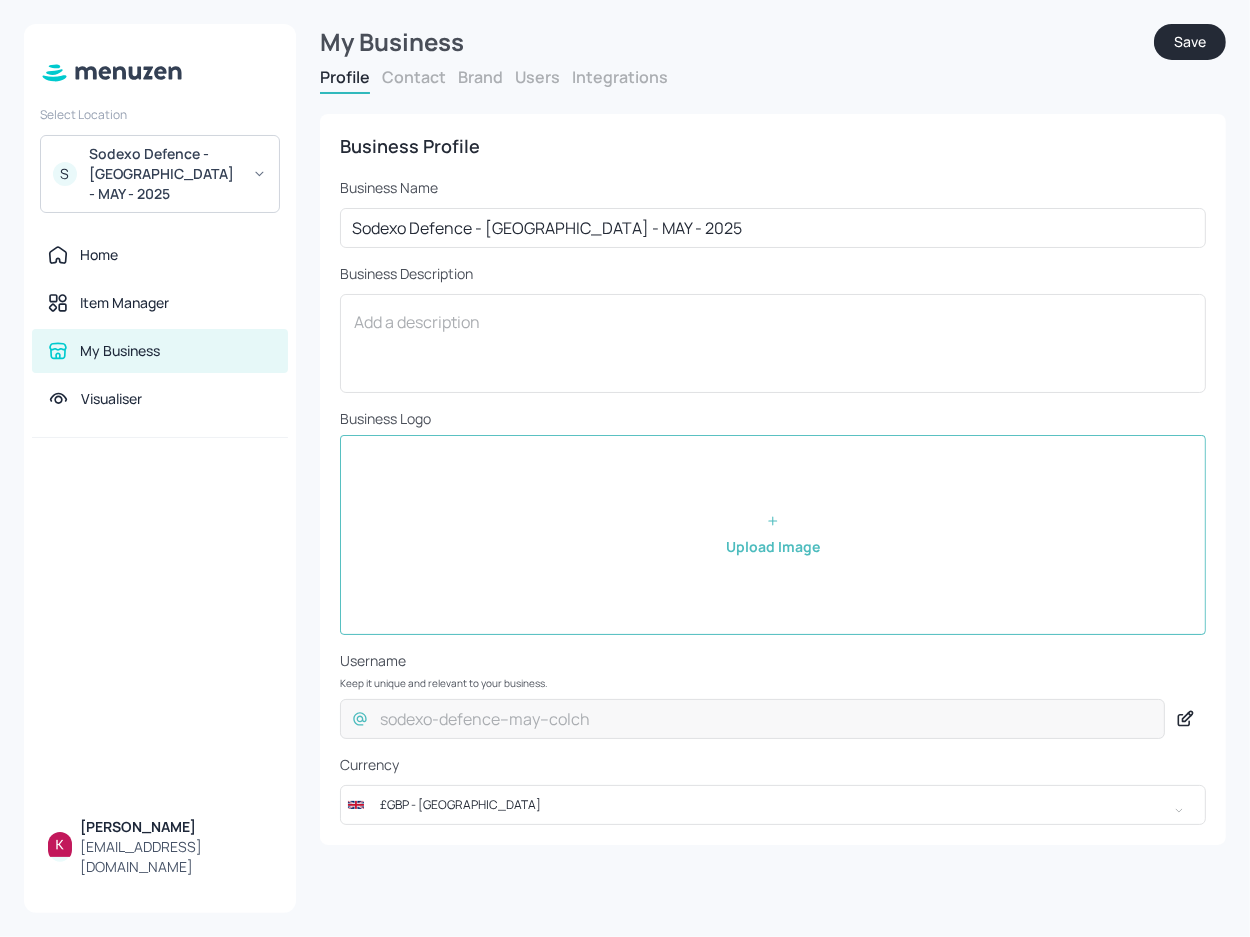 click on "Users" at bounding box center (537, 77) 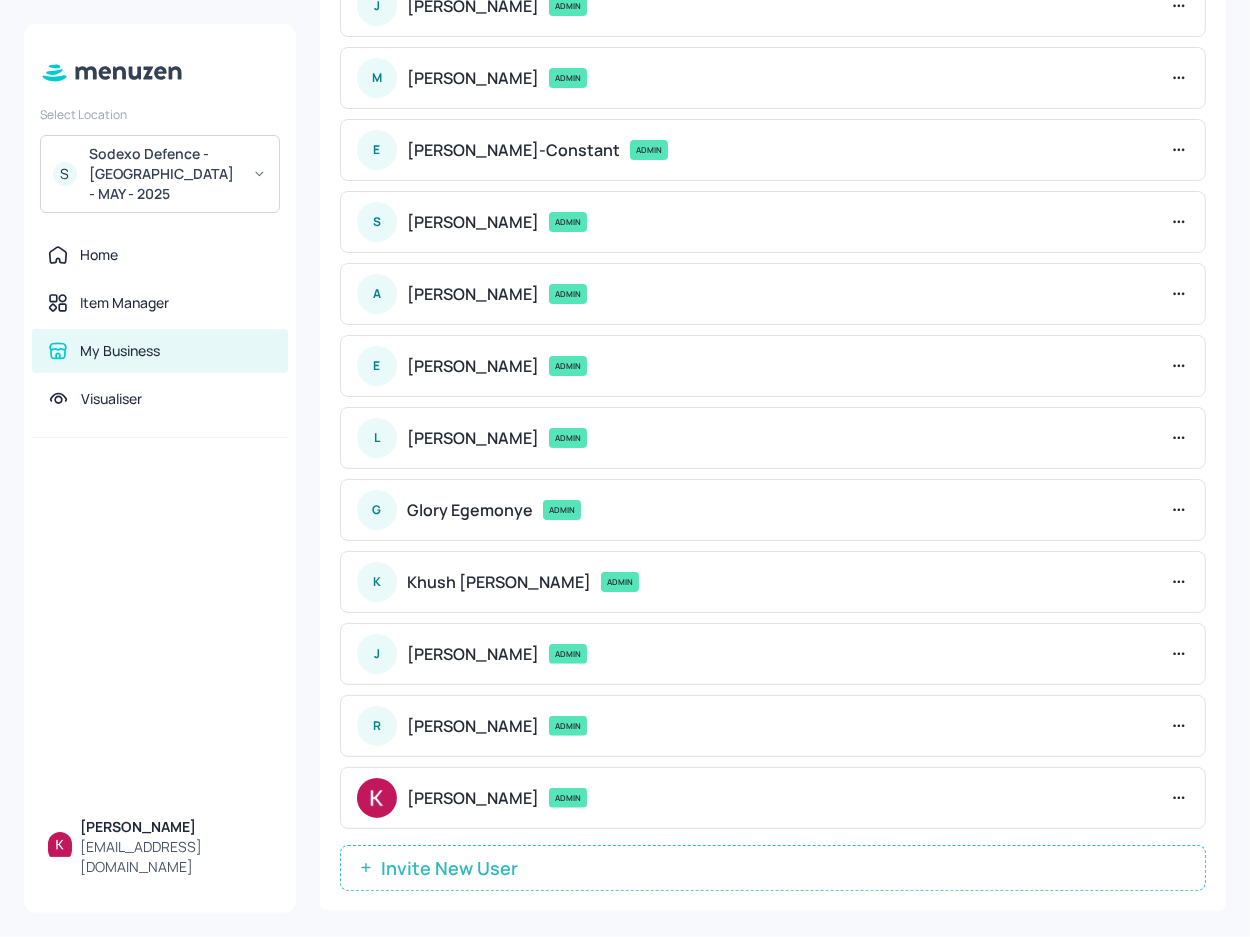 scroll, scrollTop: 210, scrollLeft: 0, axis: vertical 